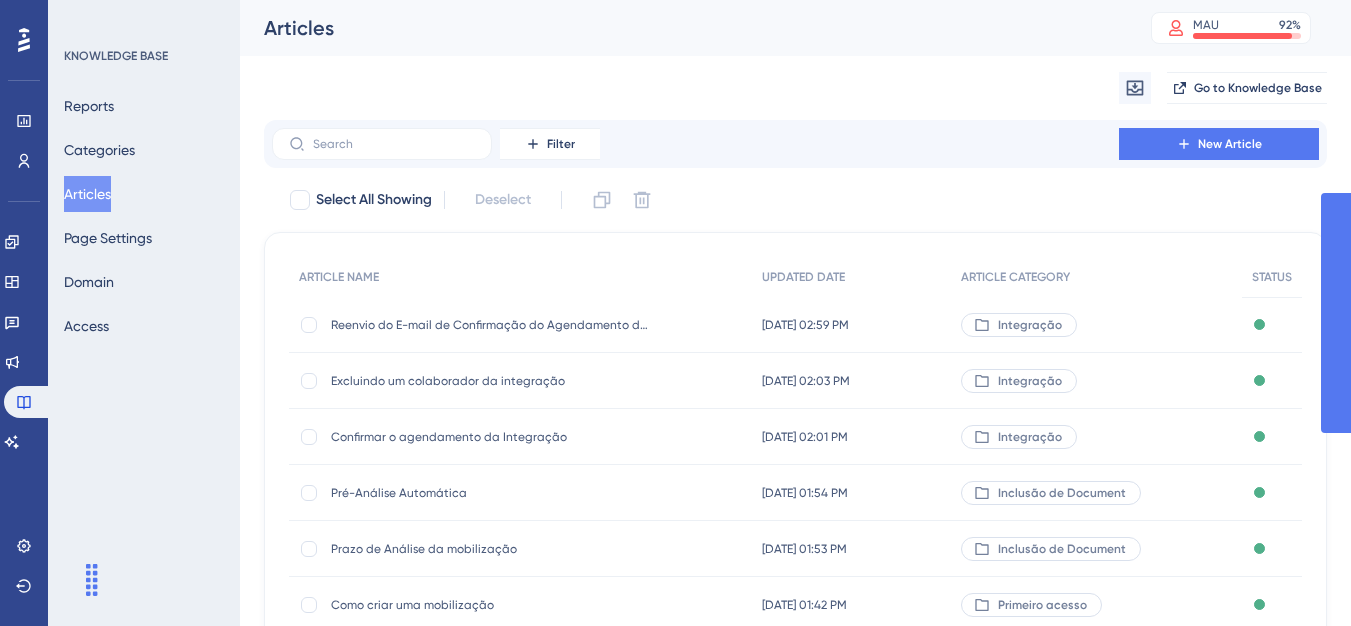 scroll, scrollTop: 0, scrollLeft: 0, axis: both 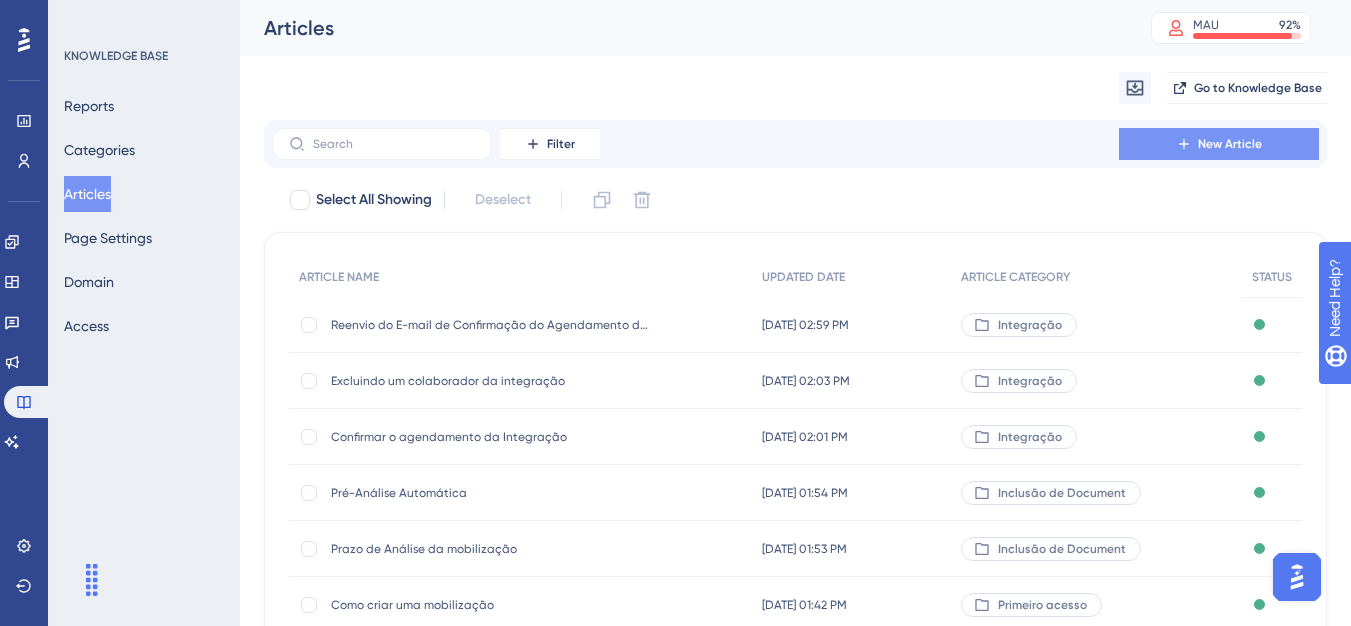 click on "New Article" at bounding box center [1219, 144] 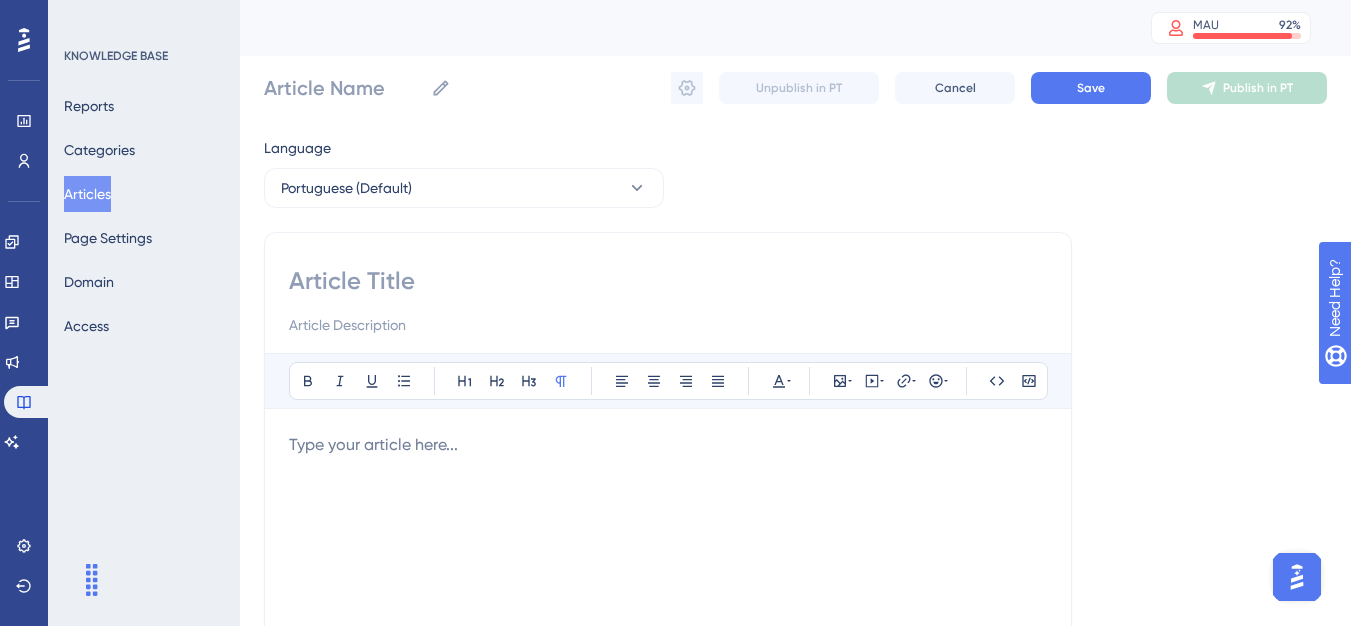 click at bounding box center [668, 281] 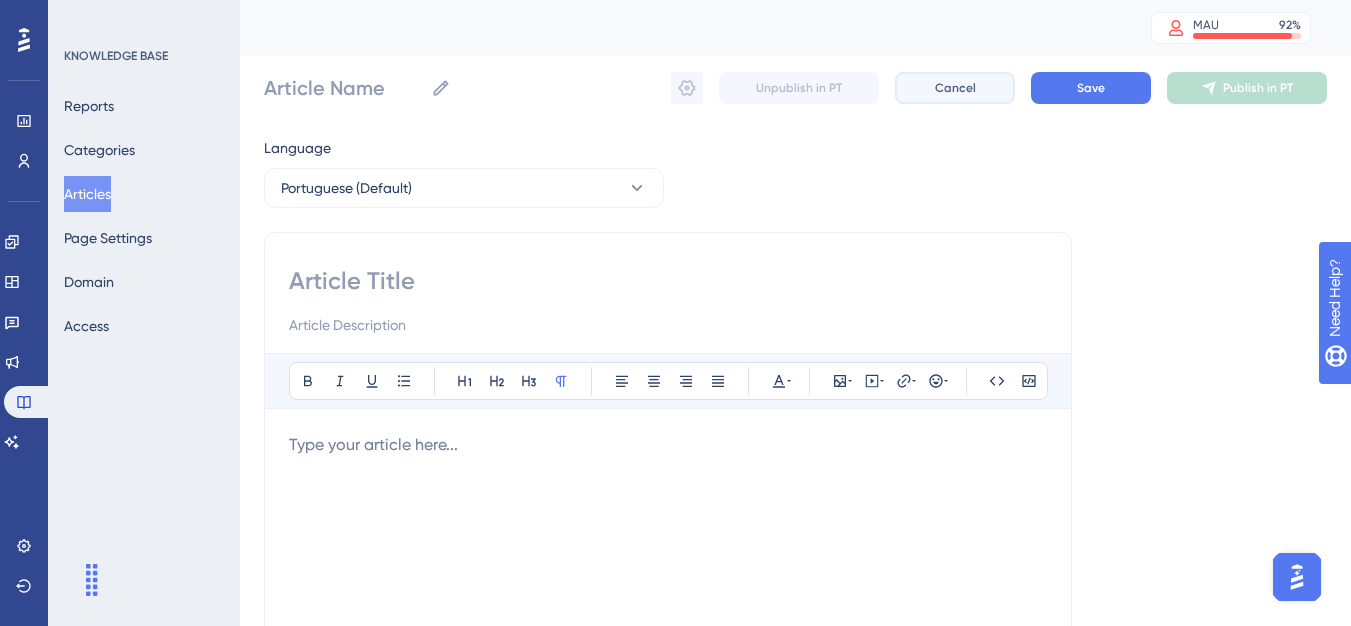 click on "Cancel" at bounding box center [955, 88] 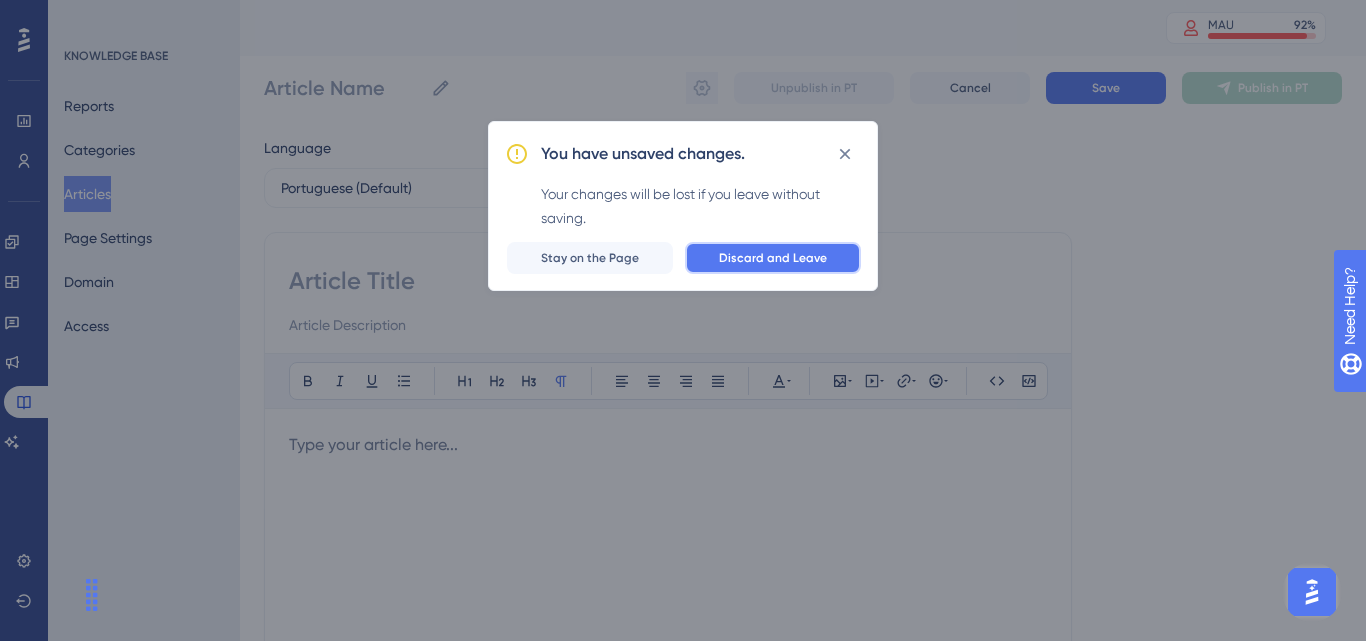 click on "Discard and Leave" at bounding box center (773, 258) 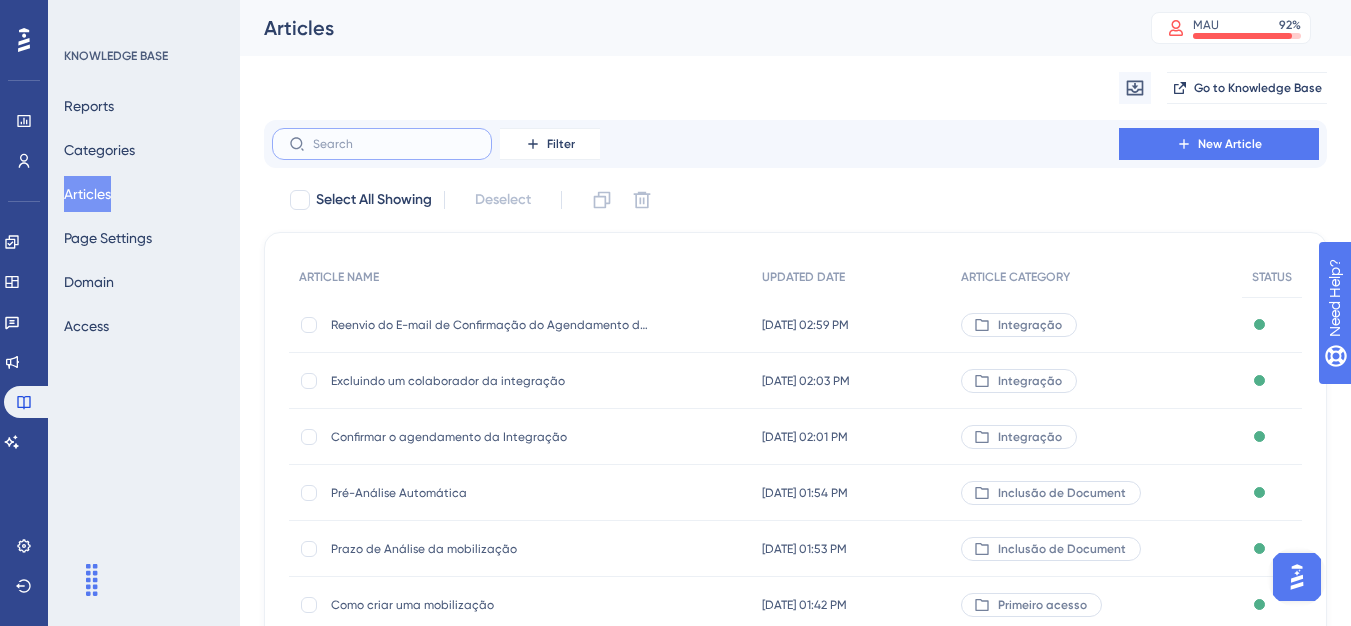 click at bounding box center [394, 144] 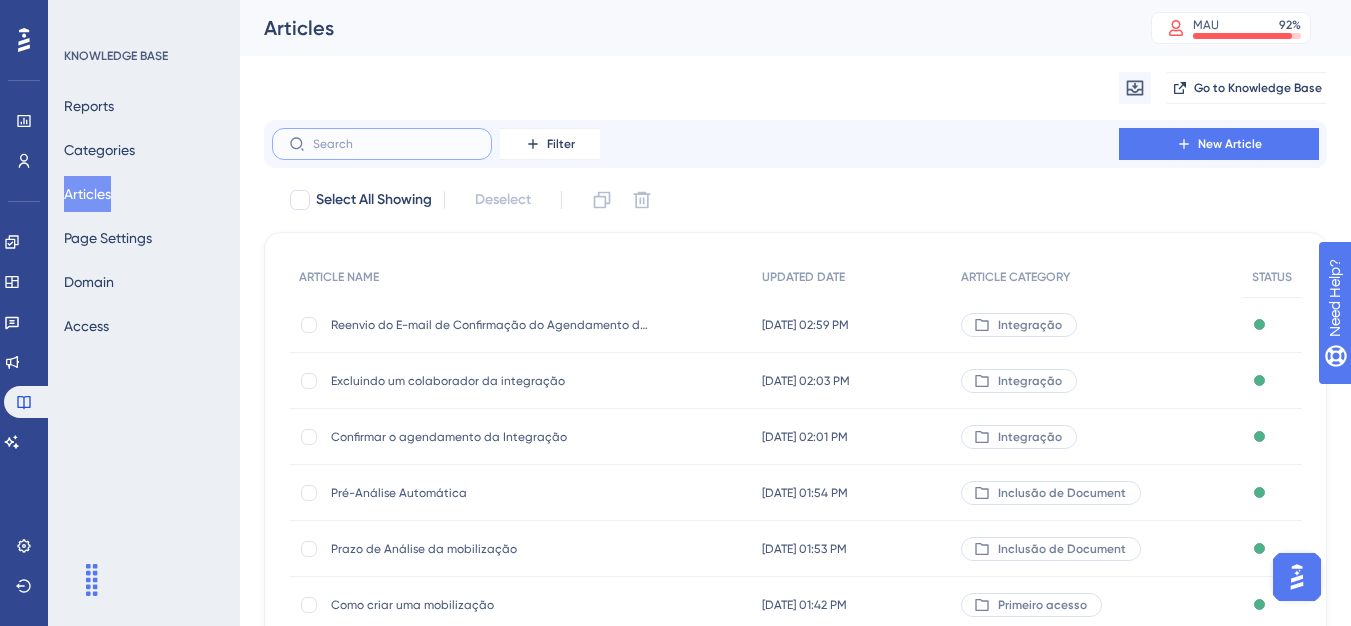 type on "Como anexar documentos da empresa no carregamento" 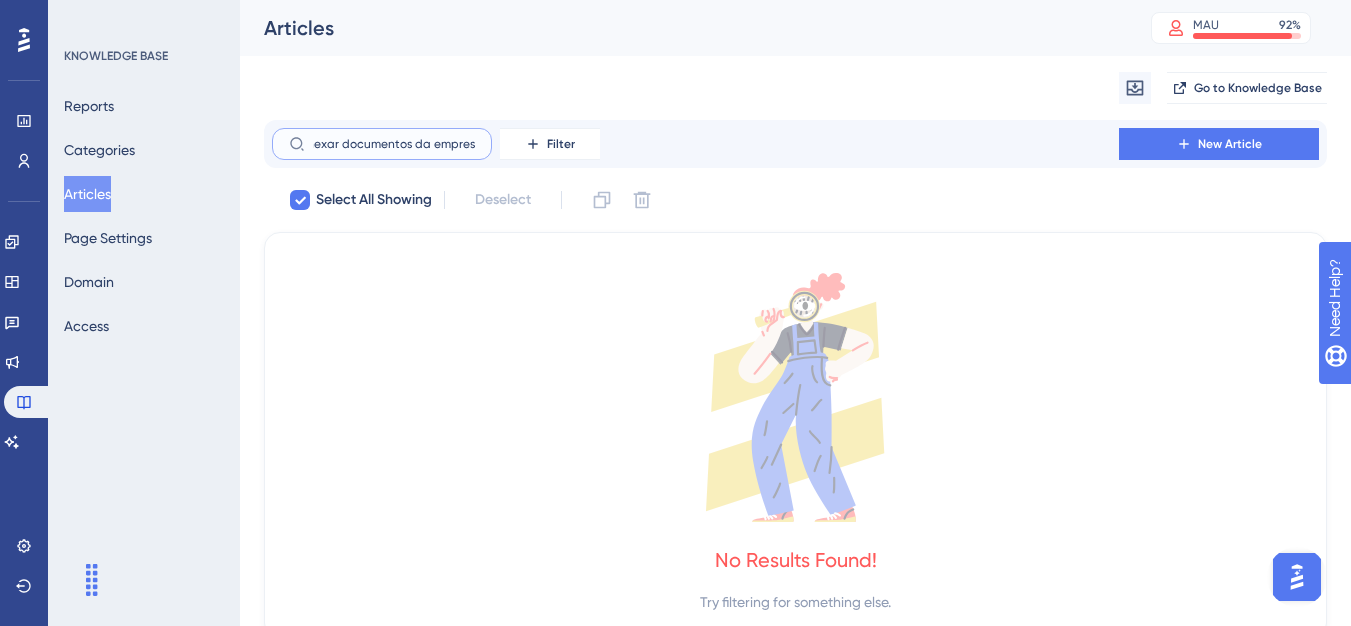 scroll, scrollTop: 0, scrollLeft: 23, axis: horizontal 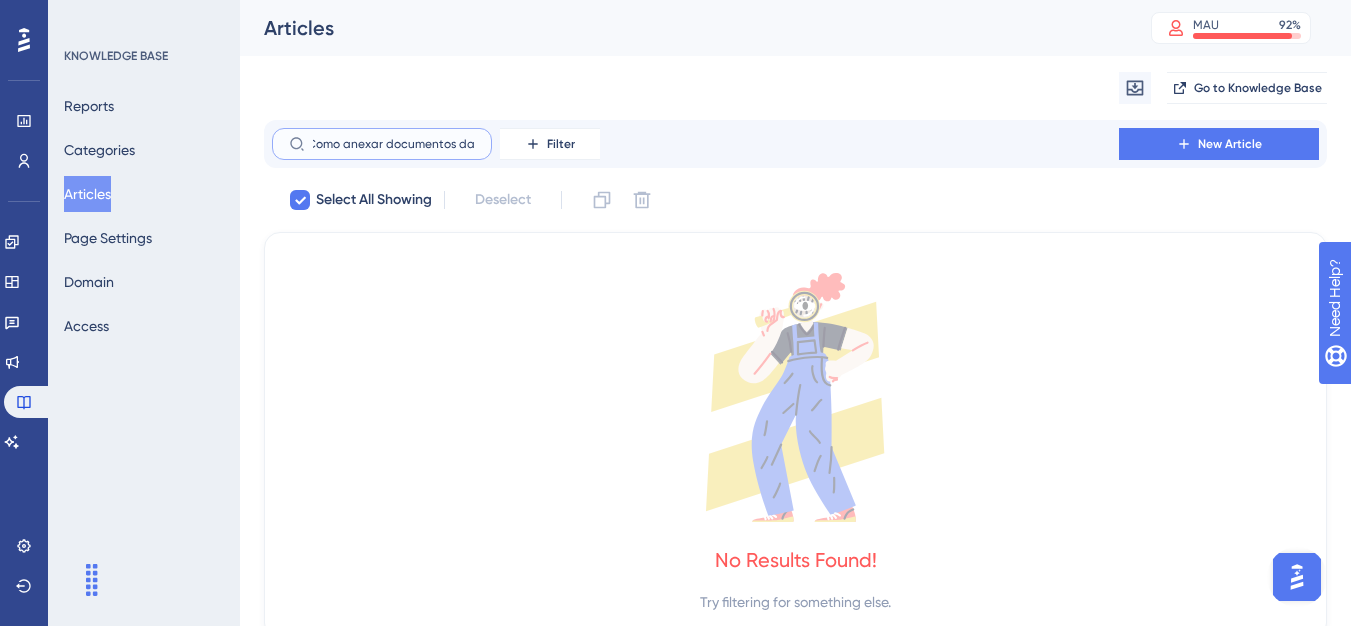 type on "Como anexar documentos d" 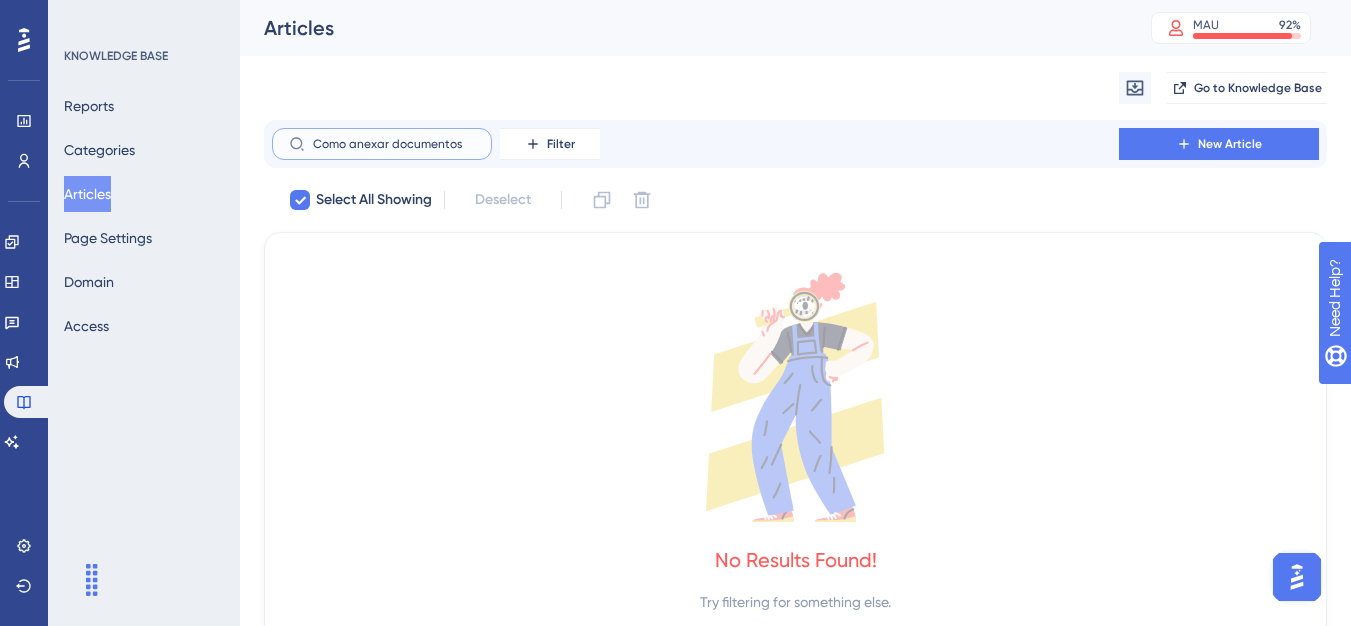 scroll, scrollTop: 0, scrollLeft: 0, axis: both 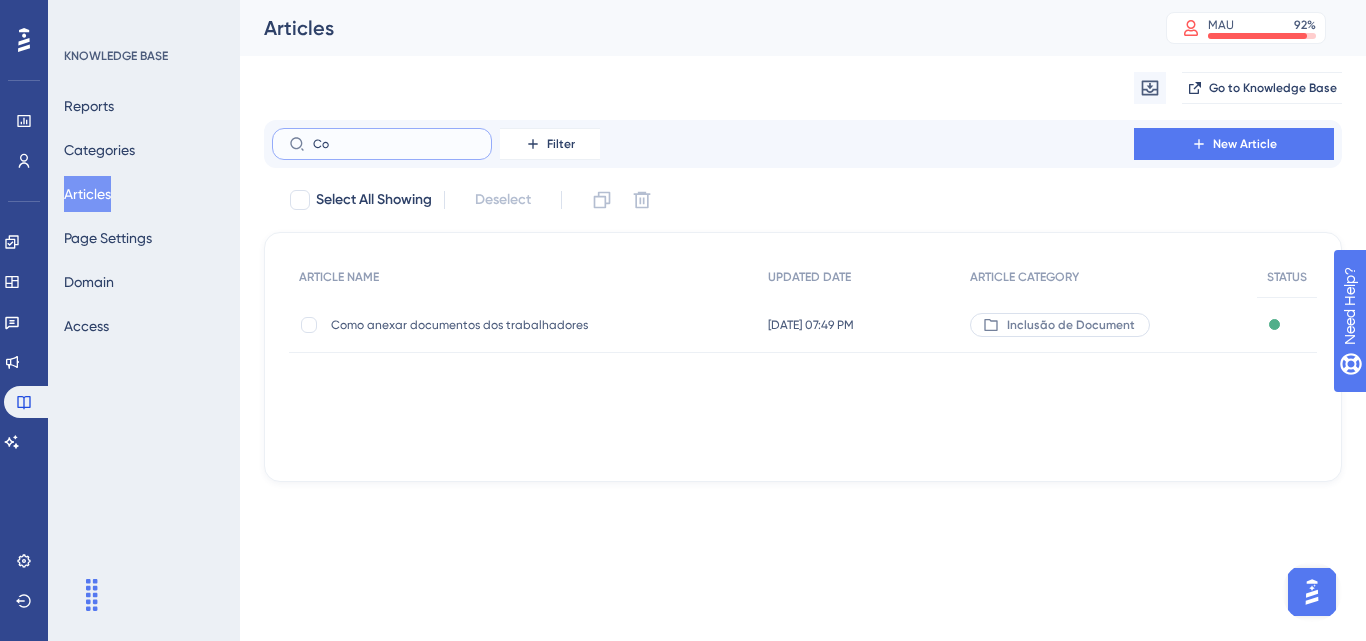 type on "C" 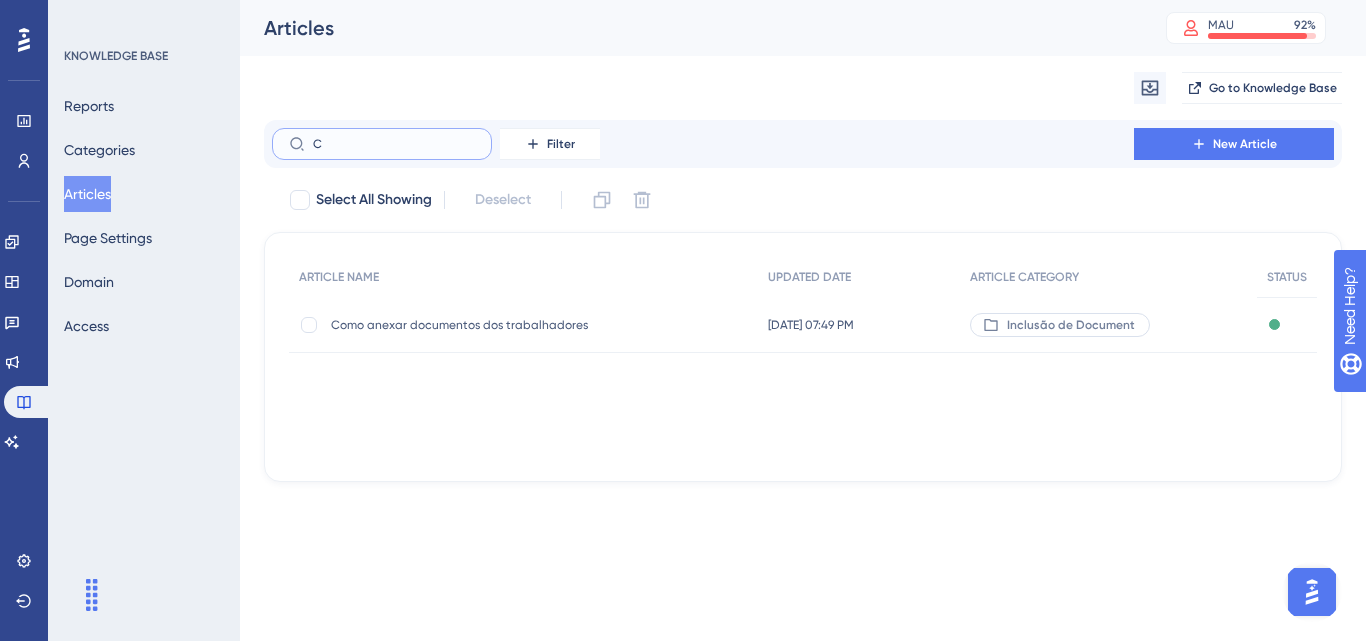 type 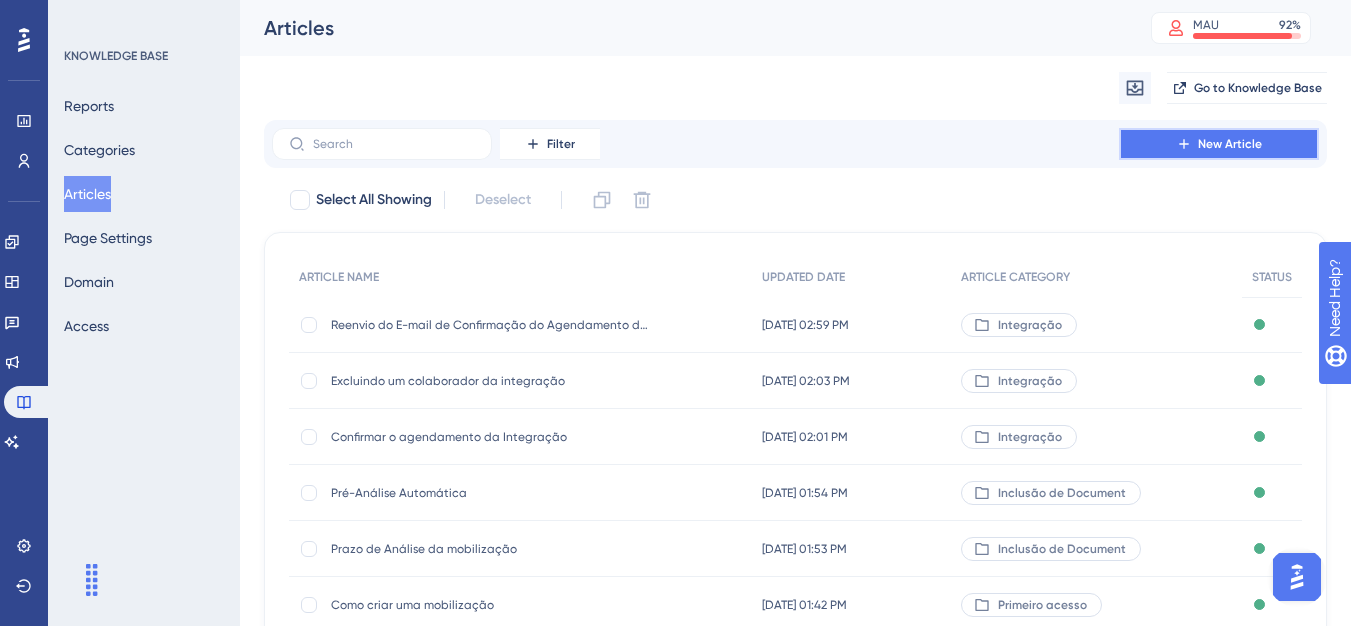 click on "New Article" at bounding box center (1219, 144) 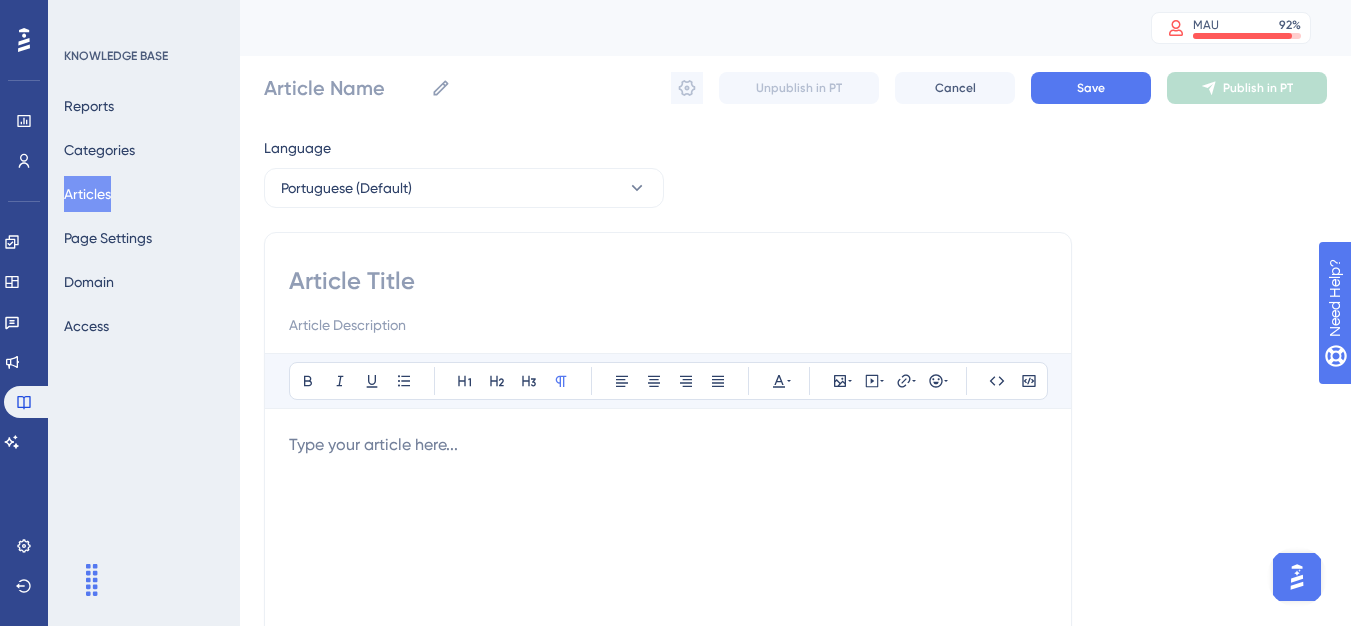 click at bounding box center (668, 281) 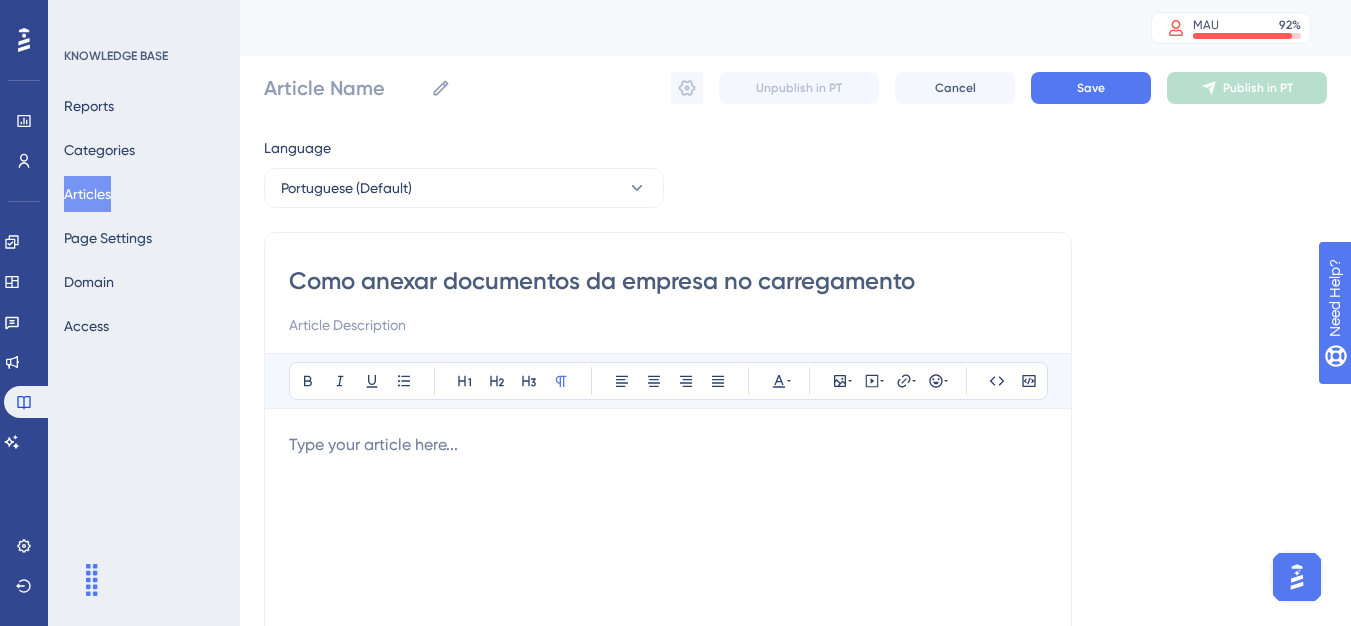 type on "Como anexar documentos da empresa no carregamento" 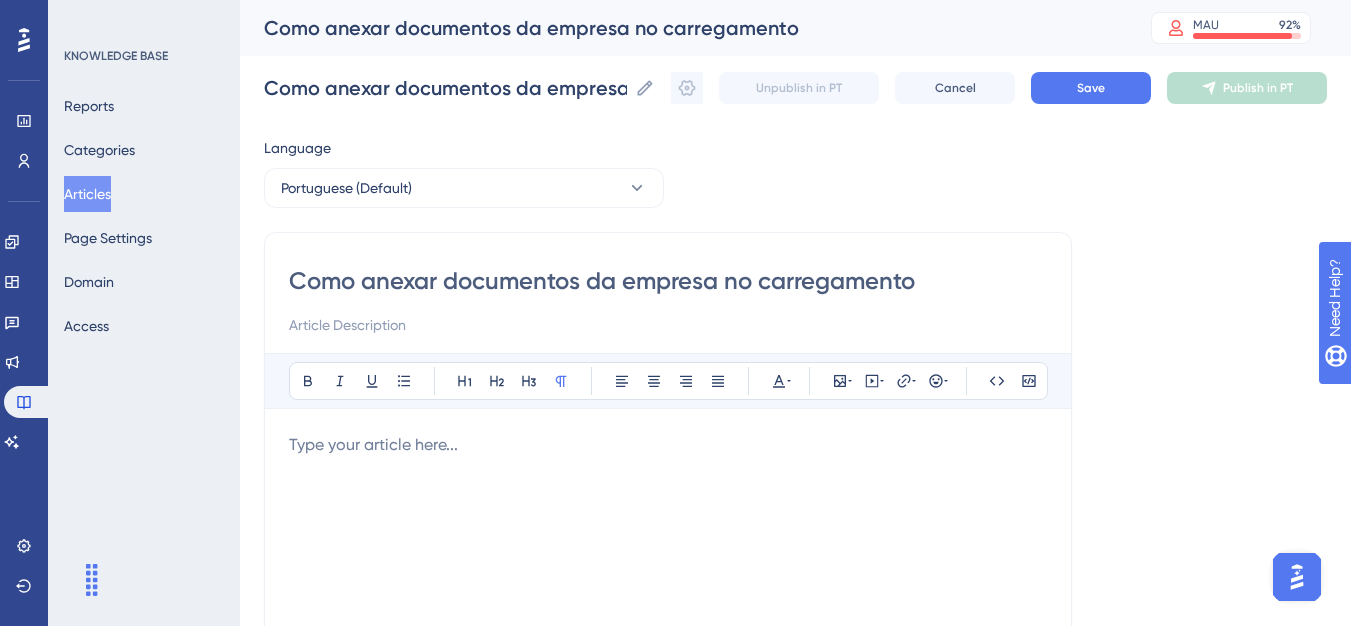 type on "Como anexar documentos da empresa no carregamento" 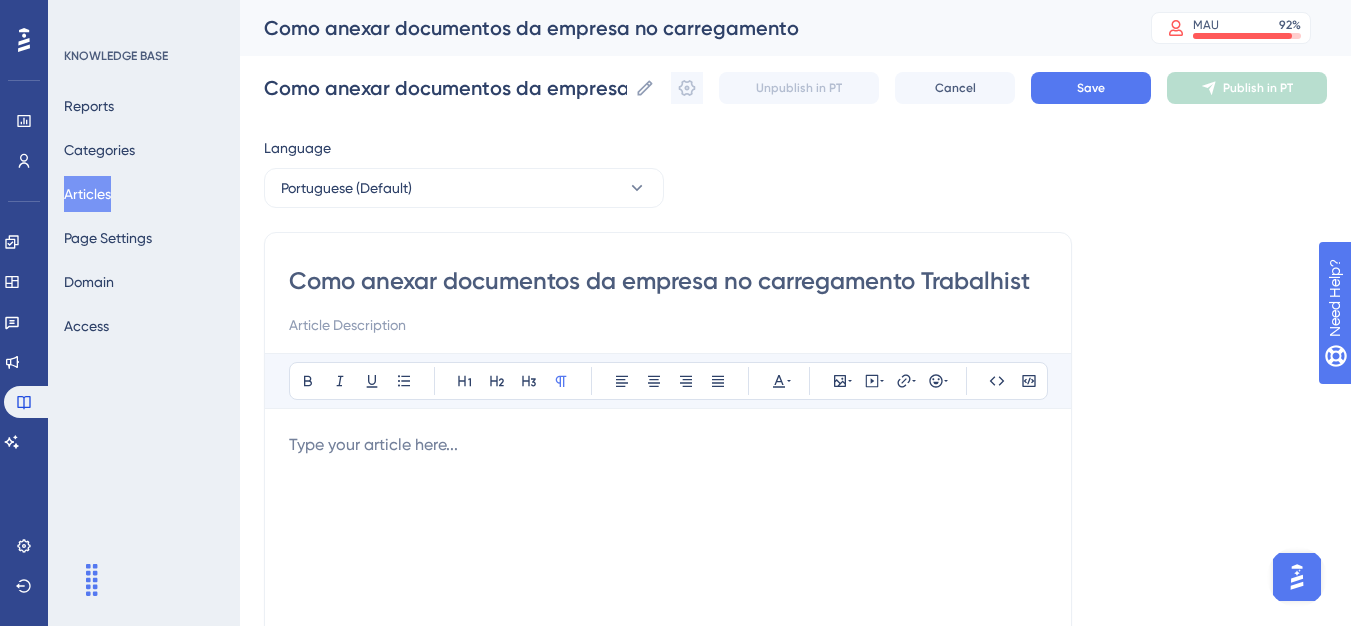 type on "Como anexar documentos da empresa no carregamento Trabalhista" 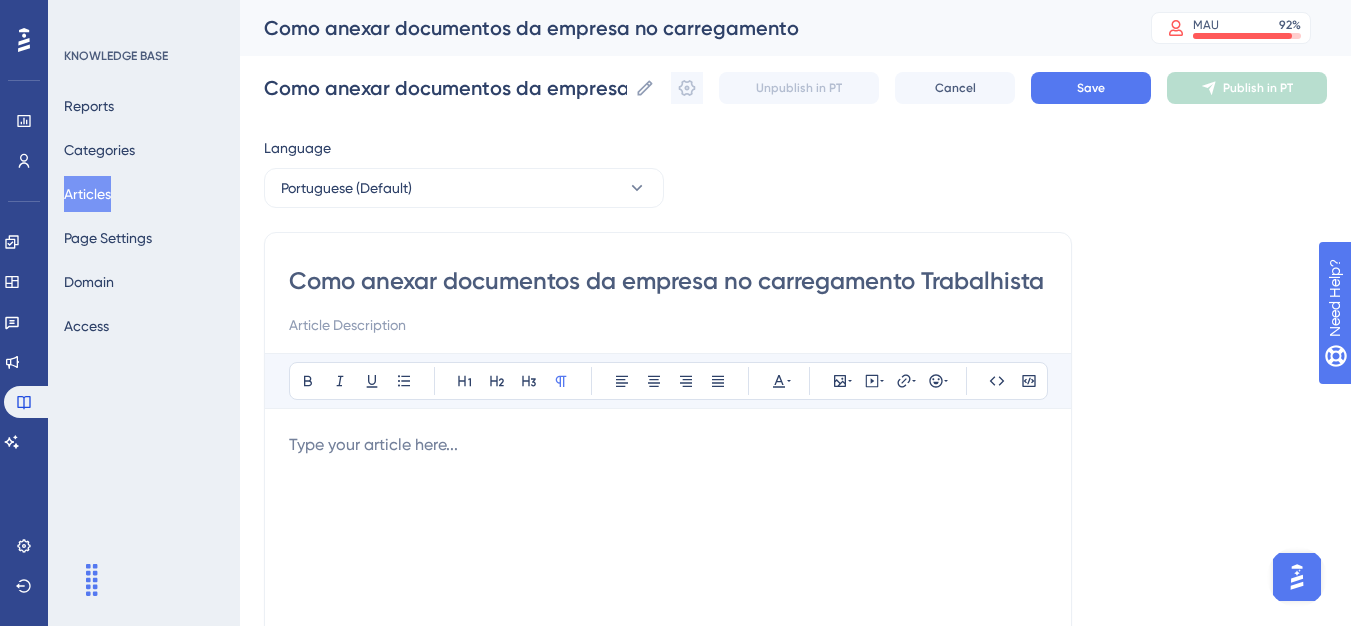 scroll, scrollTop: 0, scrollLeft: 2, axis: horizontal 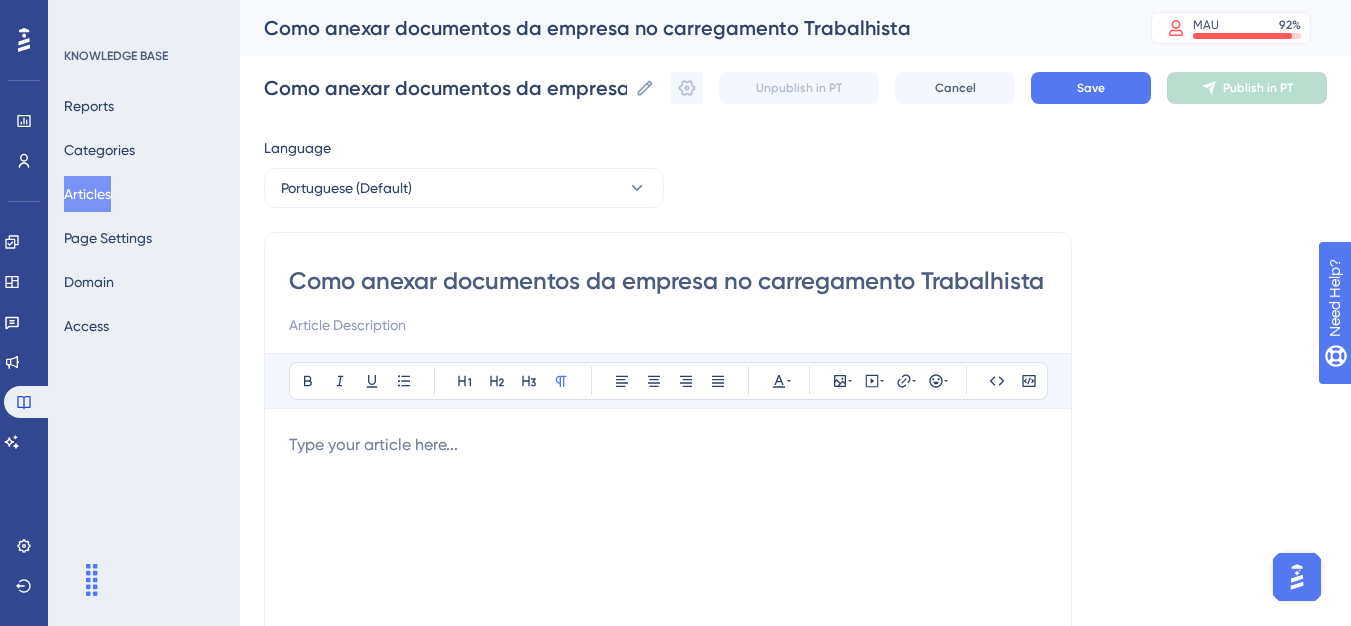 type on "Como anexar documentos da empresa no carregamento Trabalhista" 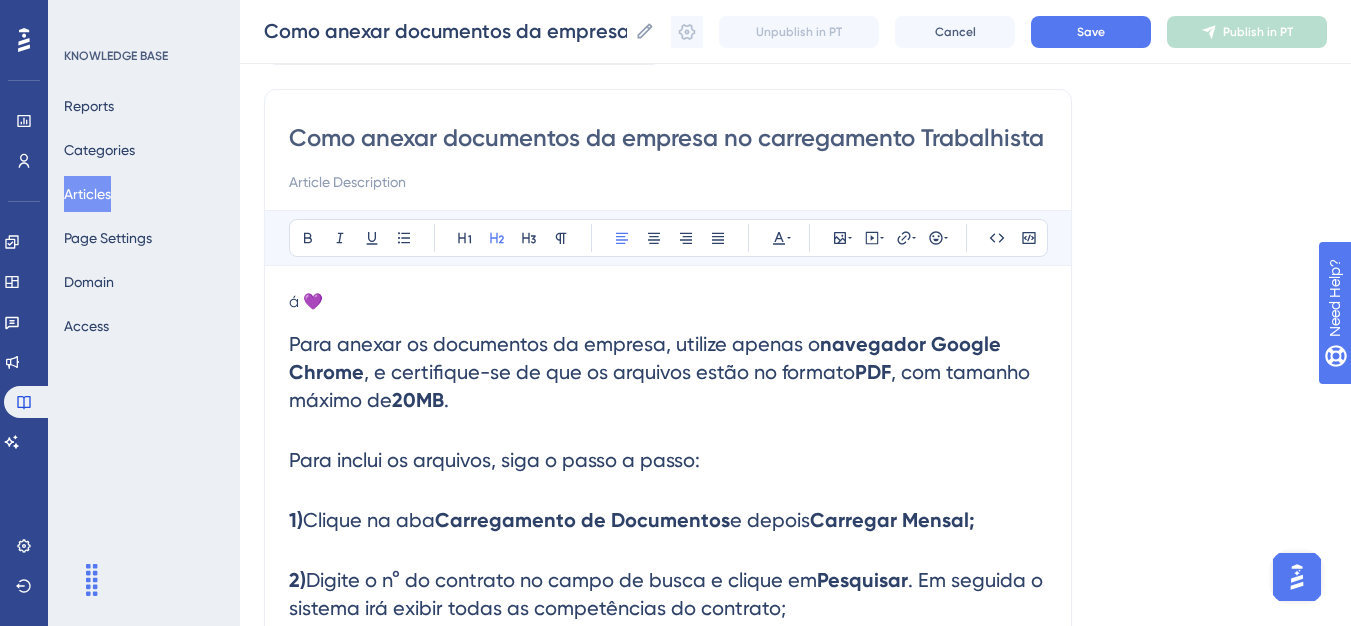 scroll, scrollTop: 134, scrollLeft: 0, axis: vertical 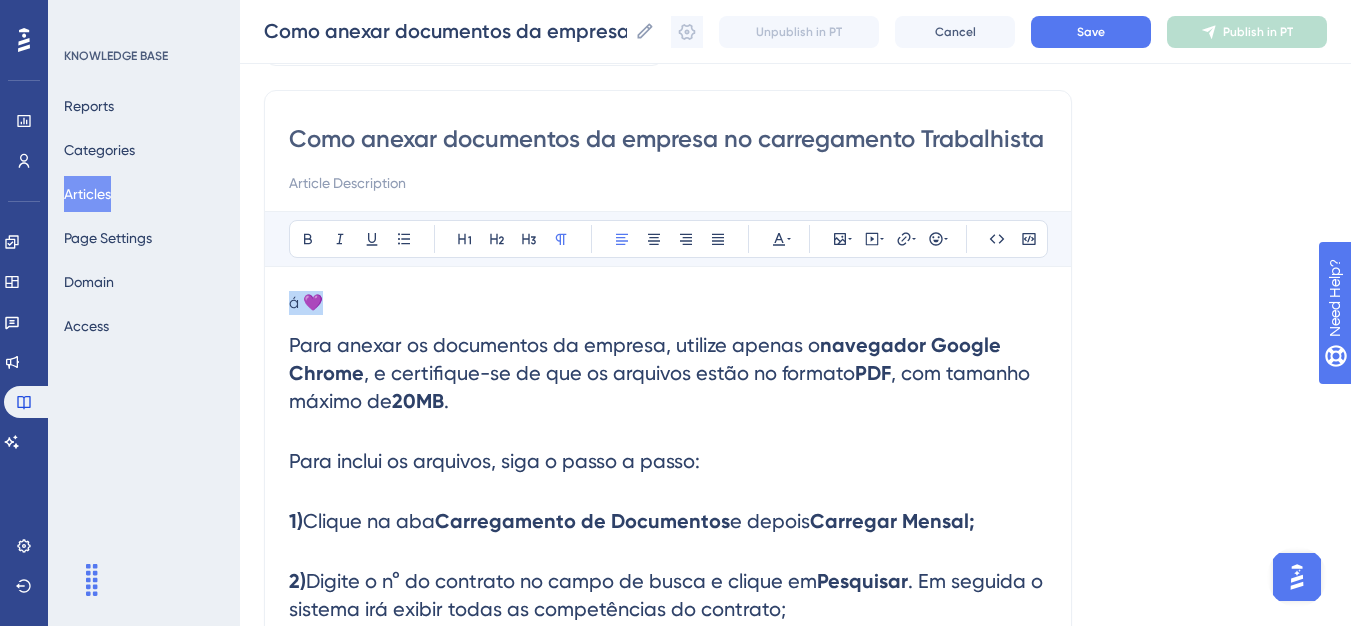 drag, startPoint x: 332, startPoint y: 295, endPoint x: 252, endPoint y: 291, distance: 80.09994 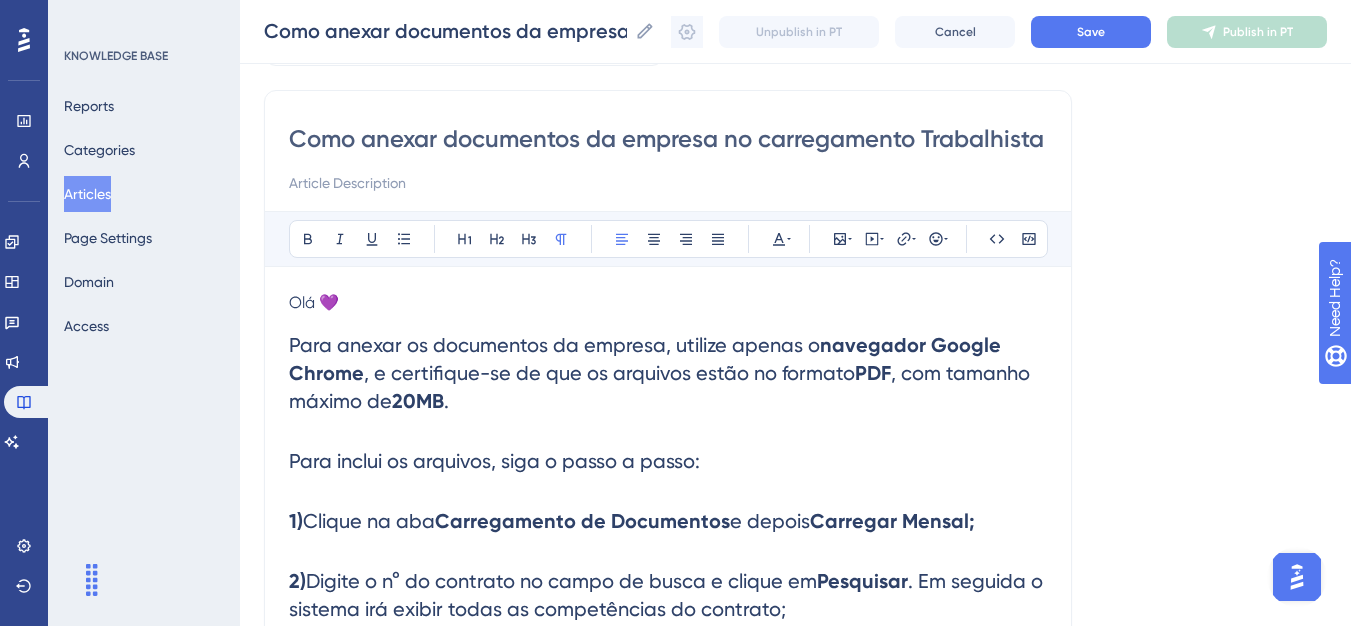 click on "Como anexar documentos da empresa no carregamento Trabalhista Bold Italic Underline Bullet Point Heading 1 Heading 2 Heading 3 Normal Align Left Align Center Align Right Align Justify Text Color Insert Image Embed Video Hyperlink Emojis Code Code Block Olá 💜 Para anexar os documentos da empresa, utilize apenas o  navegador Google Chrome , e certifique-se de que os arquivos estão no formato  PDF , com tamanho máximo de  20MB .    Para inclui os arquivos, siga o passo a passo:    1)  Clique na aba  Carregamento de Documentos  e depois  Carregar Mensal; 2)  Digite o n° do contrato no campo de busca e clique em  Pesquisar . Em seguida o sistema irá exibir todas as competências do contrato; 3)  Após localizar a competência, clique em  Acessar Carregamento ;  4)  Clique na  etapa 6- Anexar Documentos da Empresa ; 5)  Clique em cima do nome do documento; ​ 6)  Clique em  Carregar Arquivo , selecione o arquivo e clique em  Abrir .     7)   ATENÇÃO: Mostrar Apenas Pendentes" at bounding box center (668, 583) 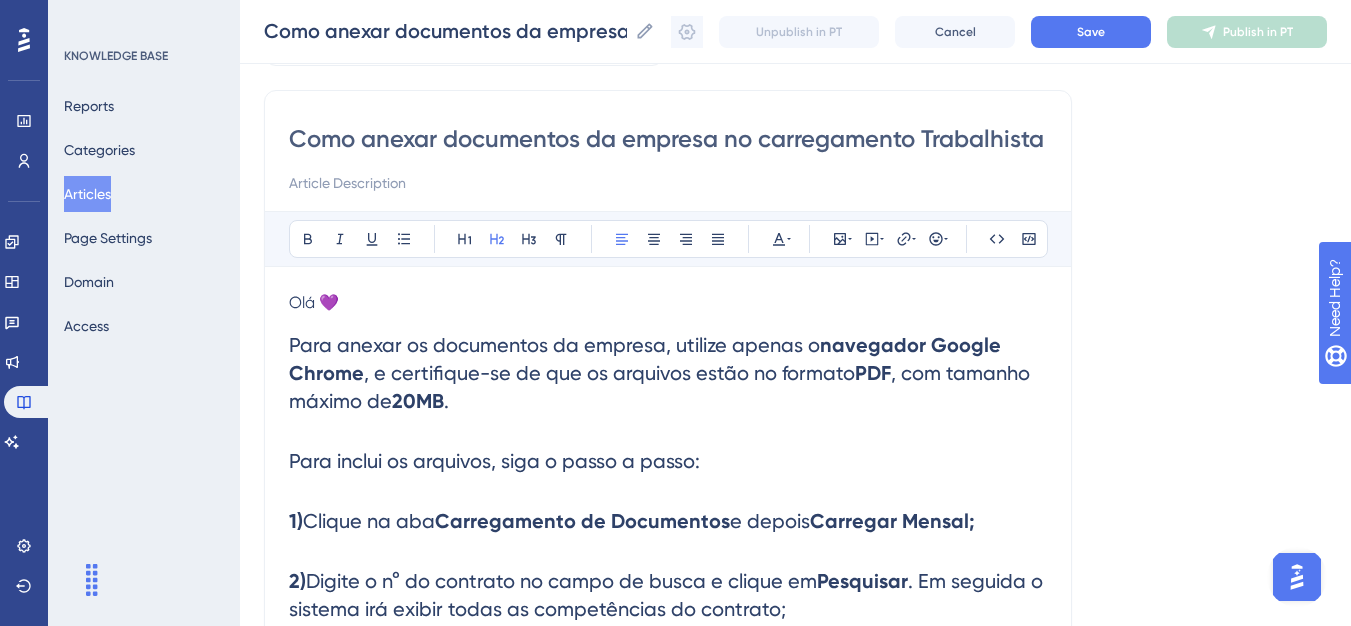 click on "Para anexar os documentos da empresa, utilize apenas o" at bounding box center [554, 345] 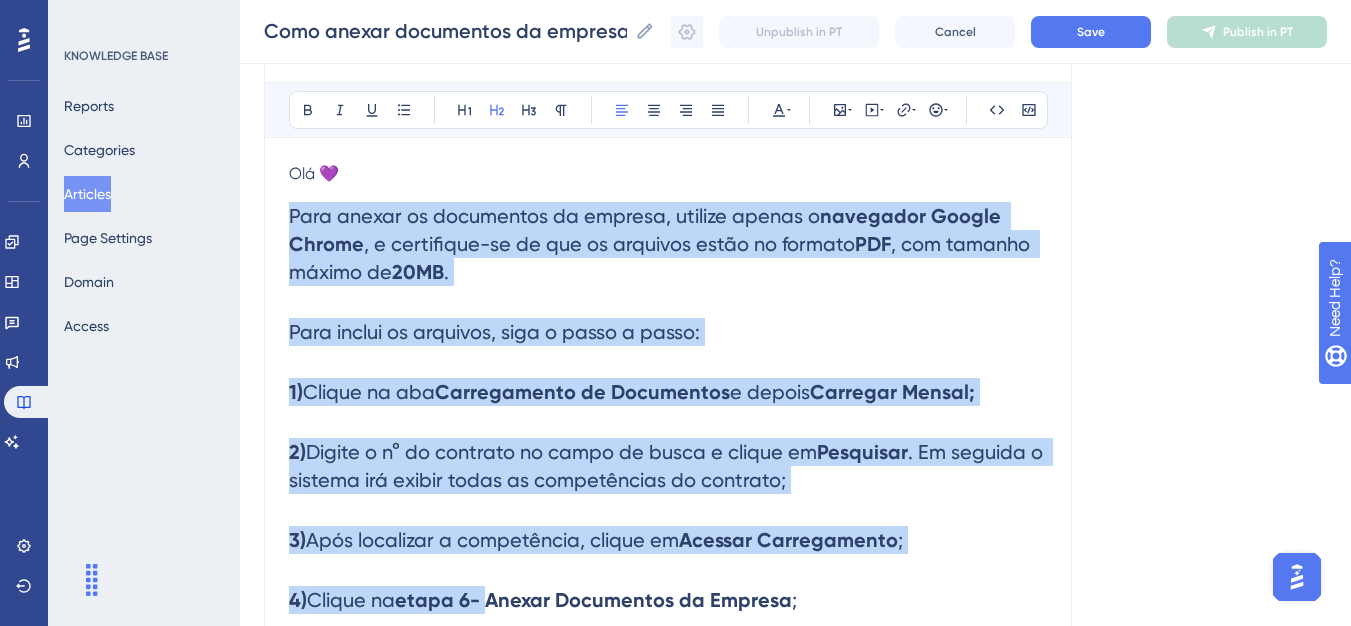 scroll, scrollTop: 768, scrollLeft: 0, axis: vertical 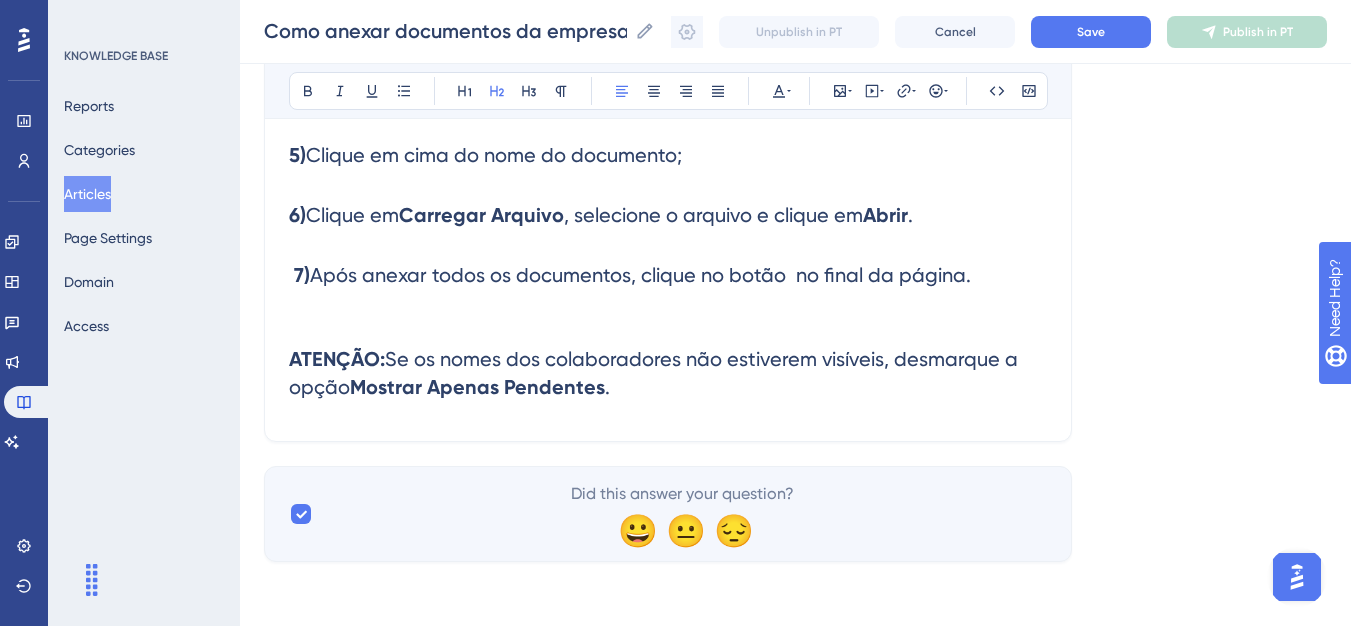 drag, startPoint x: 295, startPoint y: 347, endPoint x: 748, endPoint y: 438, distance: 462.04977 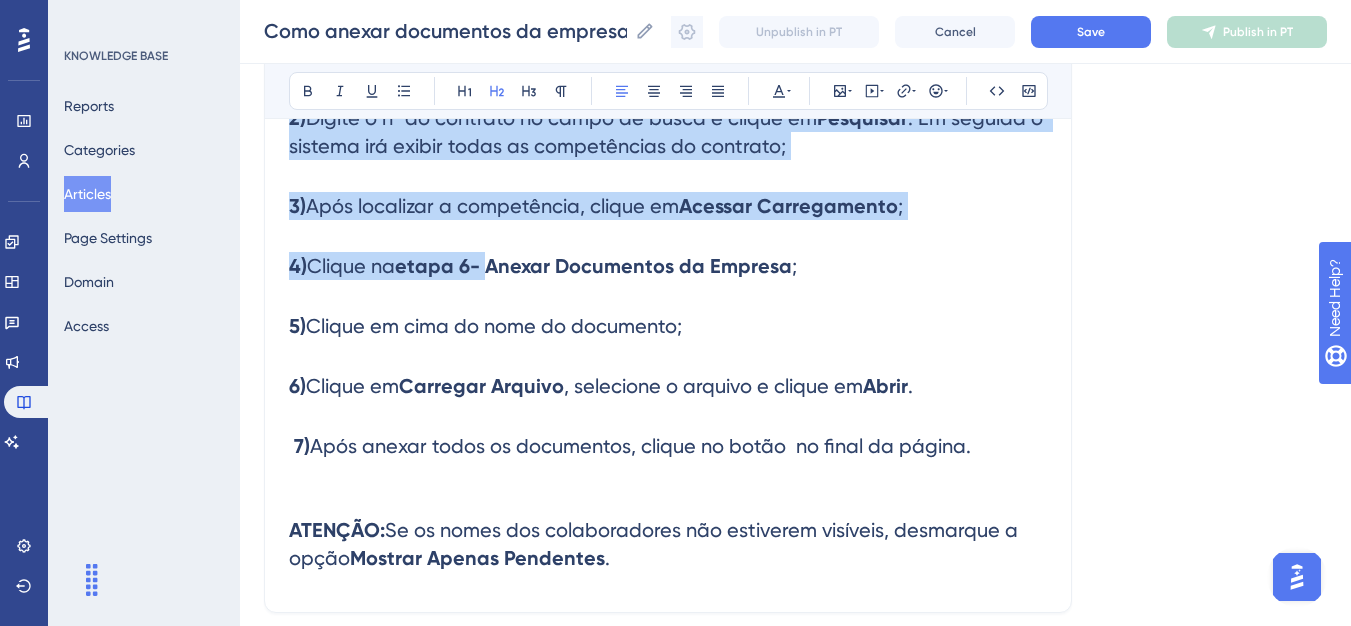 scroll, scrollTop: 368, scrollLeft: 0, axis: vertical 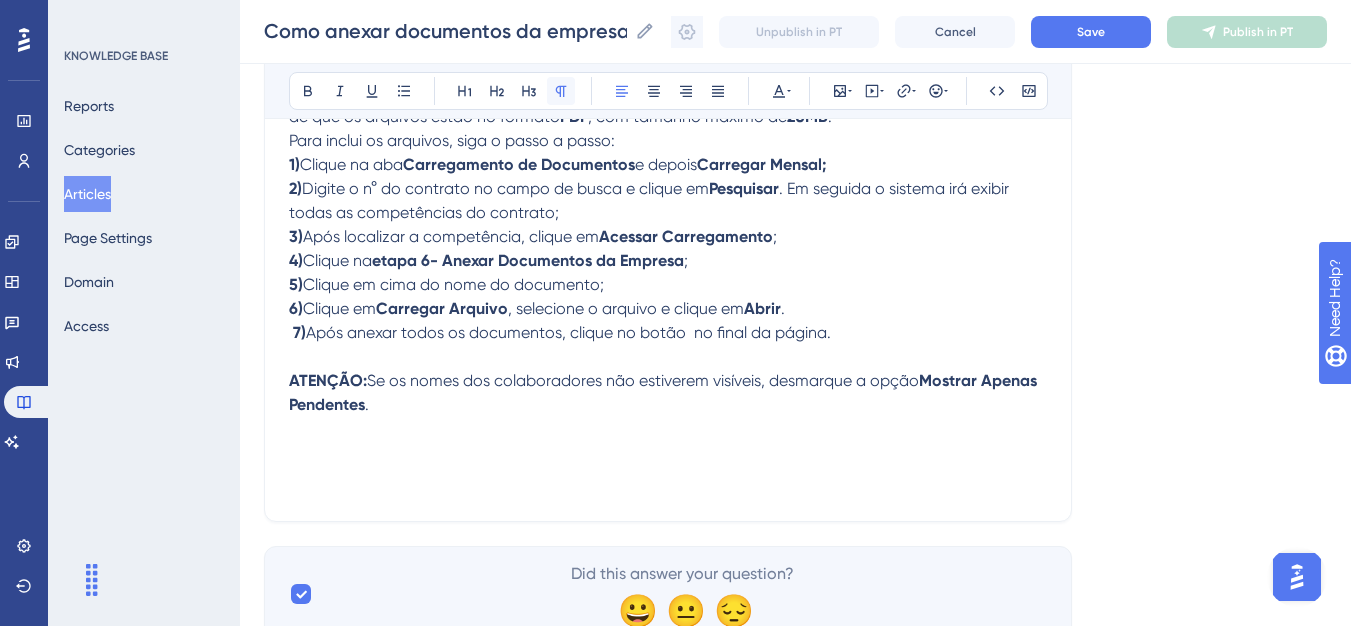 click 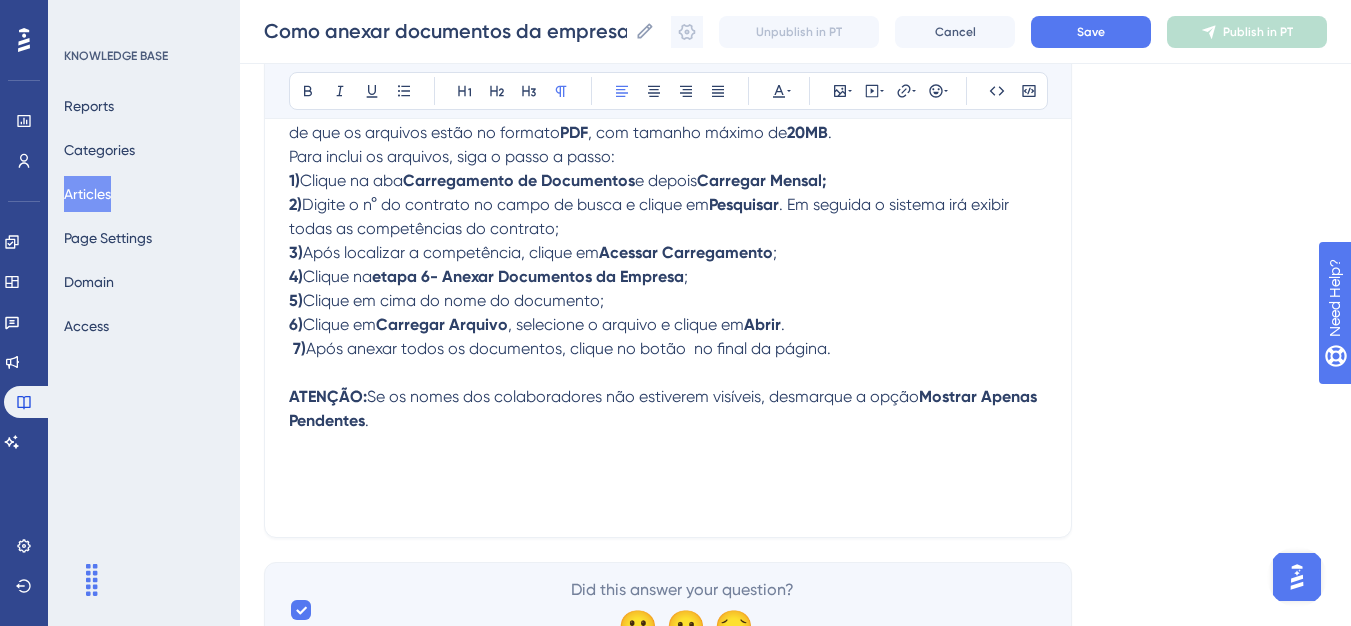 scroll, scrollTop: 68, scrollLeft: 0, axis: vertical 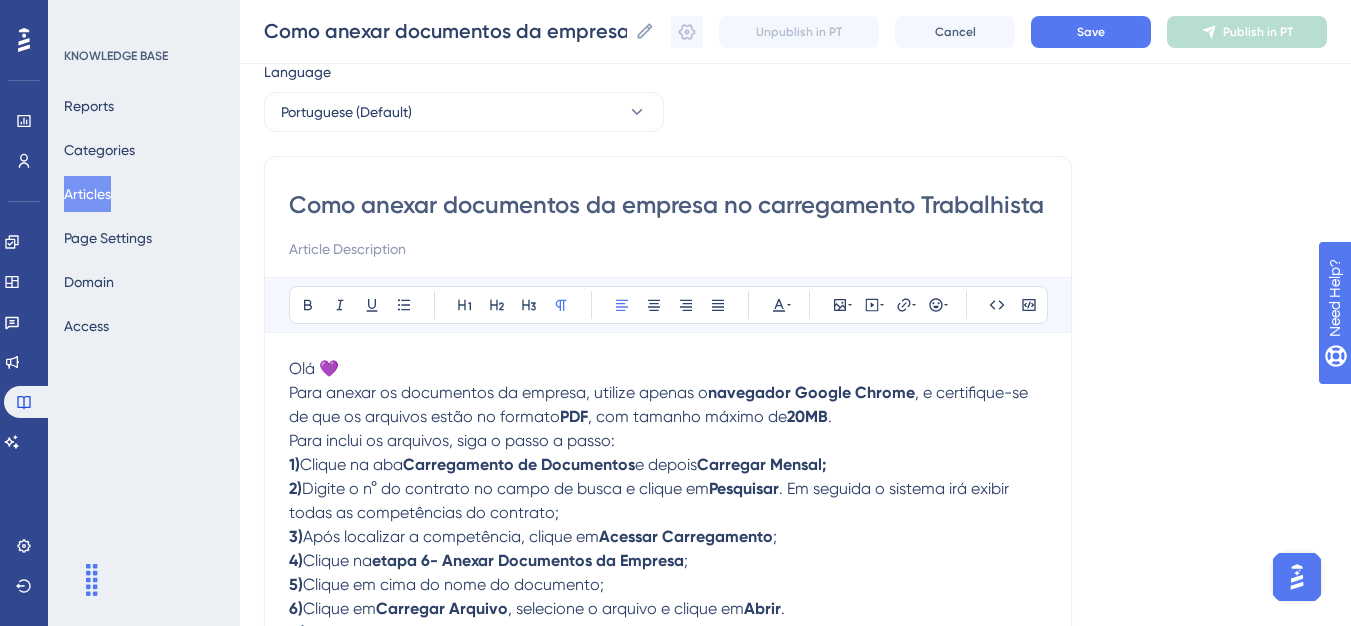 click on "Olá 💜" at bounding box center (668, 369) 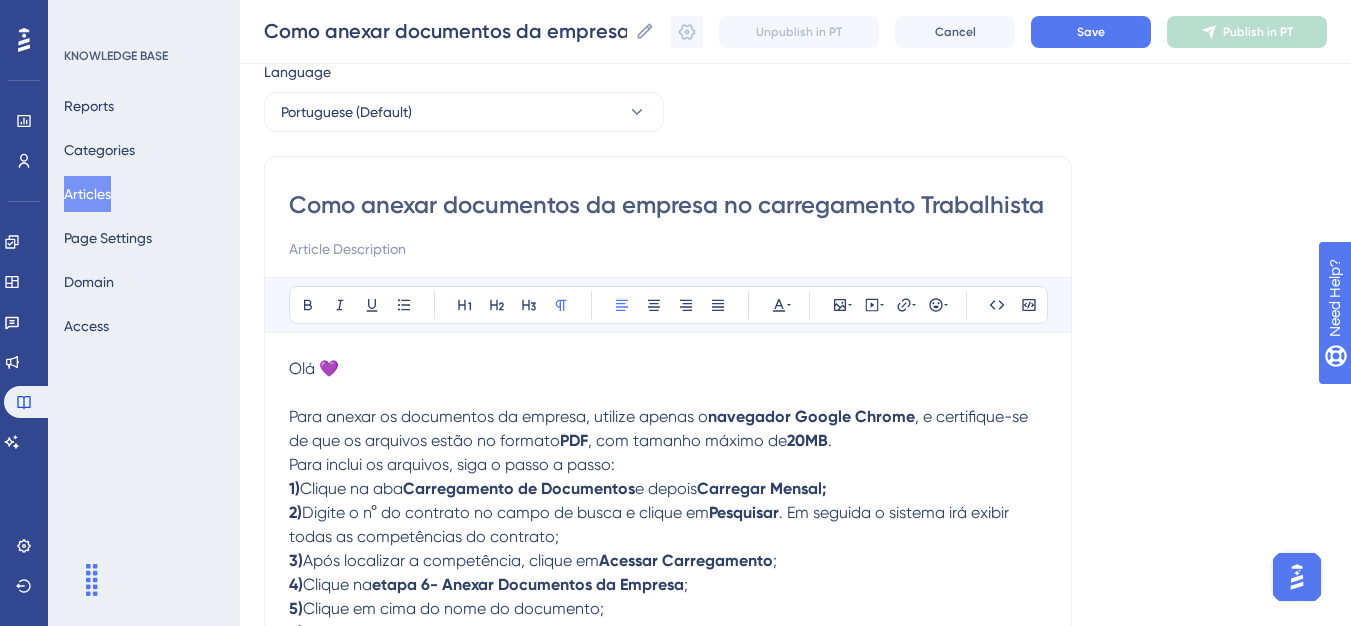 click on "Para anexar os documentos da empresa, utilize apenas o  navegador Google Chrome , e certifique-se de que os arquivos estão no formato  PDF , com tamanho máximo de  20MB ." at bounding box center [668, 429] 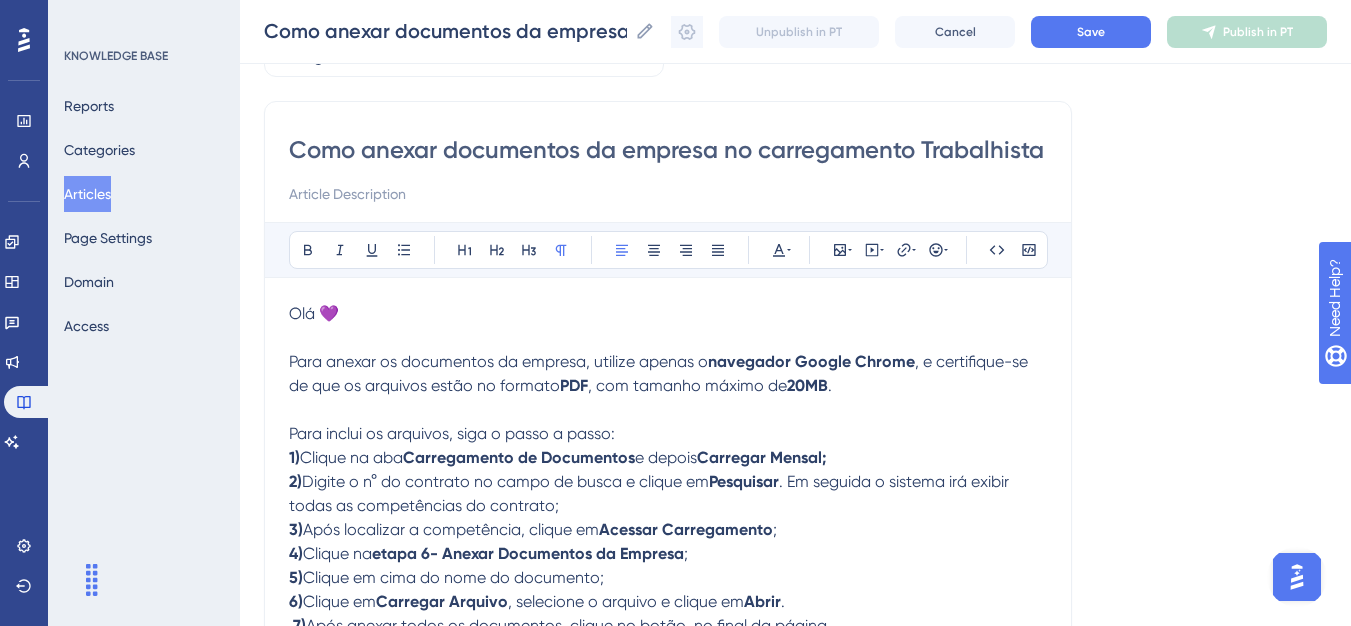 scroll, scrollTop: 168, scrollLeft: 0, axis: vertical 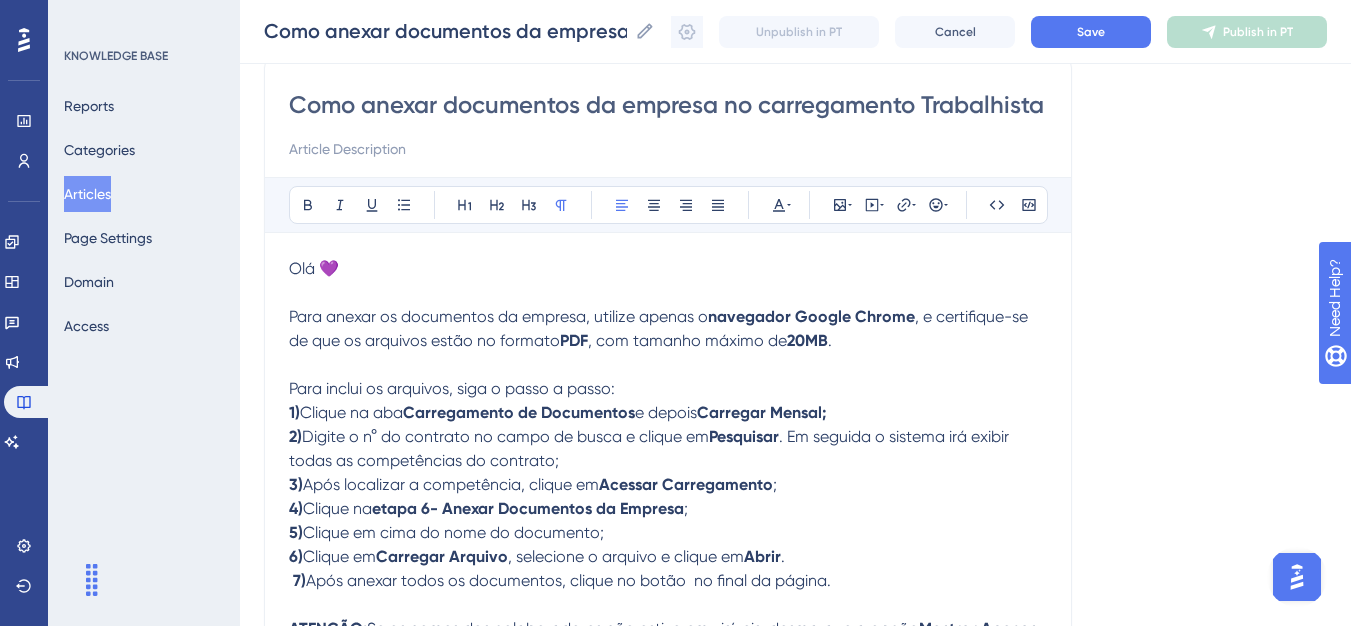 click on "Para inclui os arquivos, siga o passo a passo:" at bounding box center (668, 389) 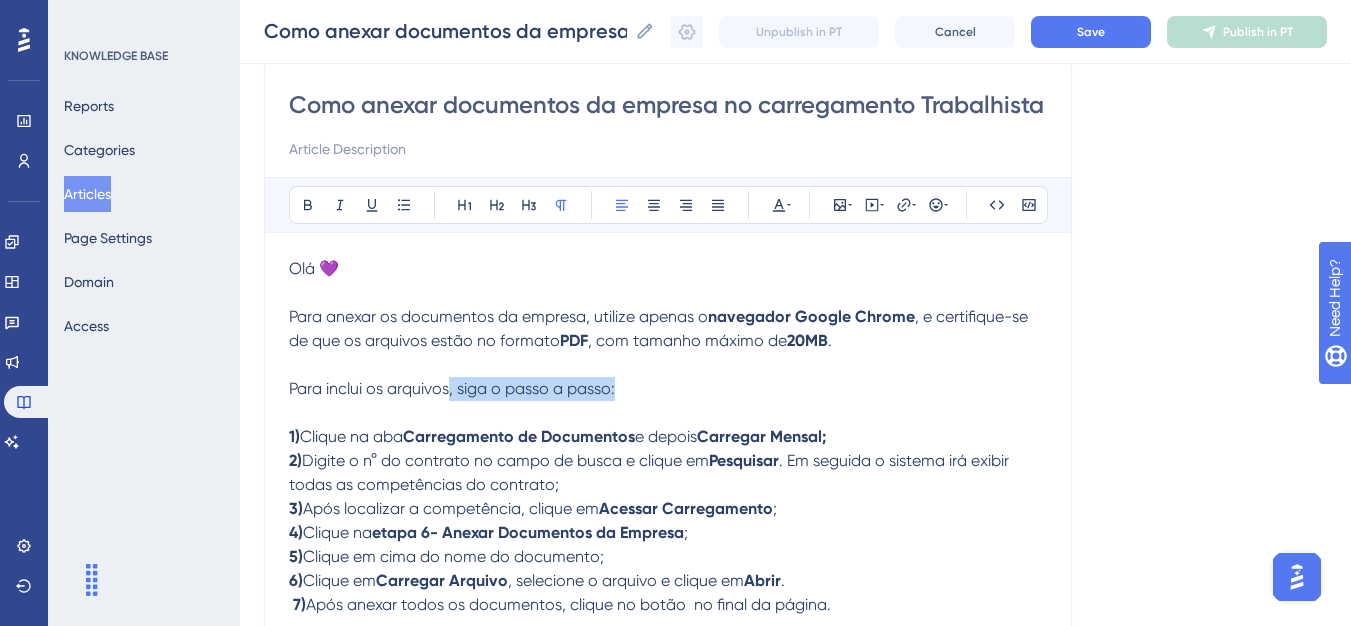 drag, startPoint x: 612, startPoint y: 389, endPoint x: 411, endPoint y: 394, distance: 201.06218 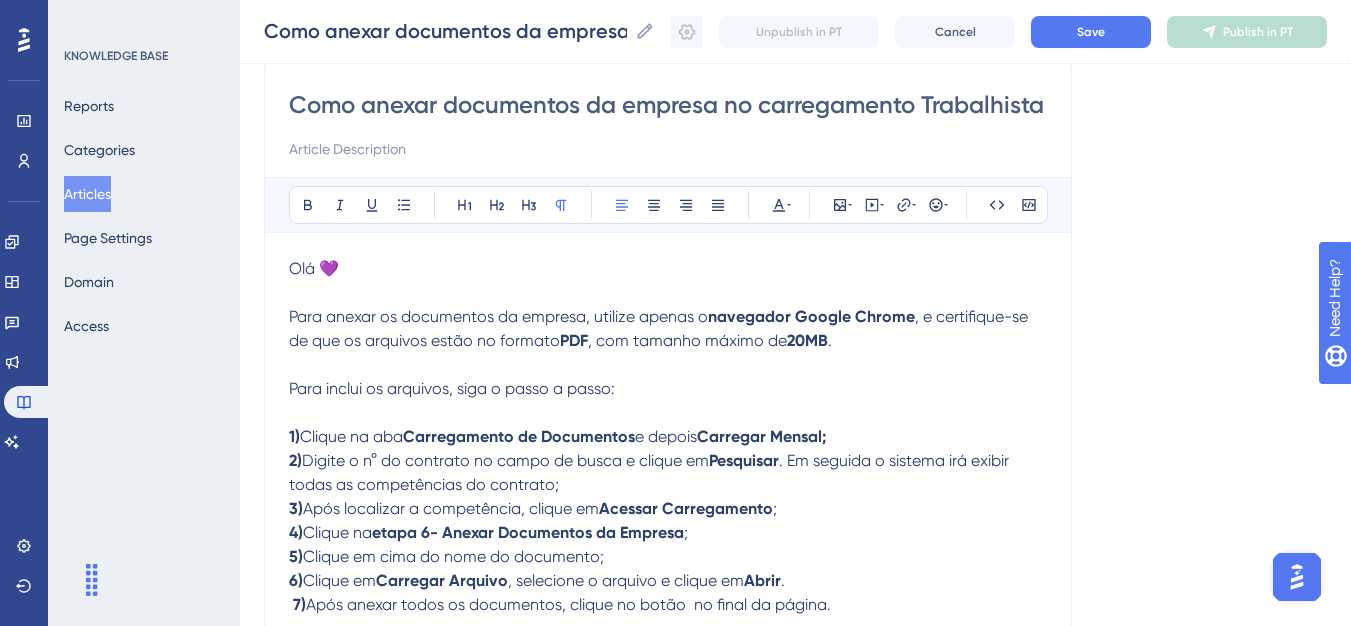 click on "Para inclui os arquivos, siga o passo a passo:" at bounding box center (452, 388) 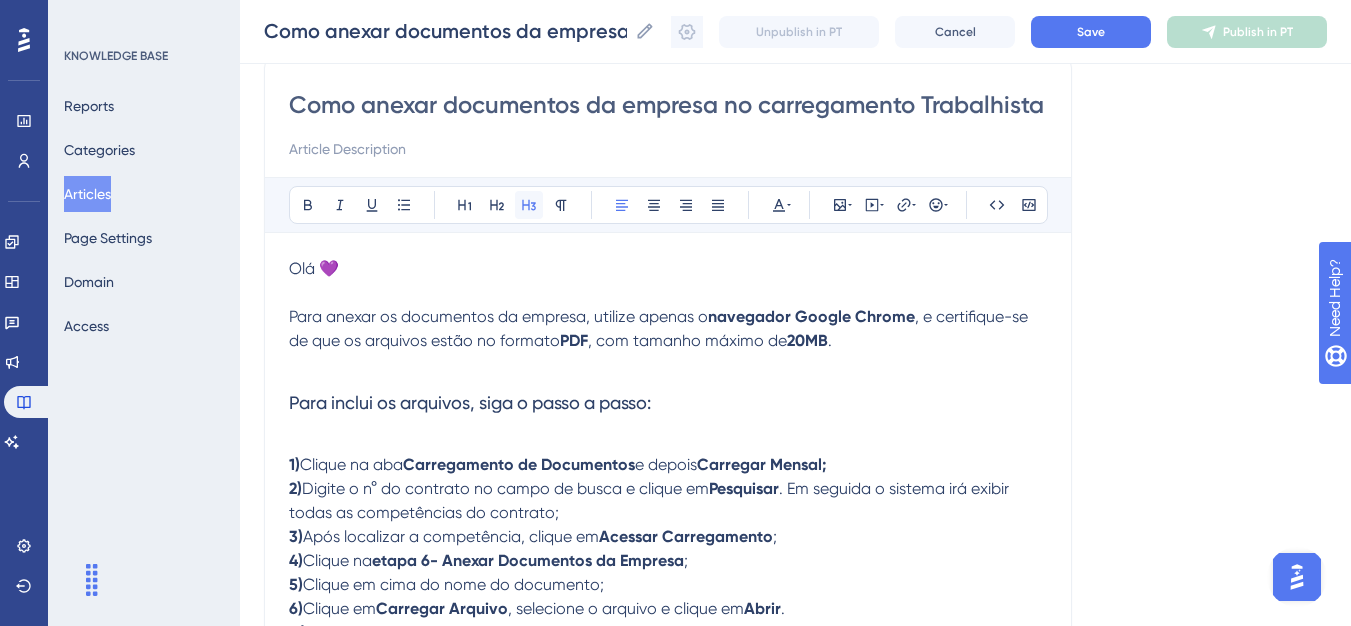 click at bounding box center (529, 205) 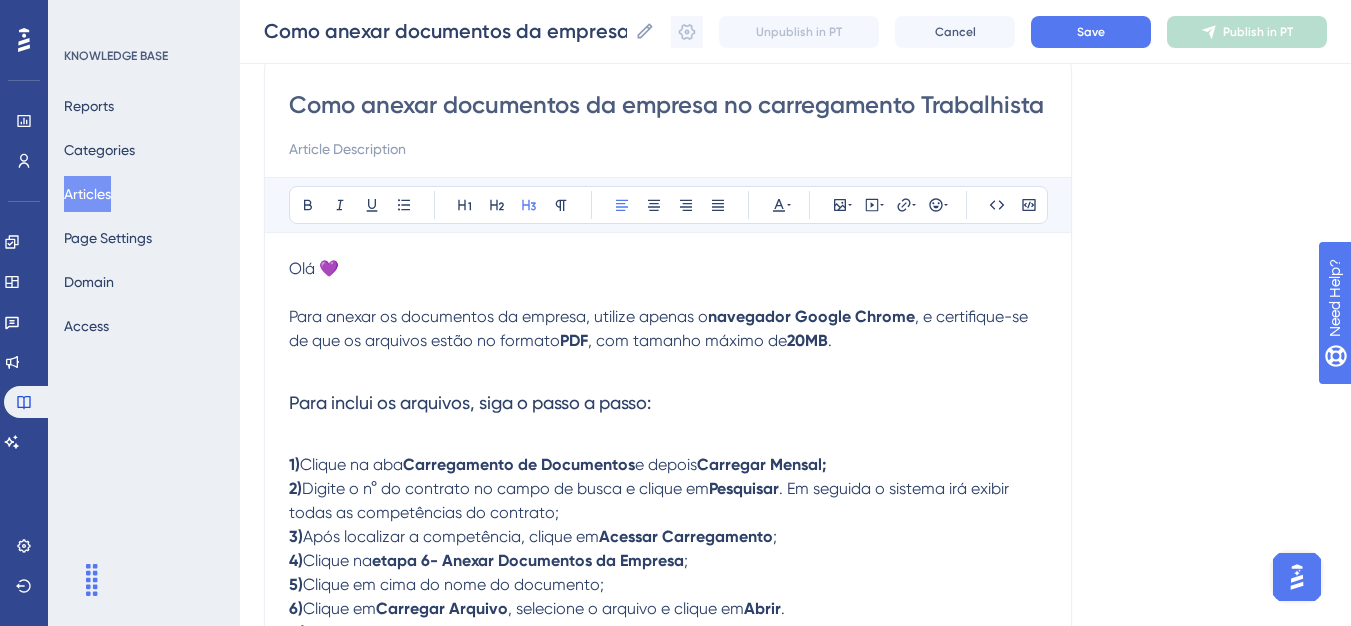 click on "Para inclui os arquivos, siga o passo a passo:" at bounding box center [668, 403] 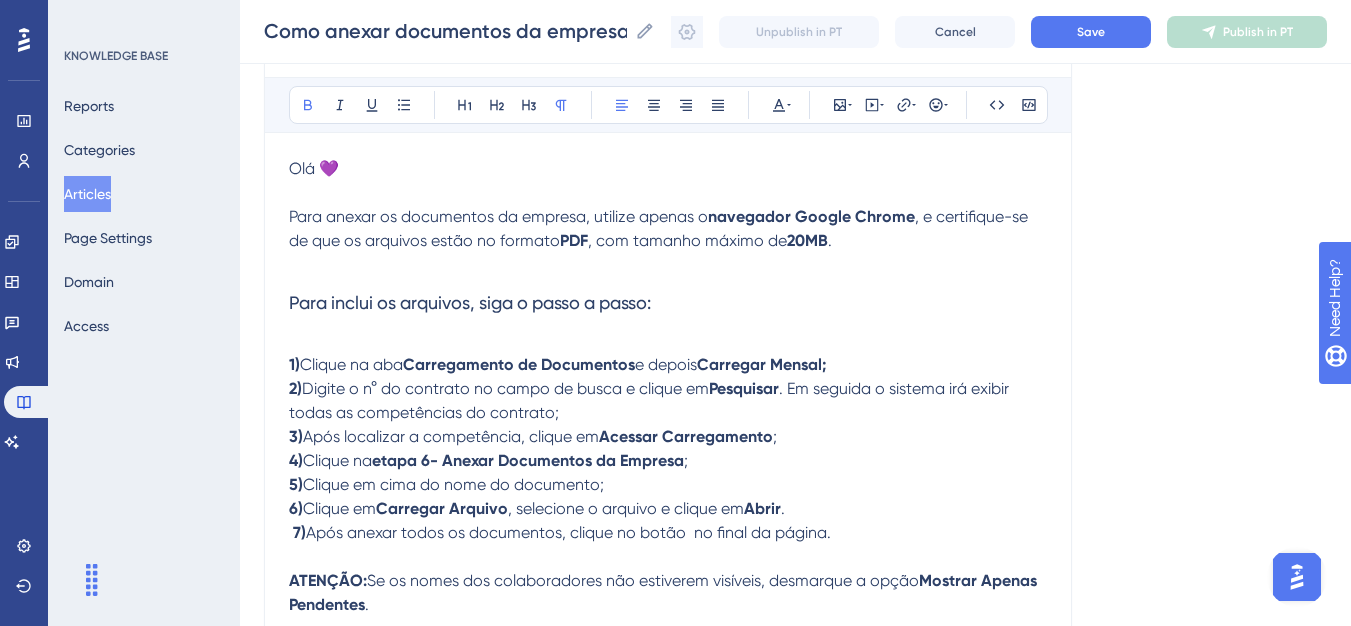 click on "1)  Clique na aba  Carregamento de Documentos  e depois  Carregar Mensal;" at bounding box center (668, 365) 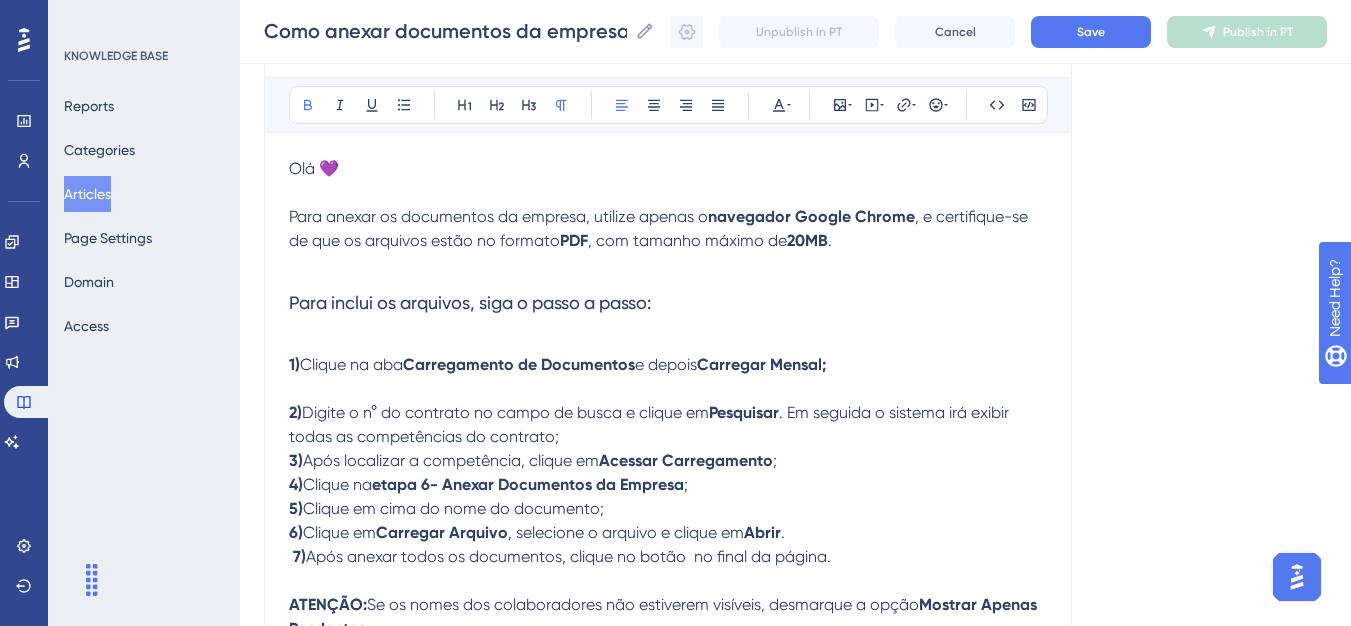 click at bounding box center [668, 389] 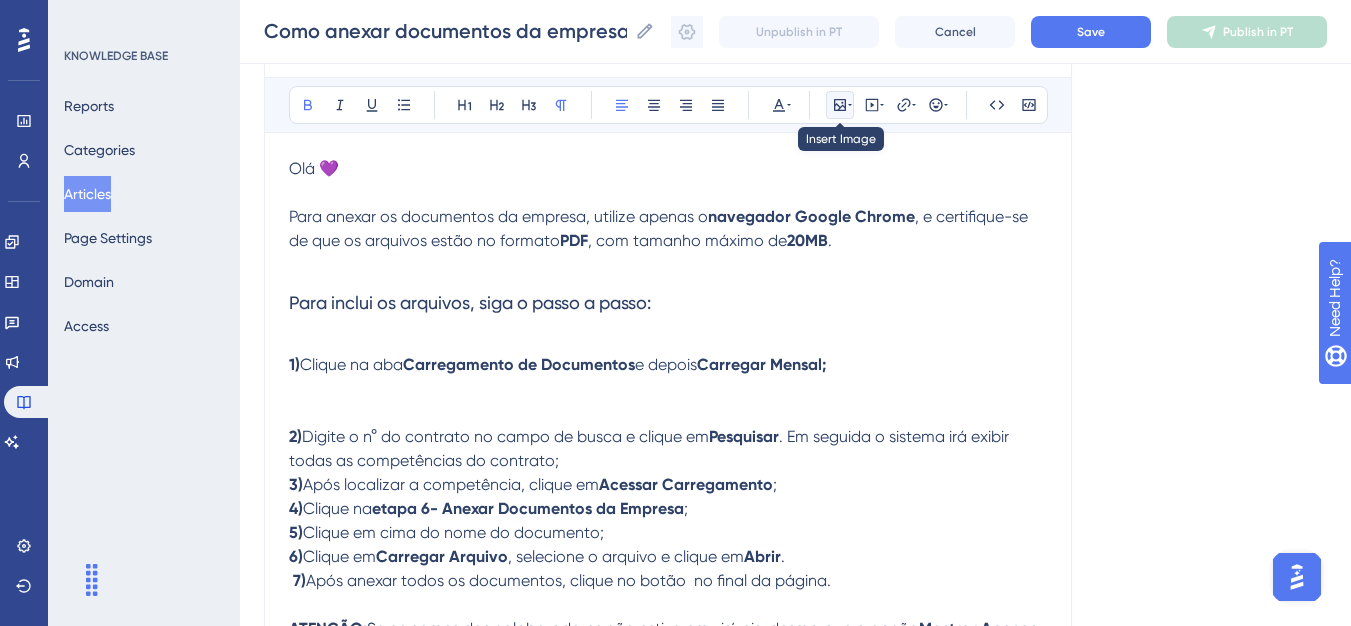 click 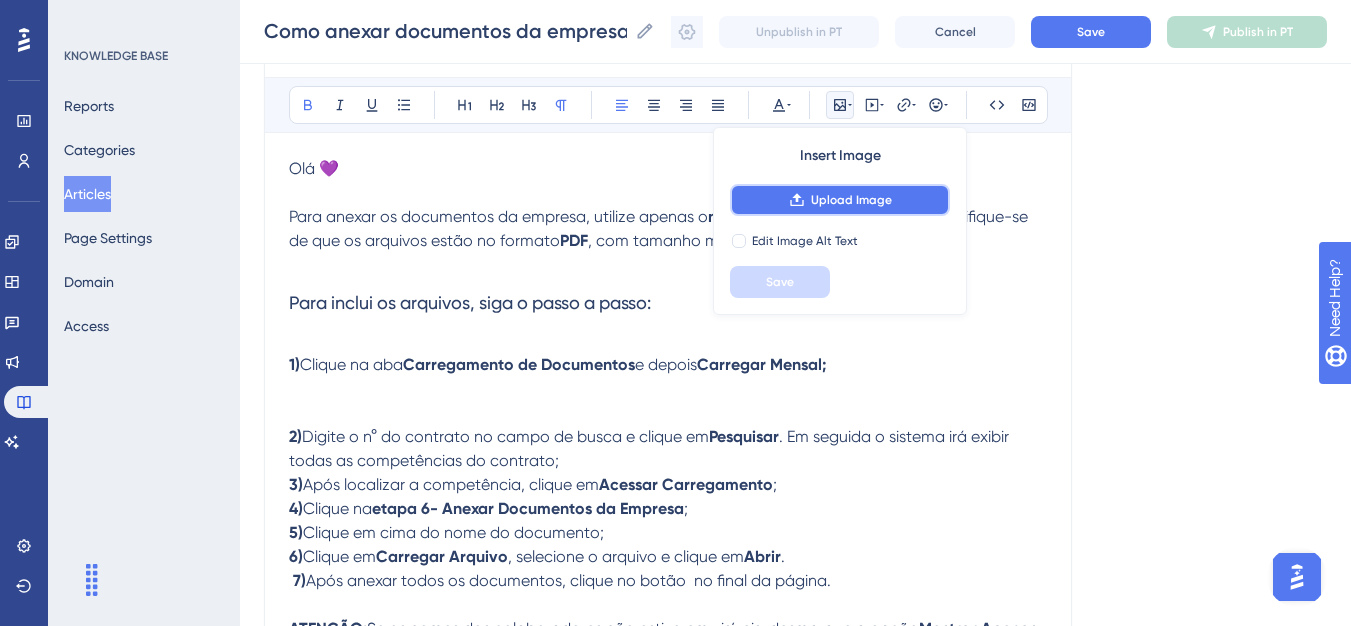 click on "Upload Image" at bounding box center [840, 200] 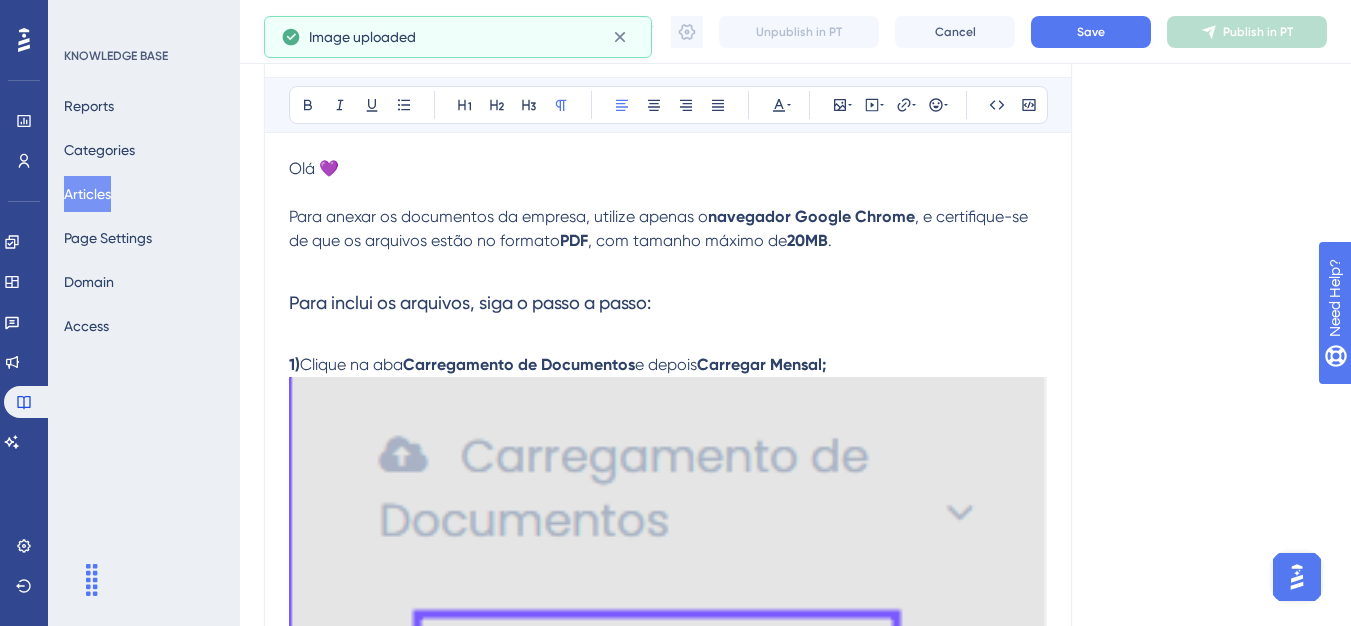 click at bounding box center (668, 589) 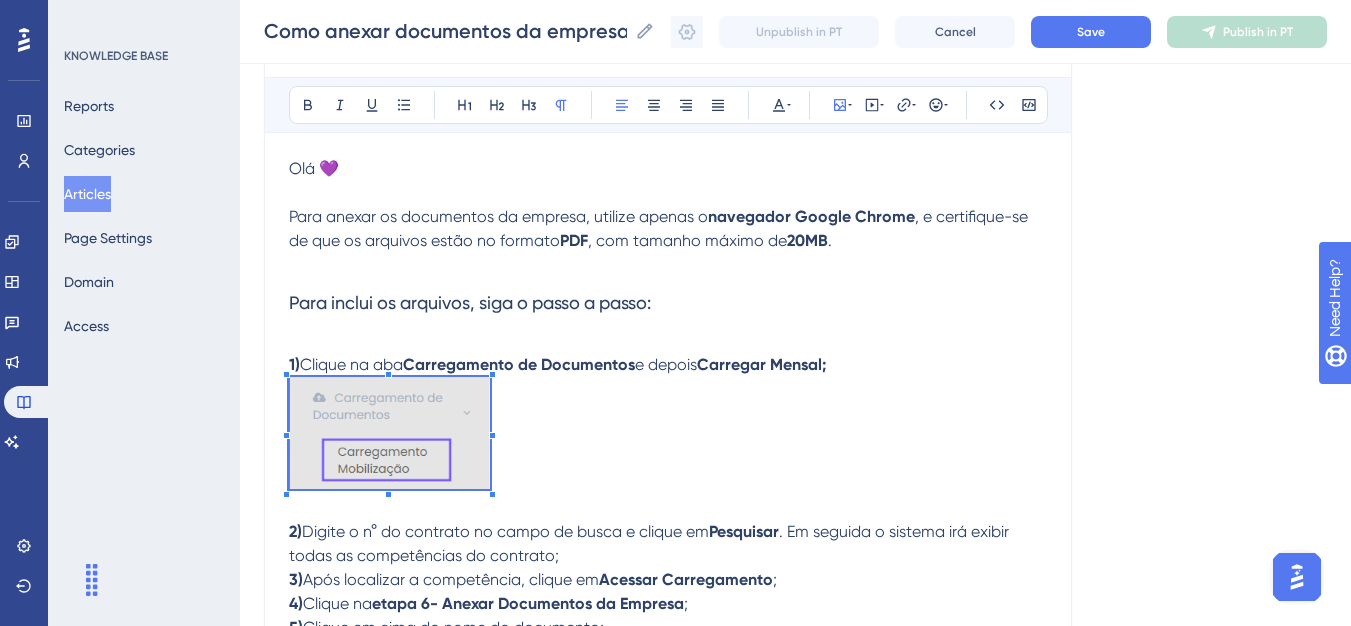 click on "Olá 💜 Para anexar os documentos da empresa, utilize apenas o  navegador Google Chrome , e certifique-se de que os arquivos estão no formato  PDF , com tamanho máximo de  20MB .   Para inclui os arquivos, siga o passo a passo:    1)  Clique na aba  Carregamento de Documentos  e depois  Carregar Mensal; 2)  Digite o n° do contrato no campo de busca e clique em  Pesquisar . Em seguida o sistema irá exibir todas as competências do contrato; 3)  Após localizar a competência, clique em  Acessar Carregamento ;  4)  Clique na  etapa 6- Anexar Documentos da Empresa ; 5)  Clique em cima do nome do documento; ​ 6)  Clique em  Carregar Arquivo , selecione o arquivo e clique em  Abrir .     7)  Após anexar todos os documentos, clique no botão  no final da página.   ATENÇÃO:  Se os nomes dos colaboradores não estiverem visíveis, desmarque a opção  Mostrar Apenas Pendentes ." at bounding box center [668, 458] 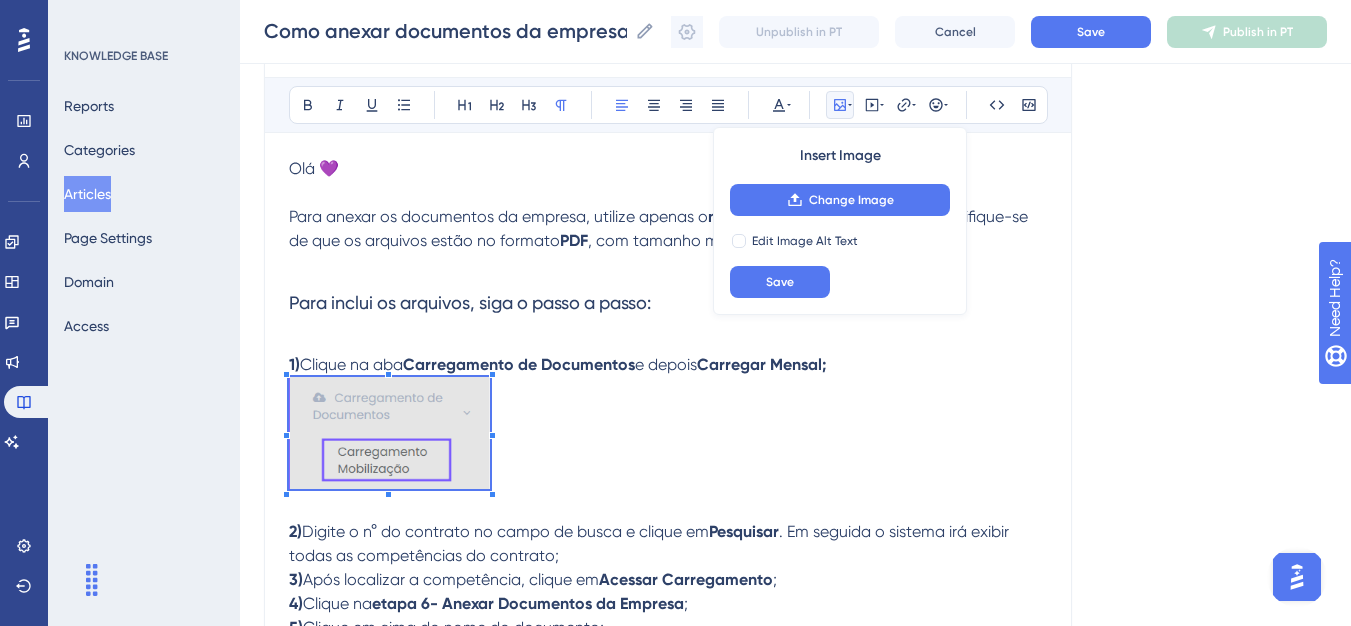 click at bounding box center (668, 436) 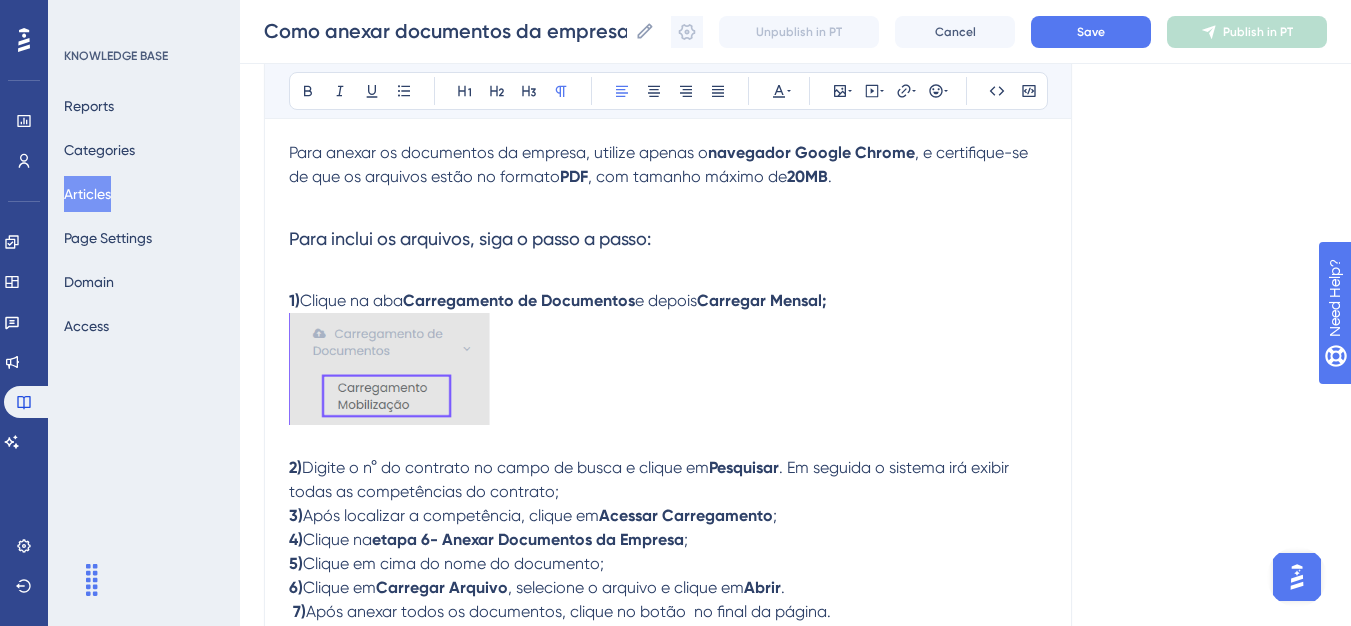 scroll, scrollTop: 368, scrollLeft: 0, axis: vertical 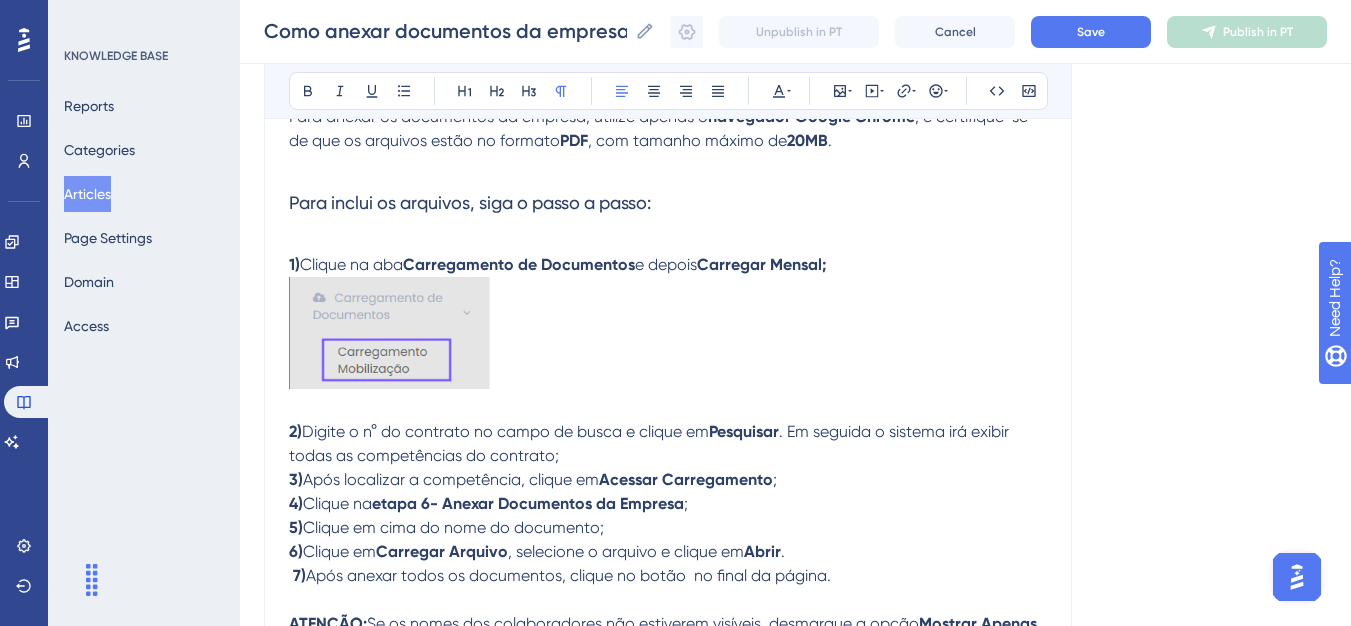 click on "2)  Digite o n° do contrato no campo de busca e clique em  Pesquisar . Em seguida o sistema irá exibir todas as competências do contrato;" at bounding box center (668, 444) 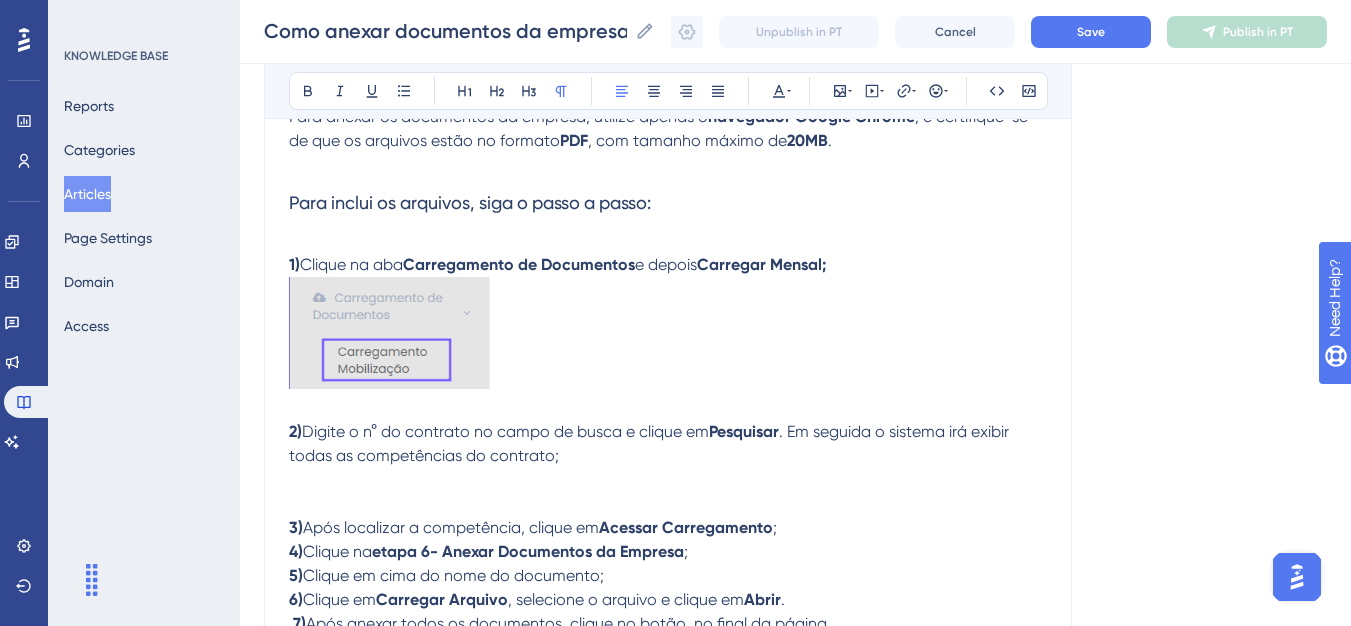 click at bounding box center [668, 480] 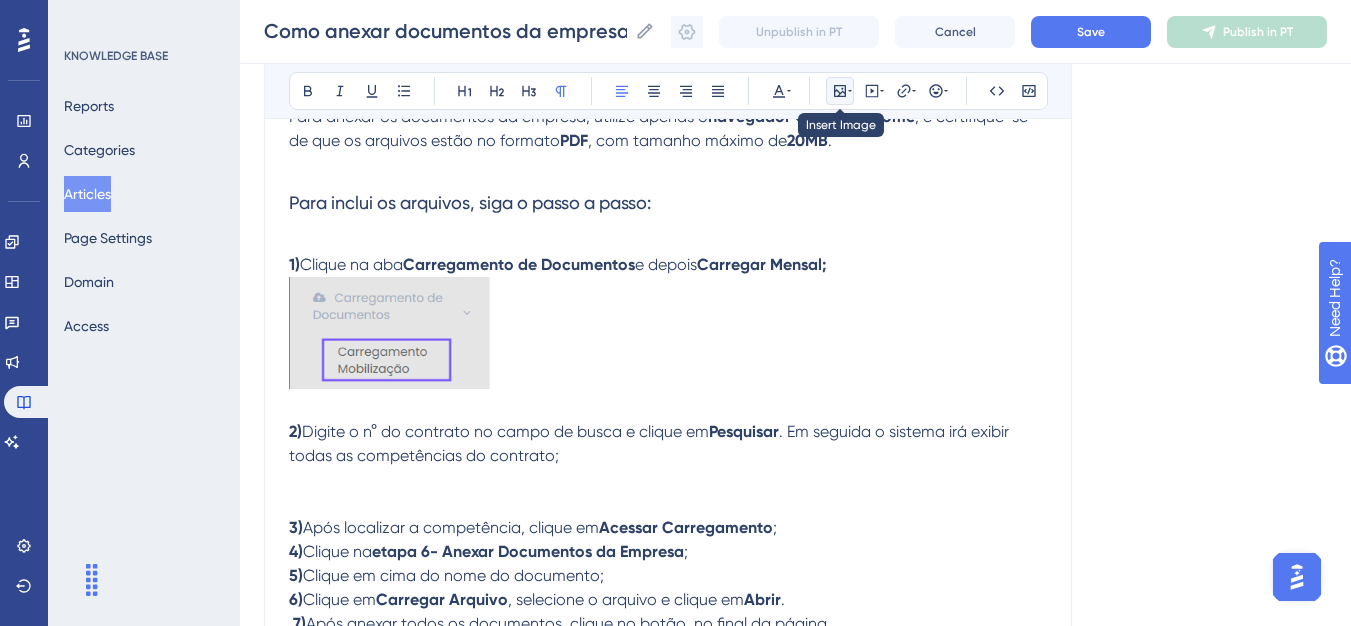 click 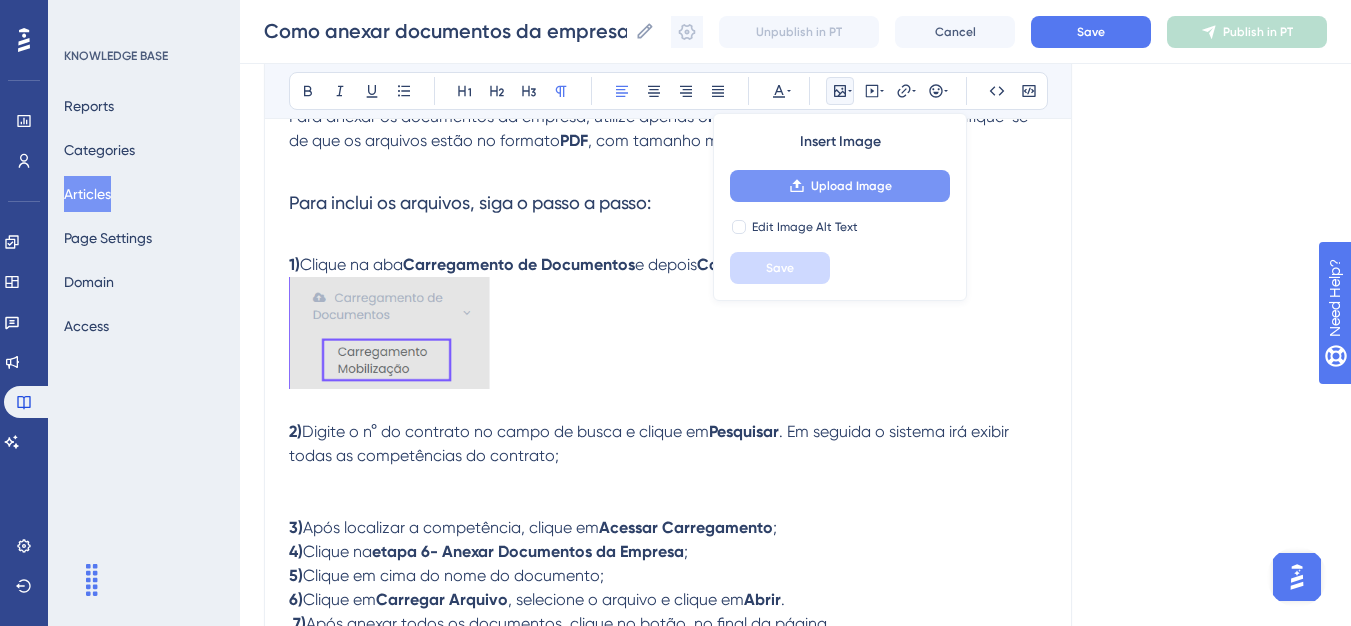click on "Upload Image" at bounding box center (840, 186) 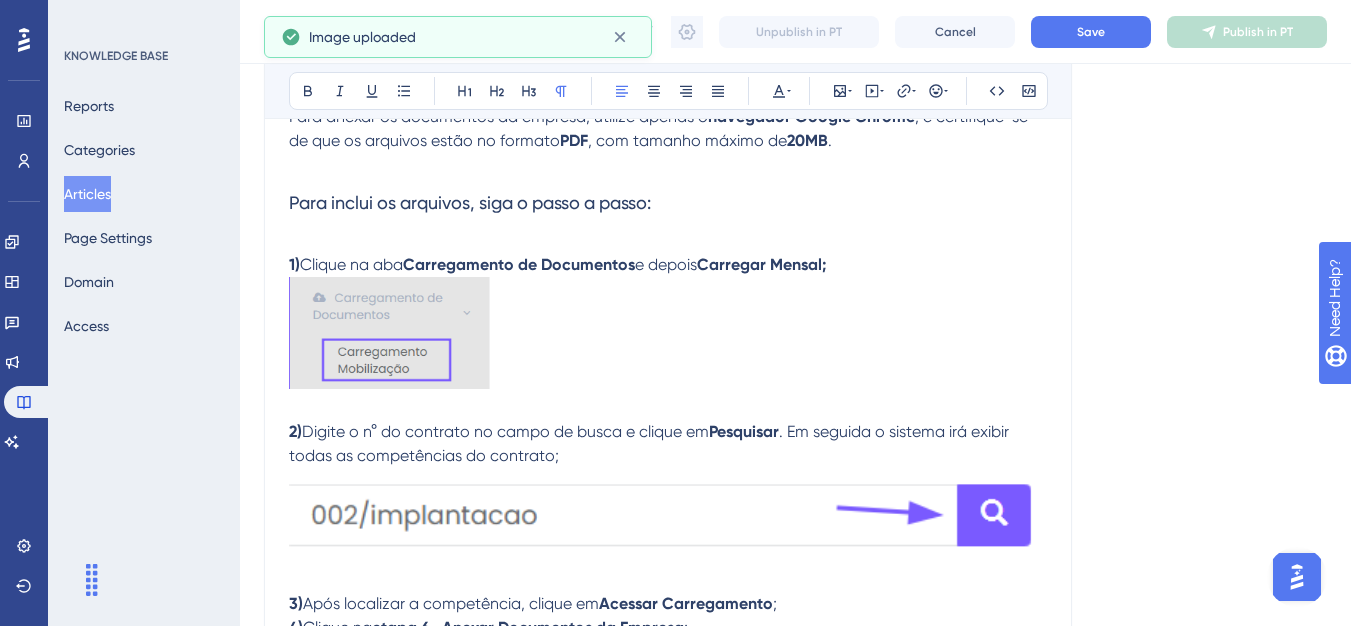 click at bounding box center (668, 514) 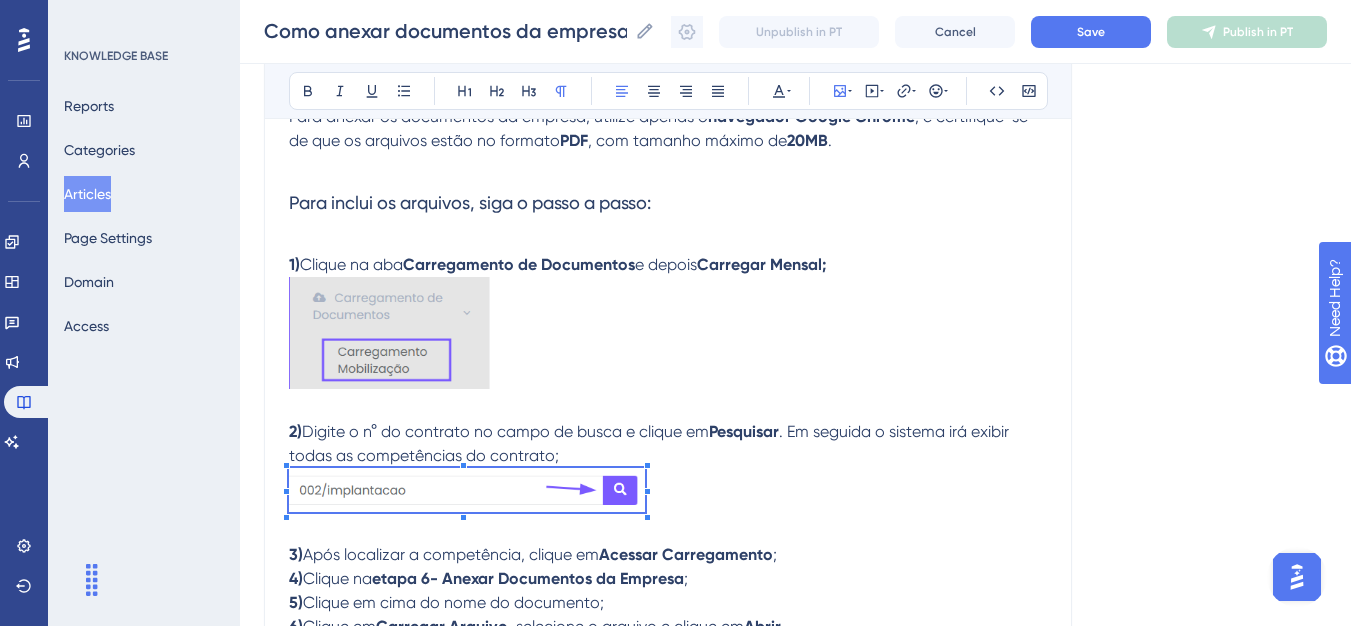 click on "Olá 💜 Para anexar os documentos da empresa, utilize apenas o  navegador Google Chrome , e certifique-se de que os arquivos estão no formato  PDF , com tamanho máximo de  20MB .   Para inclui os arquivos, siga o passo a passo:    1)  Clique na aba  Carregamento de Documentos  e depois  Carregar Mensal; 2)  Digite o n° do contrato no campo de busca e clique em  Pesquisar . Em seguida o sistema irá exibir todas as competências do contrato; 3)  Após localizar a competência, clique em  Acessar Carregamento ;  4)  Clique na  etapa 6- Anexar Documentos da Empresa ; 5)  Clique em cima do nome do documento; ​ 6)  Clique em  Carregar Arquivo , selecione o arquivo e clique em  Abrir .     7)  Após anexar todos os documentos, clique no botão  no final da página.   ATENÇÃO:  Se os nomes dos colaboradores não estiverem visíveis, desmarque a opção  Mostrar Apenas Pendentes ." at bounding box center [668, 396] 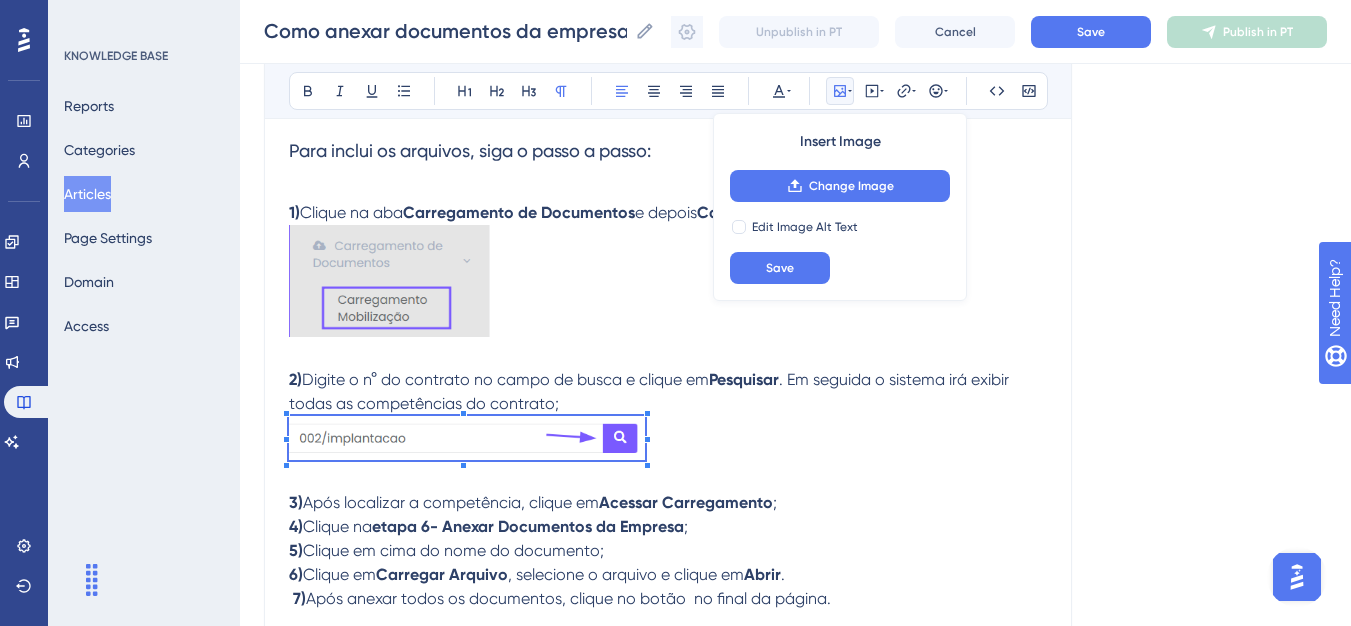 scroll, scrollTop: 468, scrollLeft: 0, axis: vertical 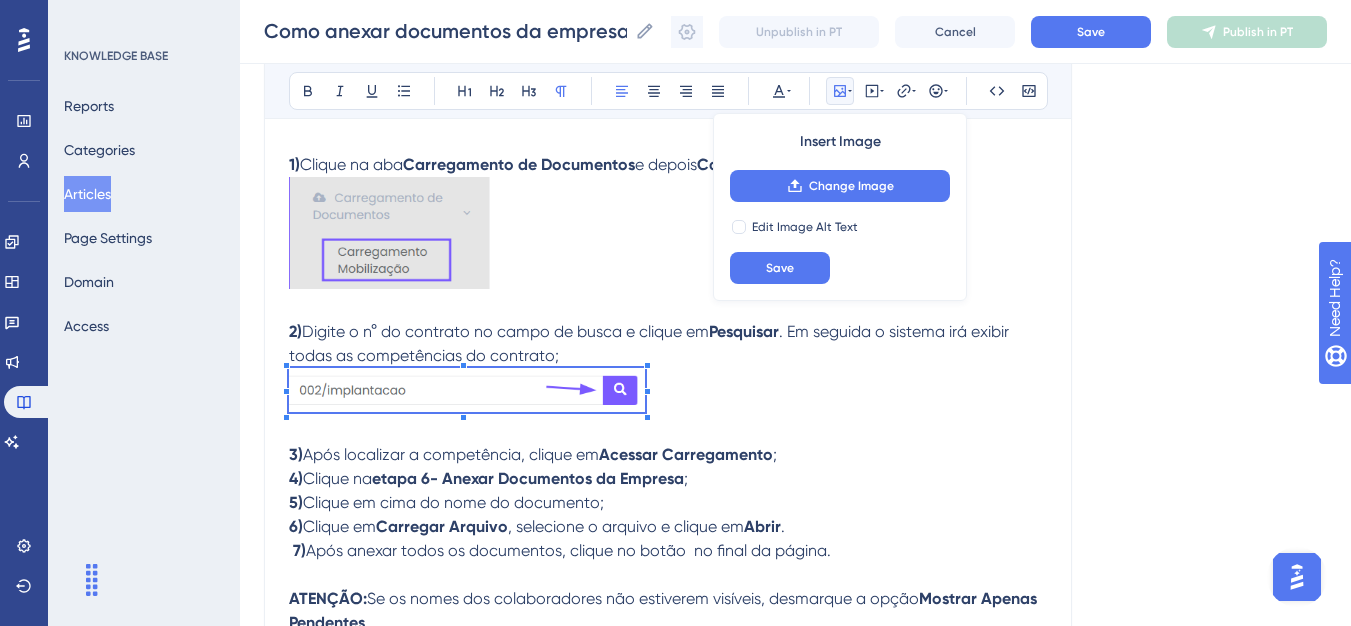 click on "3)  Após localizar a competência, clique em  Acessar Carregamento ;" at bounding box center (668, 455) 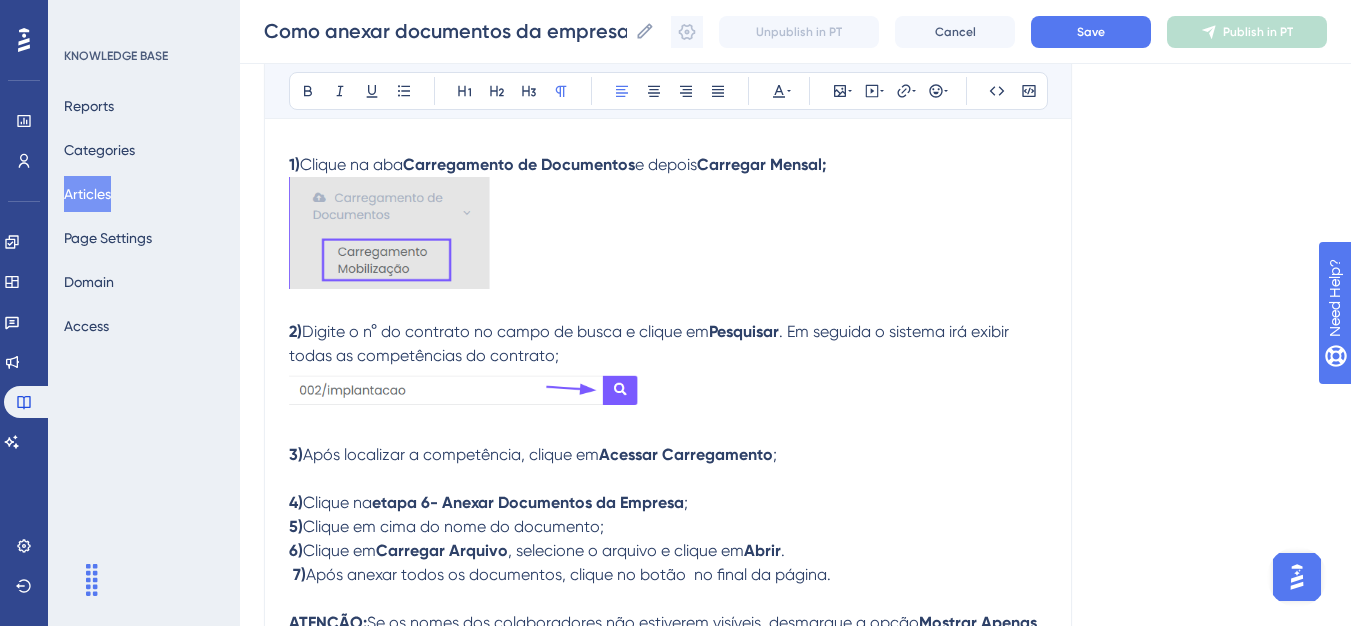click at bounding box center [668, 479] 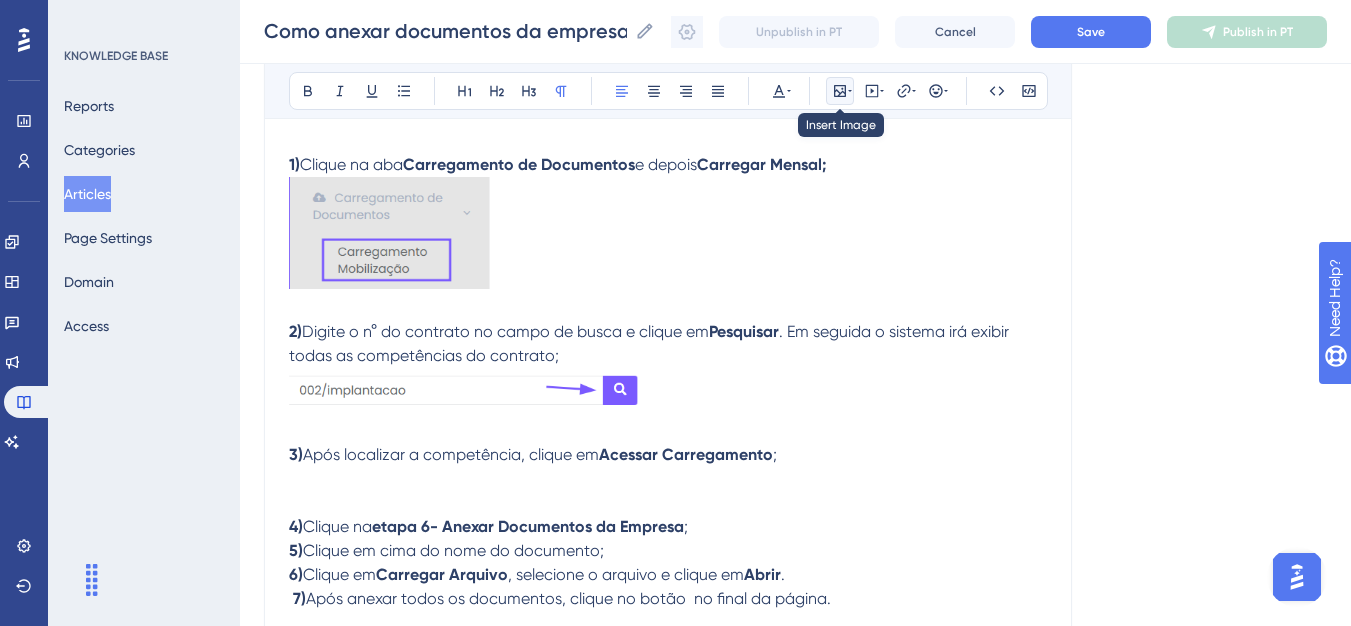 click 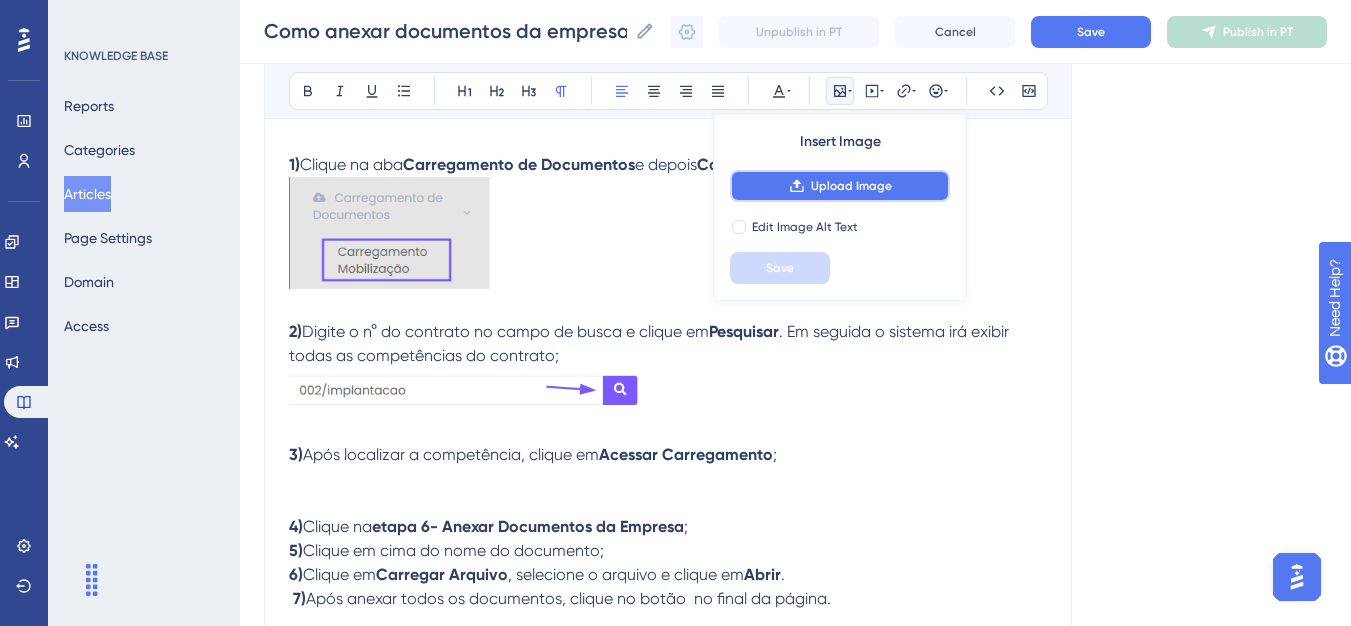 click on "Upload Image" at bounding box center (851, 186) 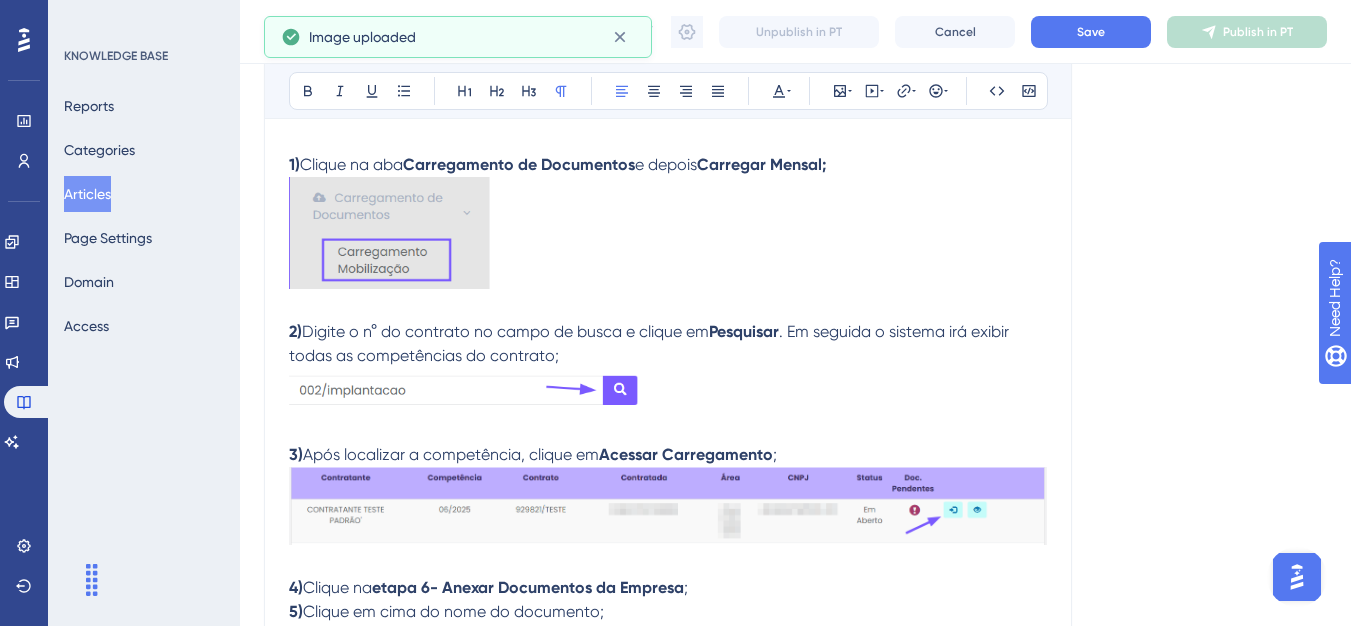 click at bounding box center (668, 506) 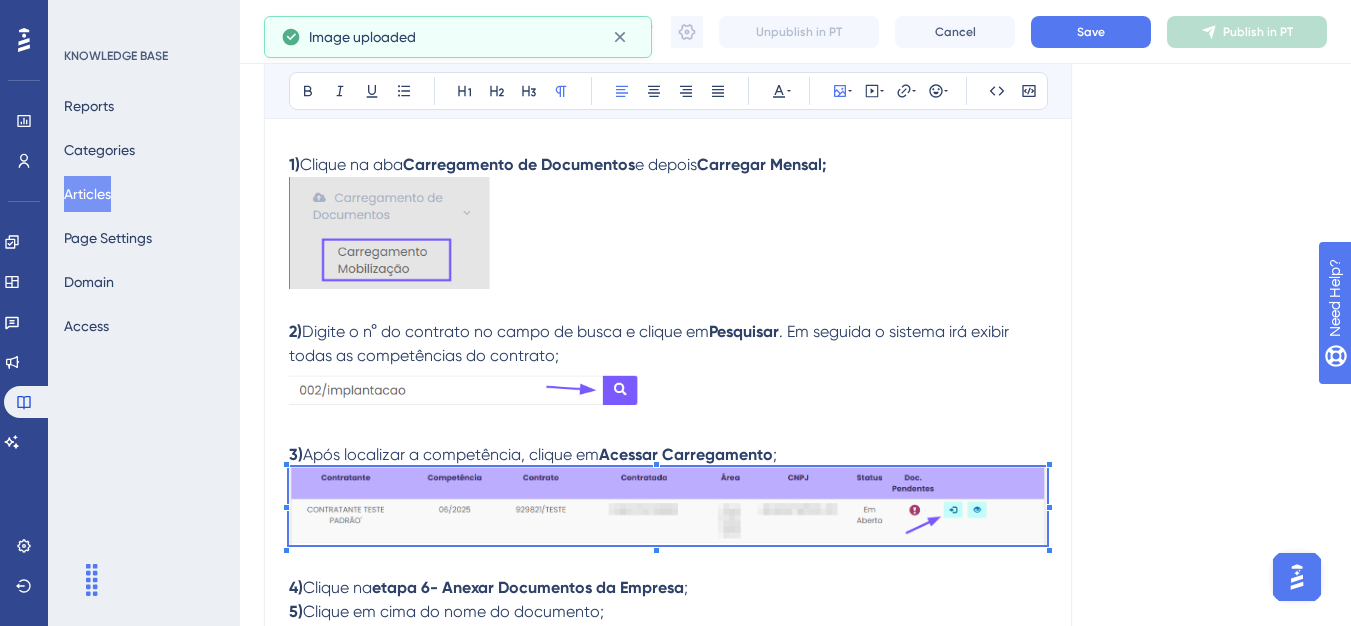 click on "Language Portuguese (Default) Como anexar documentos da empresa no carregamento Trabalhista Bold Italic Underline Bullet Point Heading 1 Heading 2 Heading 3 Normal Align Left Align Center Align Right Align Justify Text Color Insert Image Embed Video Hyperlink Emojis Code Code Block Olá 💜 Para anexar os documentos da empresa, utilize apenas o  navegador Google Chrome , e certifique-se de que os arquivos estão no formato  PDF , com tamanho máximo de  20MB .   Para inclui os arquivos, siga o passo a passo:    1)  Clique na aba  Carregamento de Documentos  e depois  Carregar Mensal; 2)  Digite o n° do contrato no campo de busca e clique em  Pesquisar . Em seguida o sistema irá exibir todas as competências do contrato; 3)  Após localizar a competência, clique em  Acessar Carregamento ;  4)  Clique na  etapa 6- Anexar Documentos da Empresa ; 5)  Clique em cima do nome do documento; ​ 6)  Clique em  Carregar Arquivo , selecione o arquivo e clique em  Abrir .     7)   .  😀" at bounding box center [795, 274] 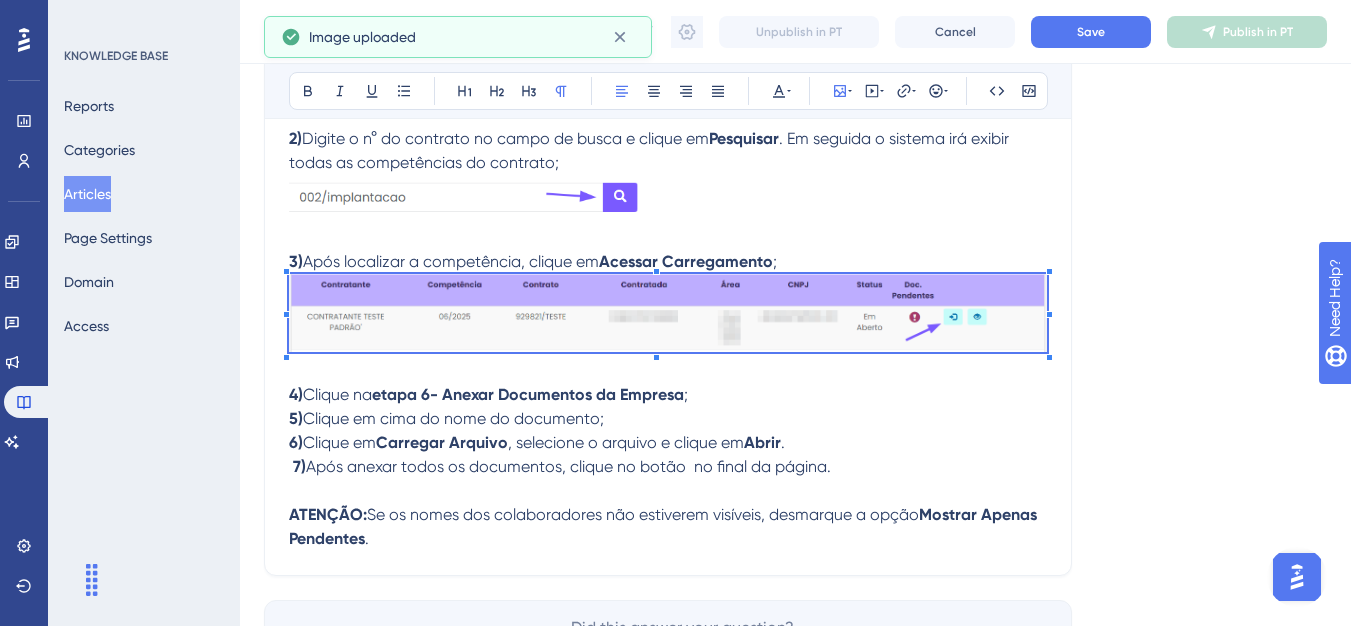 scroll, scrollTop: 668, scrollLeft: 0, axis: vertical 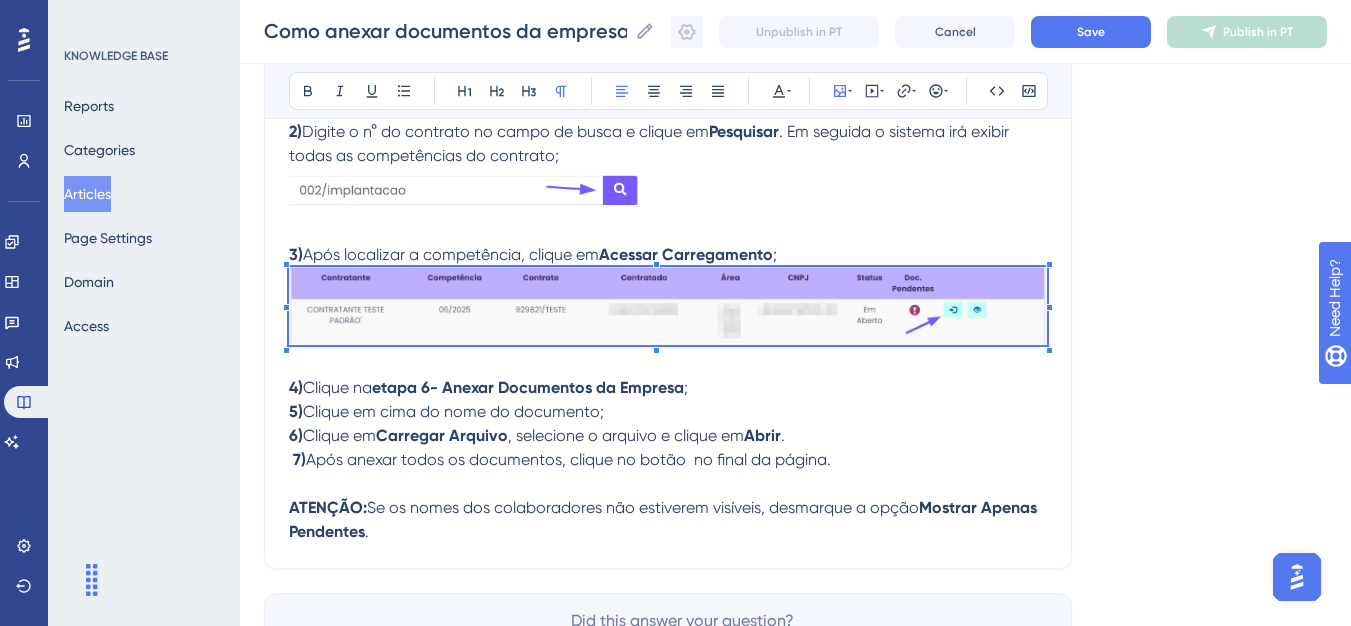 click on "4)  Clique na  etapa 6- Anexar Documentos da Empresa ;" at bounding box center (668, 388) 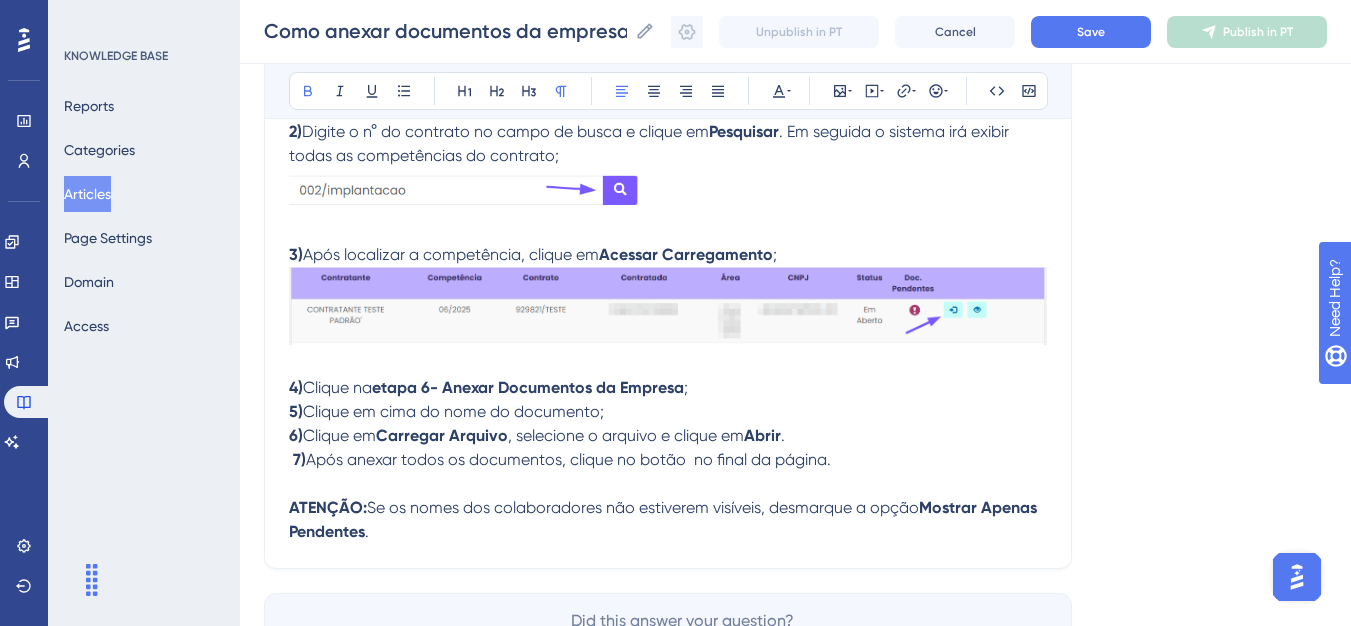 click on "etapa 6- Anexar Documentos da Empresa" at bounding box center (528, 387) 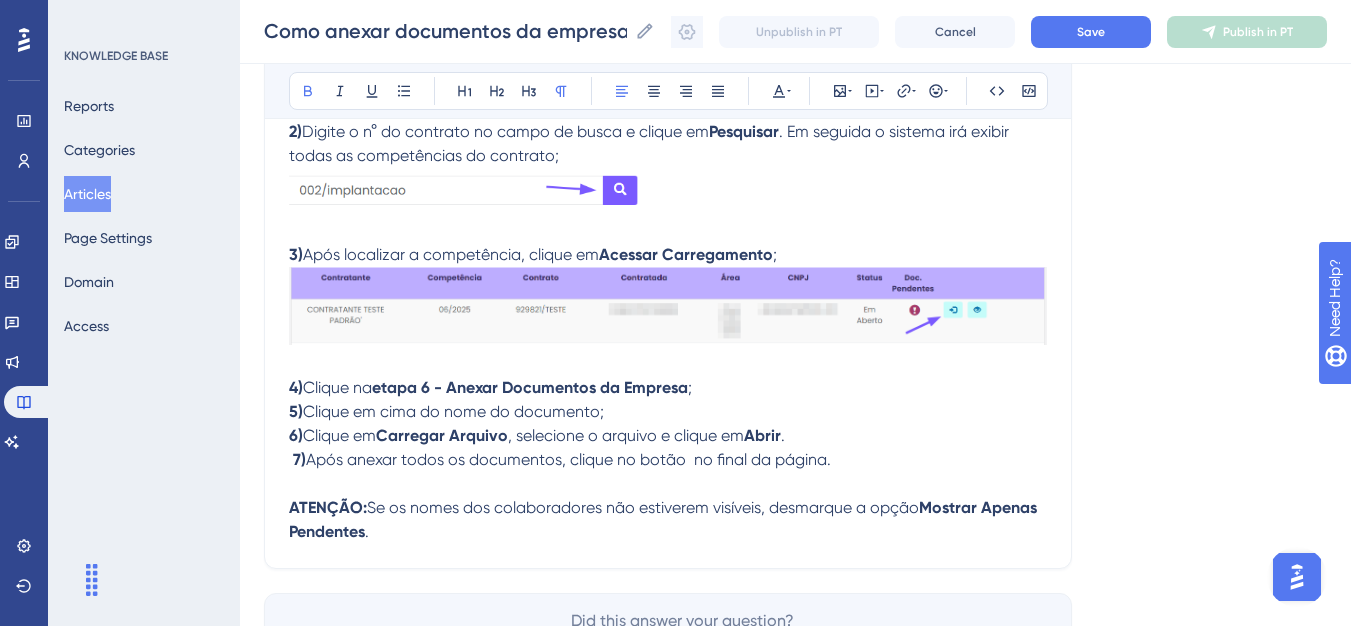 click on "Após anexar todos os documentos, clique no botão  no final da página." at bounding box center (568, 459) 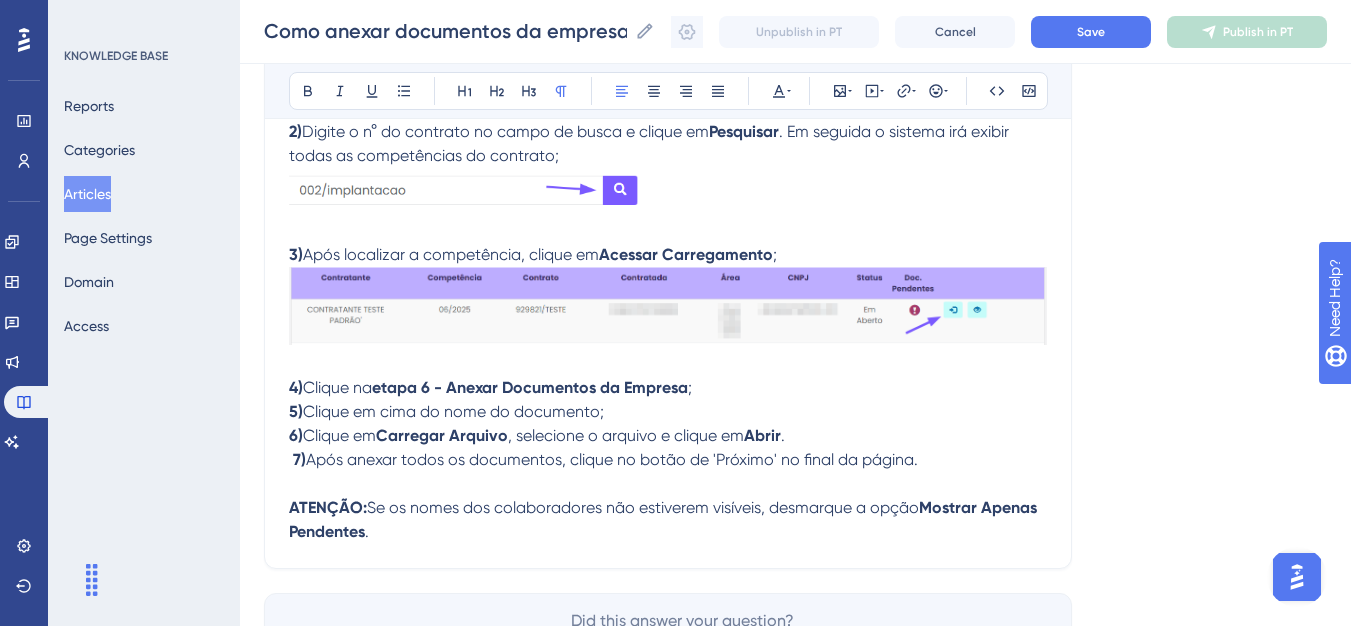 drag, startPoint x: 625, startPoint y: 415, endPoint x: 318, endPoint y: 393, distance: 307.78726 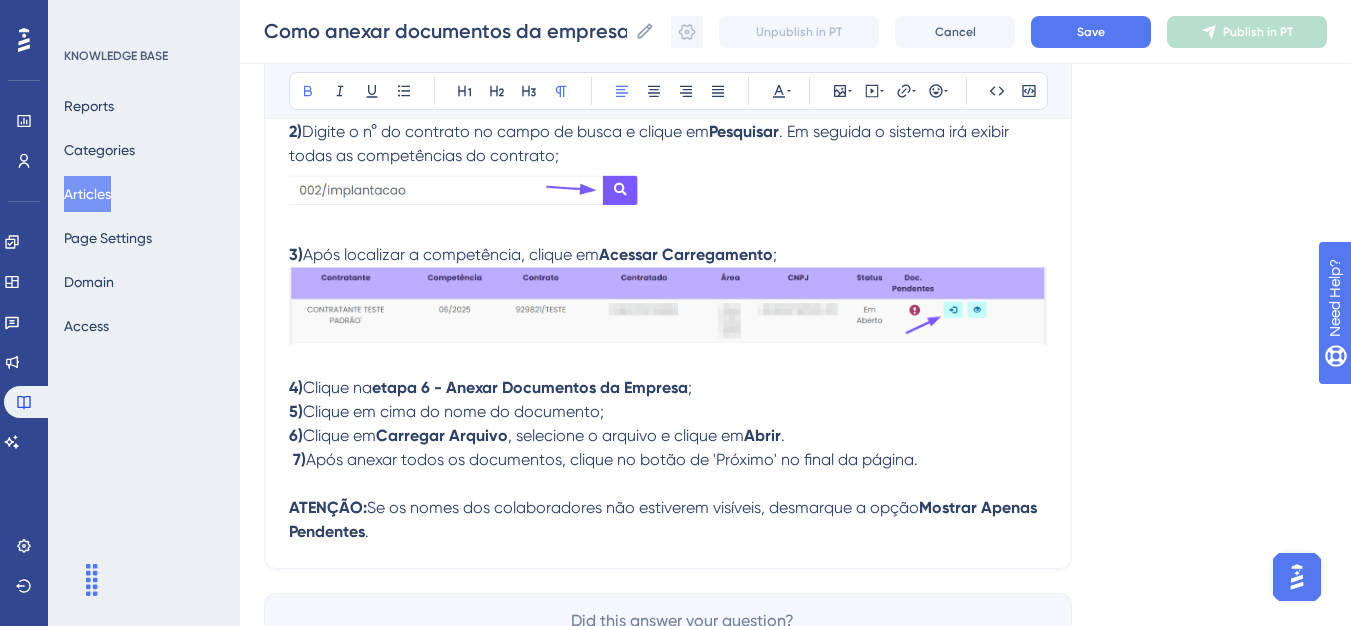 click on "Carregar Arquivo" at bounding box center (442, 435) 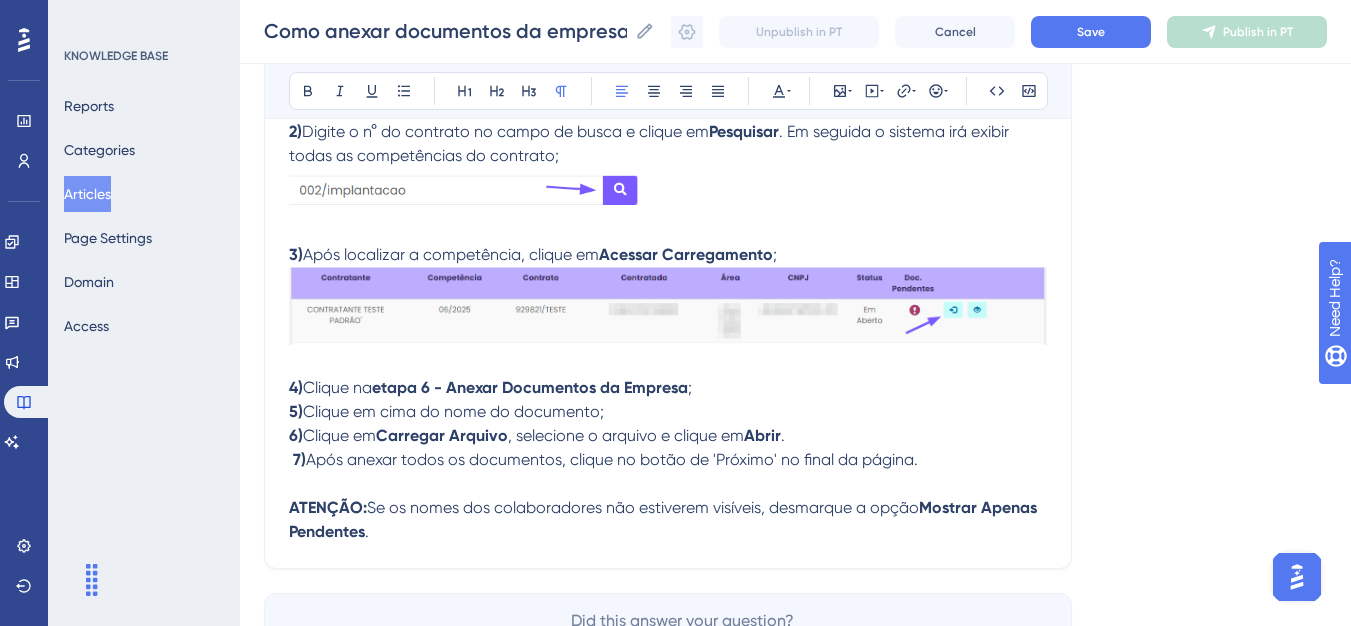 drag, startPoint x: 816, startPoint y: 433, endPoint x: 271, endPoint y: 418, distance: 545.20636 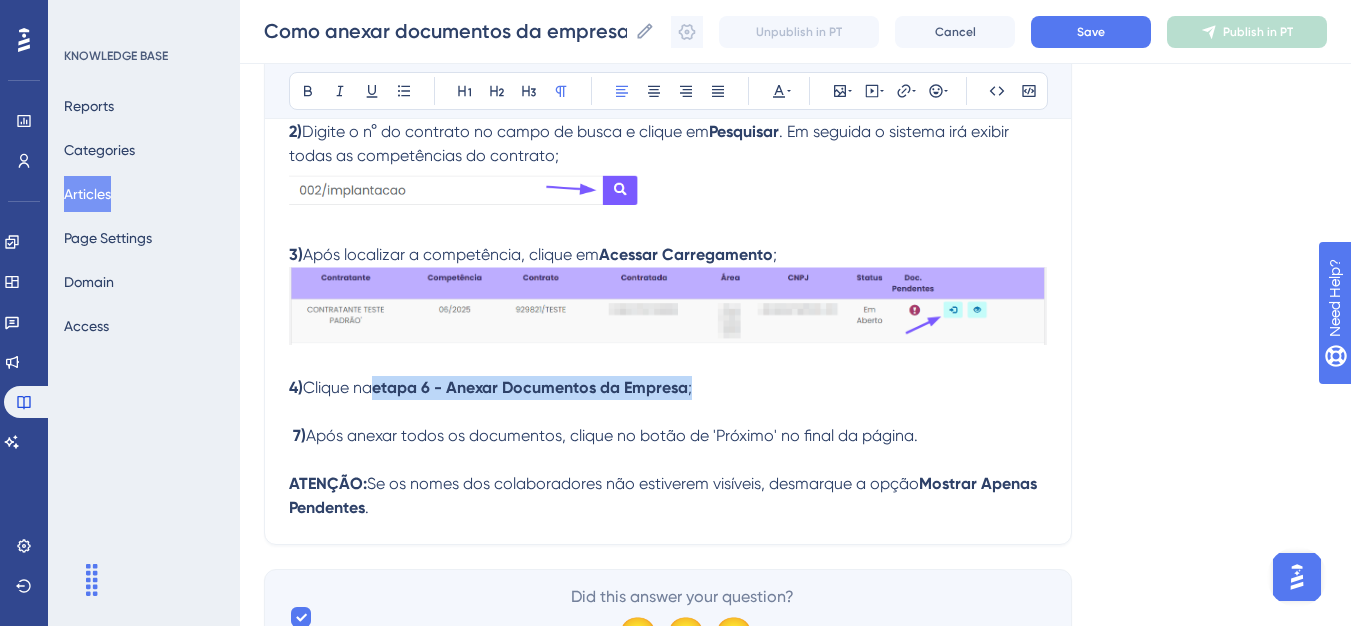 drag, startPoint x: 719, startPoint y: 387, endPoint x: 382, endPoint y: 395, distance: 337.09494 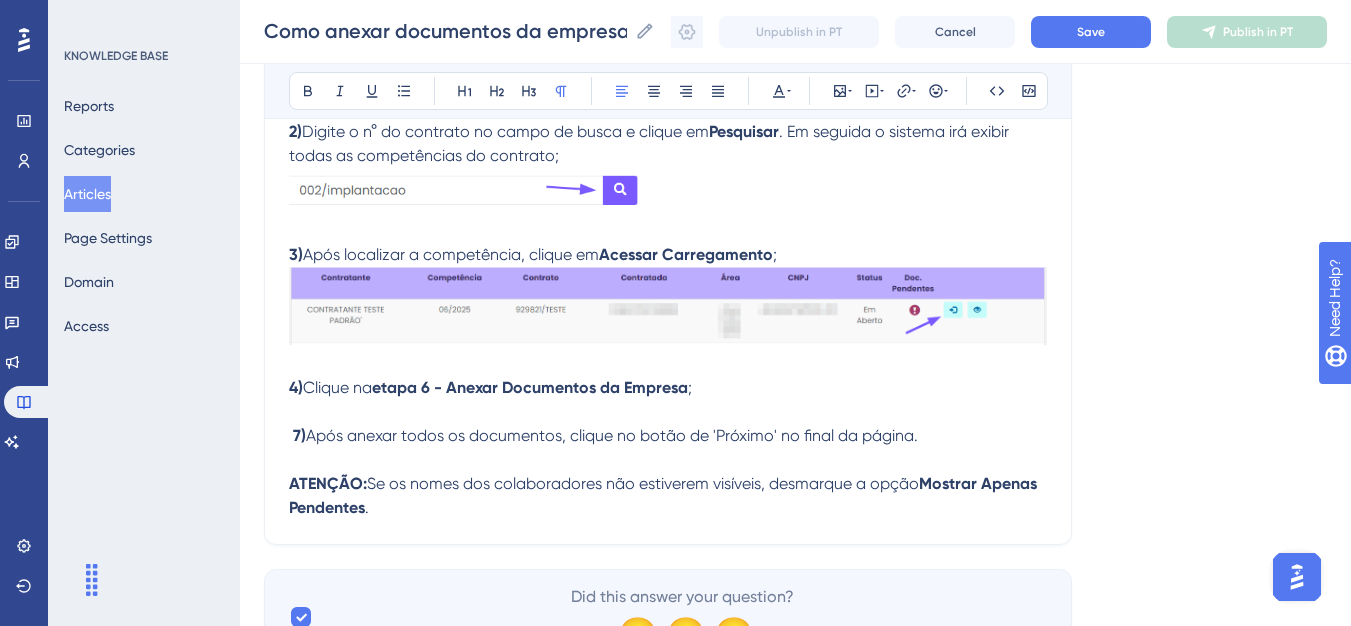 click on "Clique na" at bounding box center (337, 387) 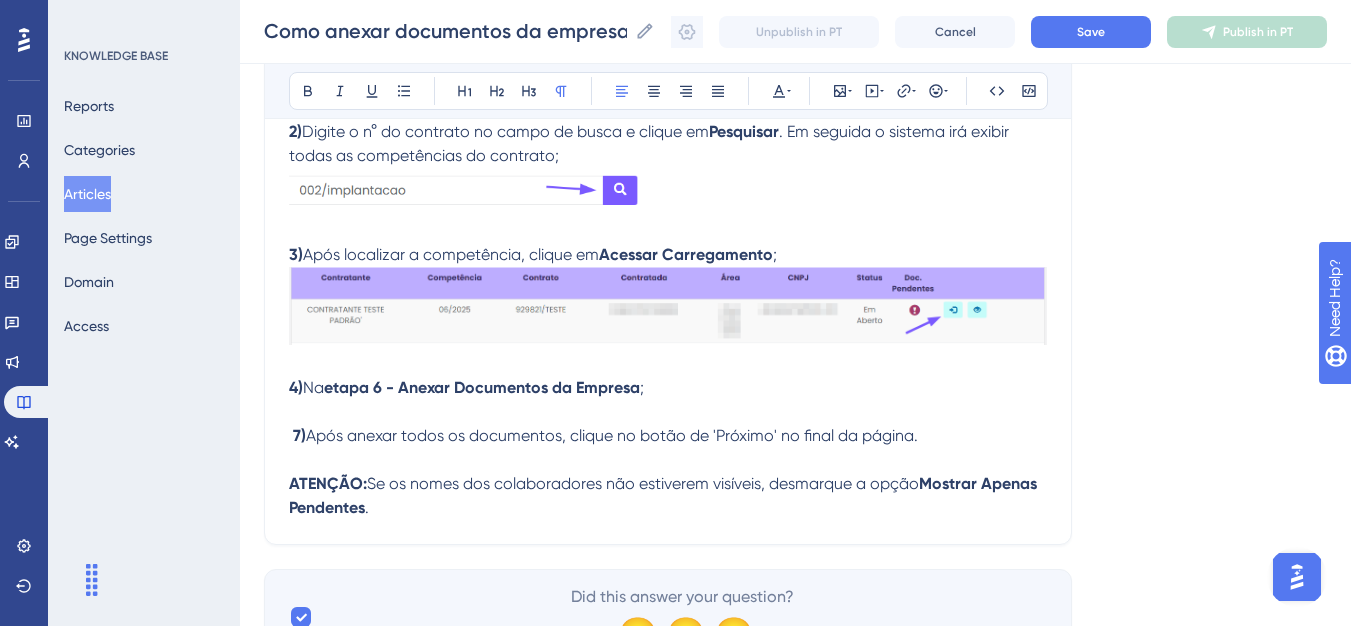 click on "4)  Na  etapa 6 - Anexar Documentos da Empresa ;" at bounding box center [668, 388] 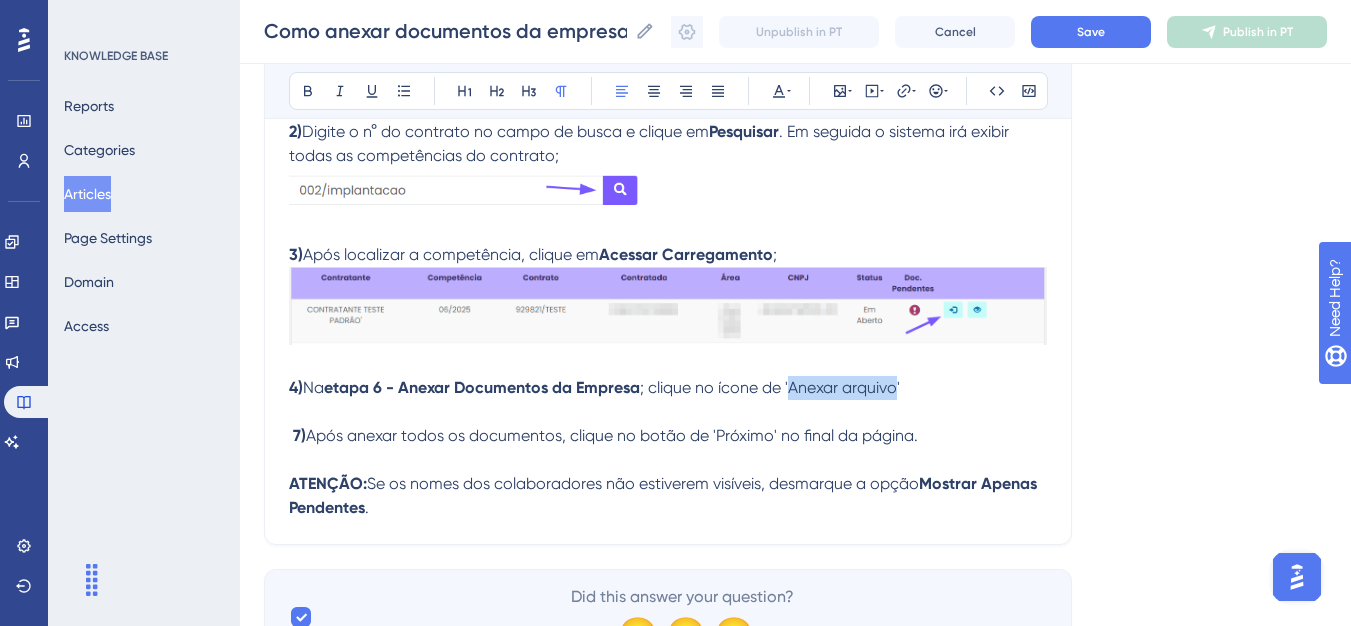 drag, startPoint x: 796, startPoint y: 393, endPoint x: 901, endPoint y: 383, distance: 105.47511 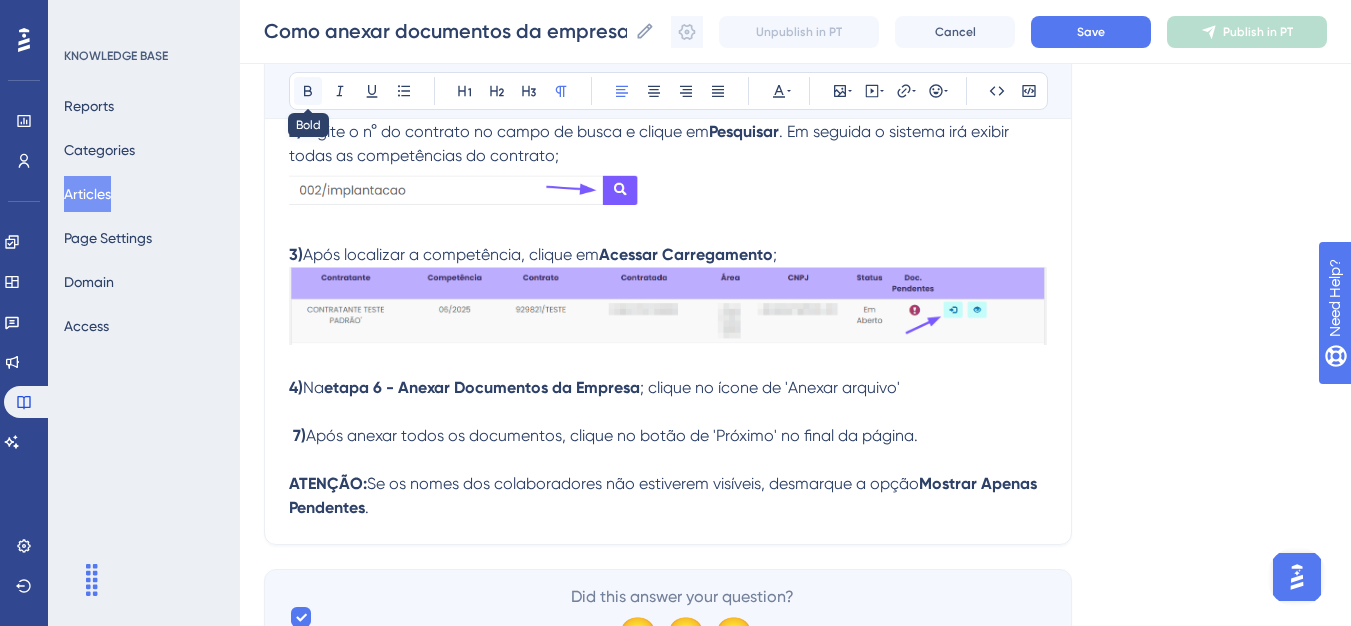 click at bounding box center (308, 91) 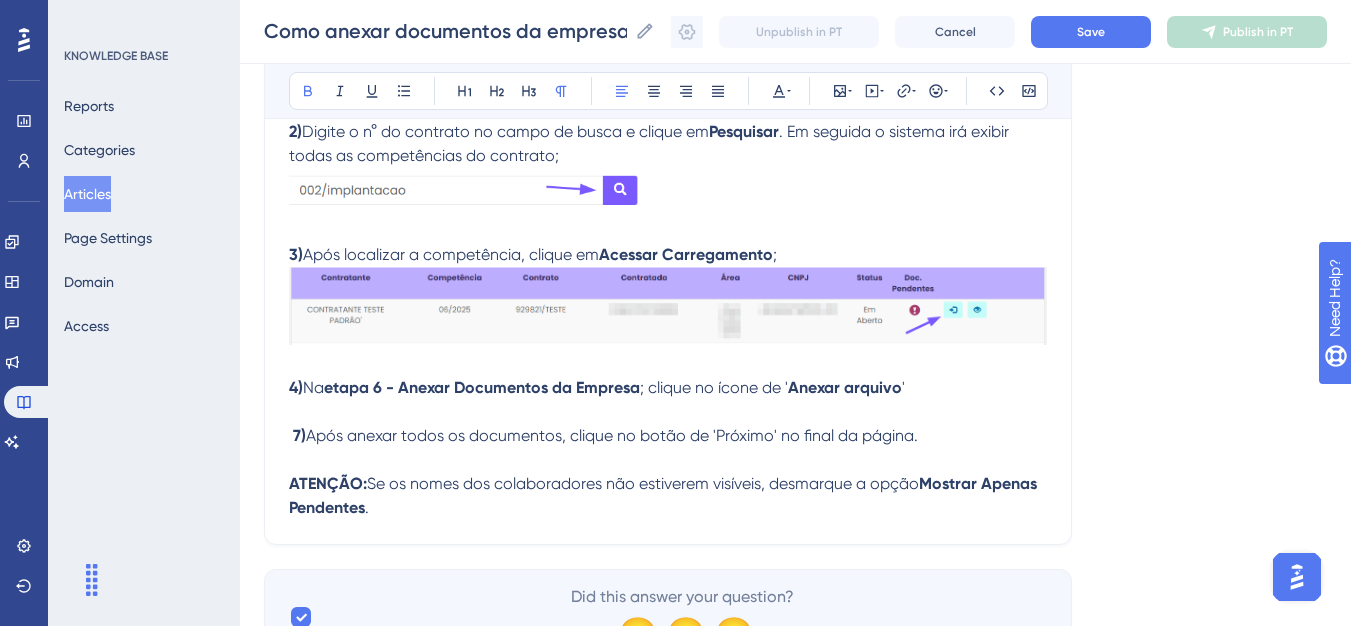 click at bounding box center (668, 412) 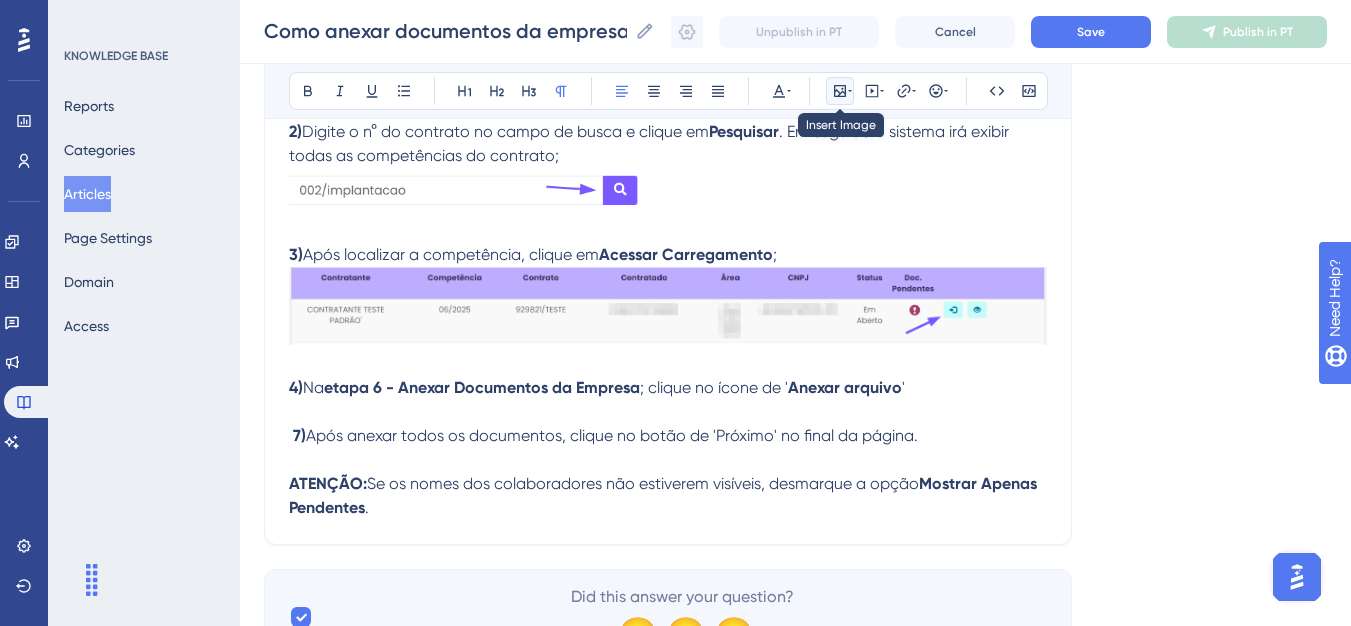 click at bounding box center [840, 91] 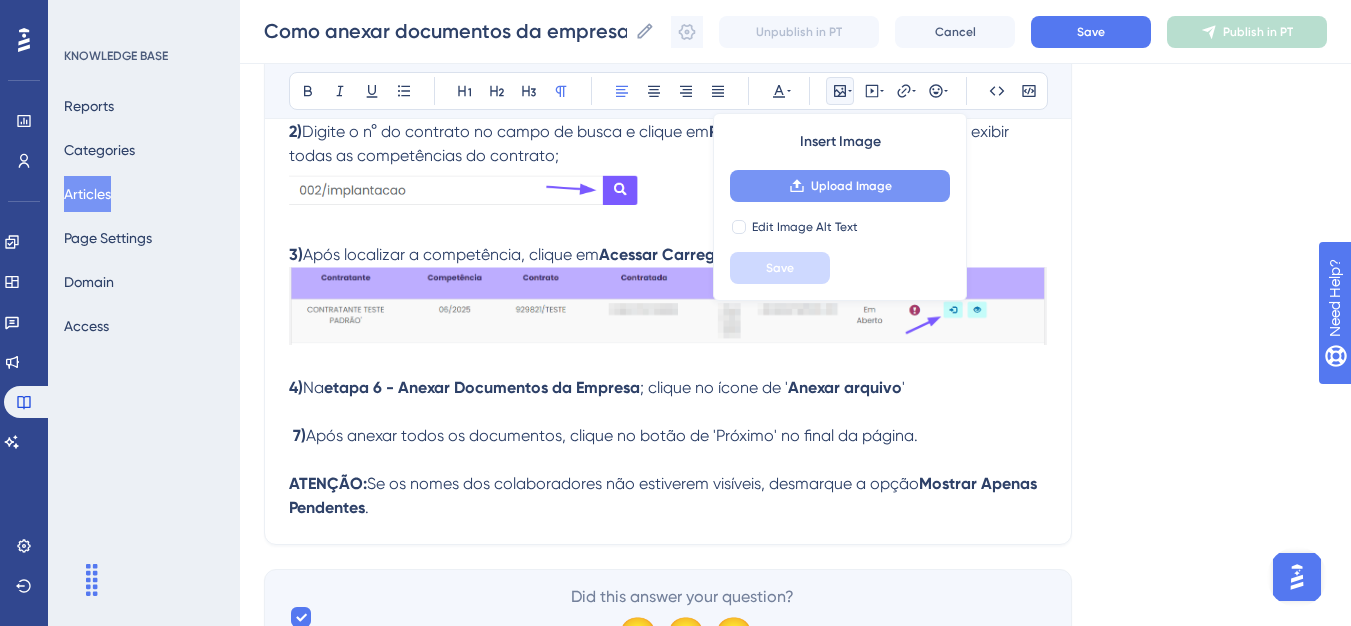 click on "Insert Image Upload Image Edit Image Alt Text Save" at bounding box center (840, 207) 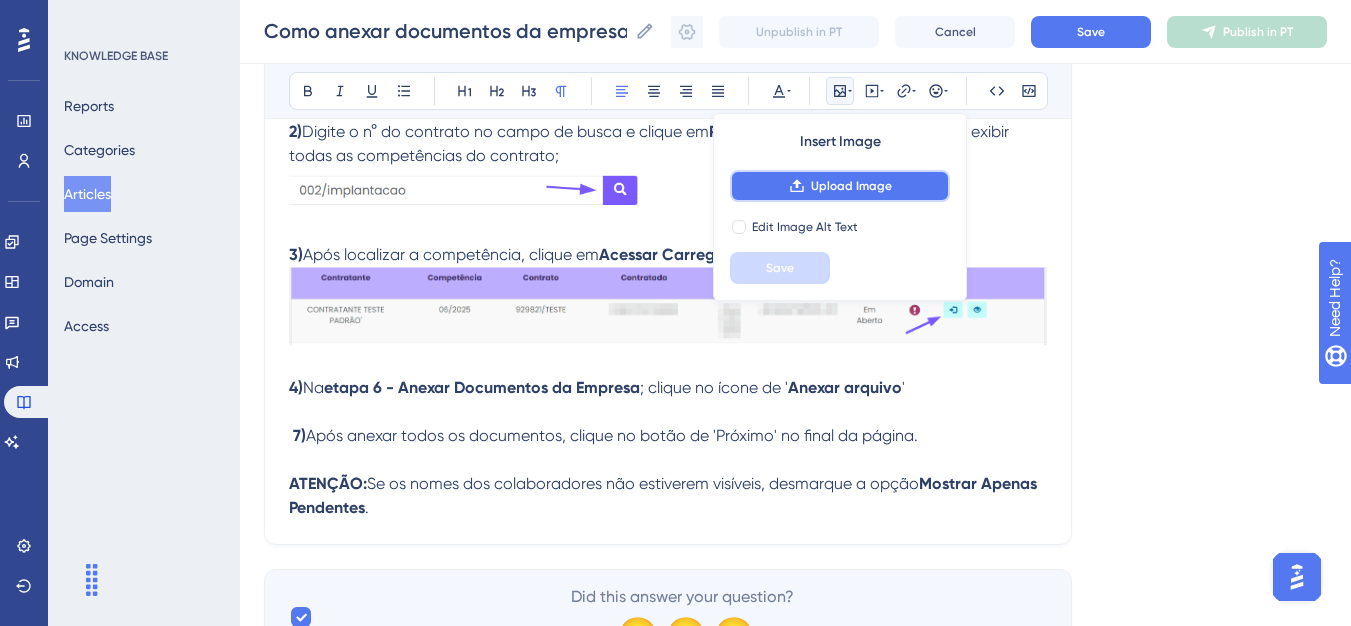 click on "Upload Image" at bounding box center [840, 186] 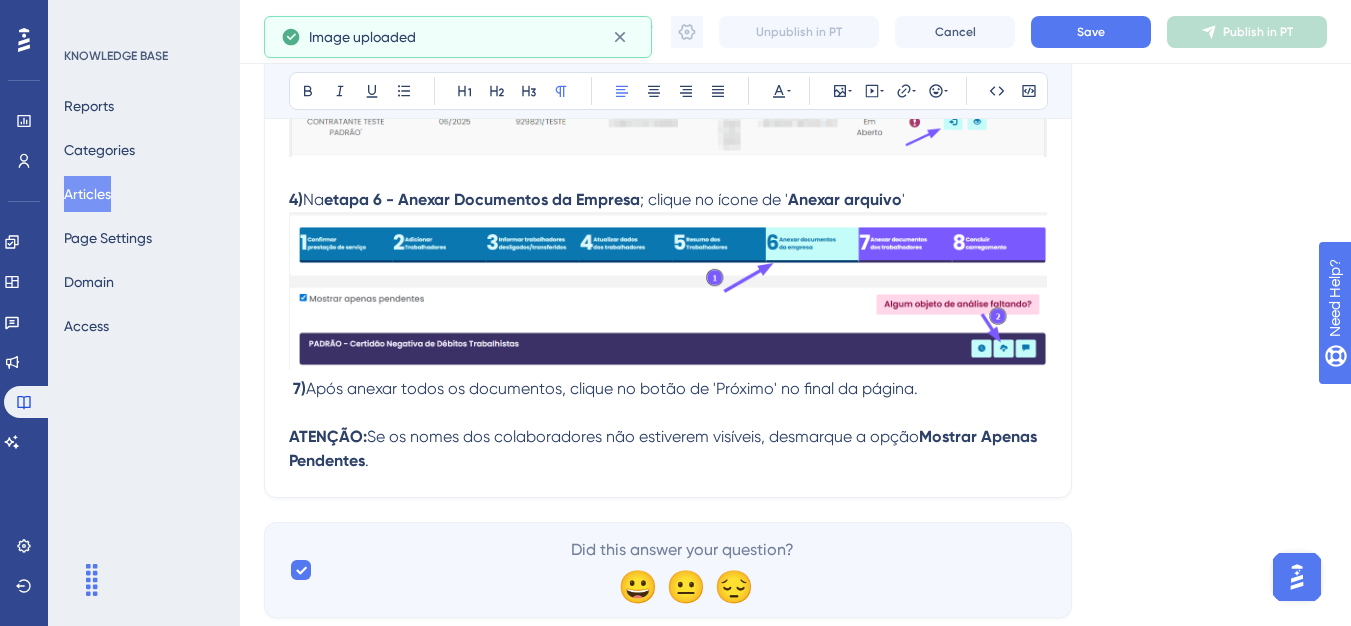 scroll, scrollTop: 868, scrollLeft: 0, axis: vertical 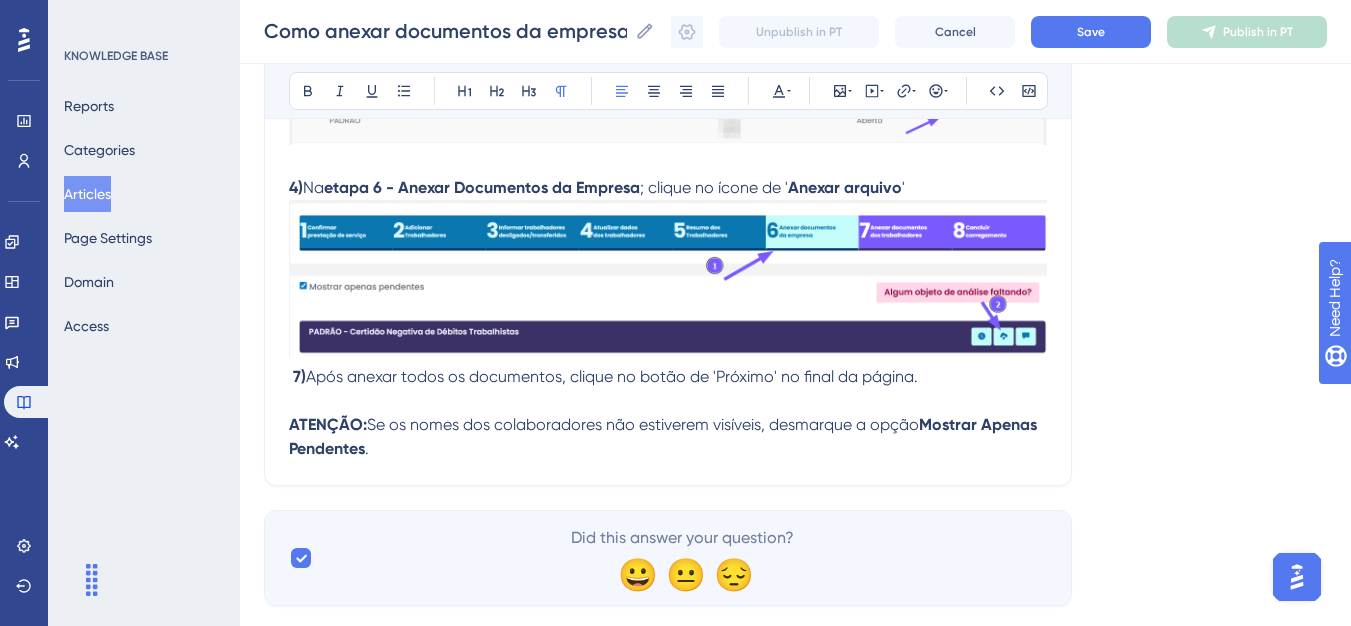 click on "7)" at bounding box center [299, 376] 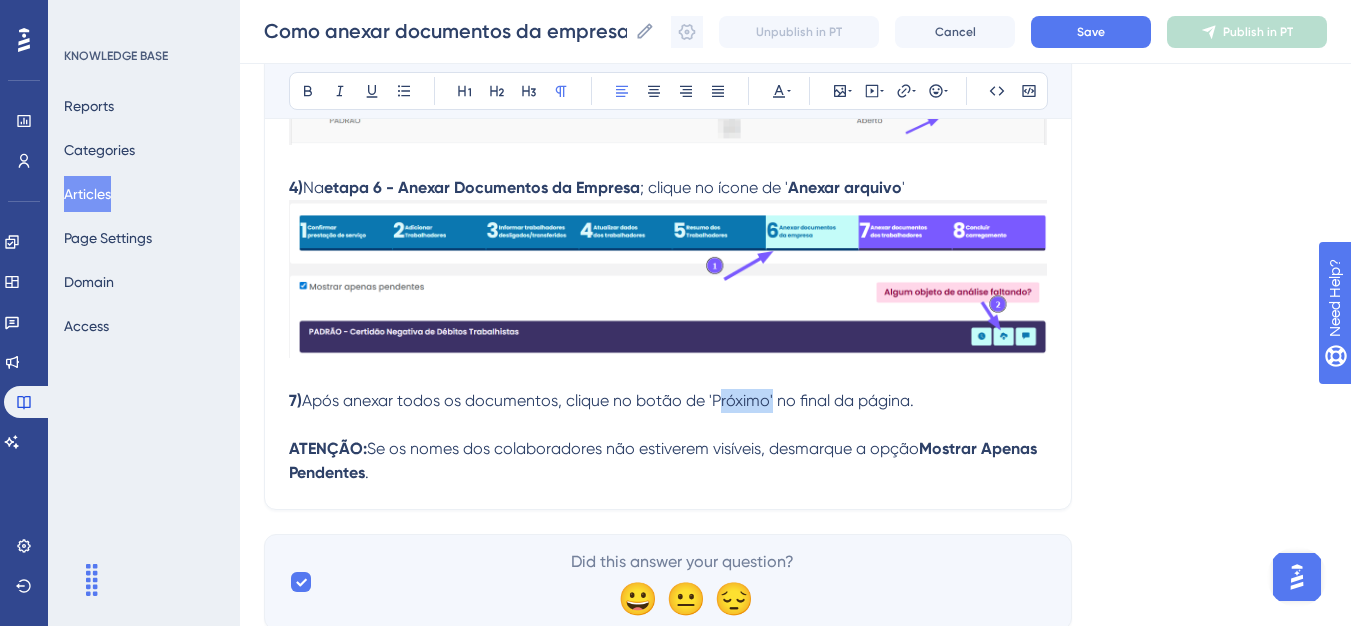 drag, startPoint x: 714, startPoint y: 399, endPoint x: 768, endPoint y: 402, distance: 54.08327 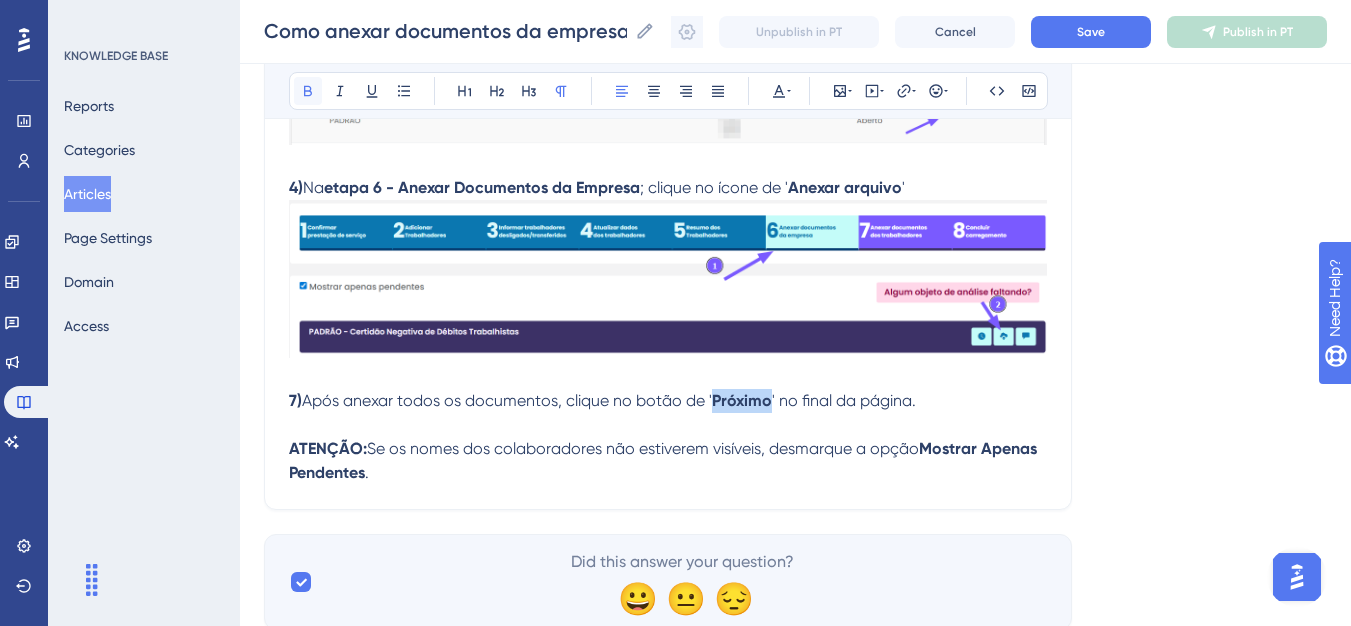 click at bounding box center [308, 91] 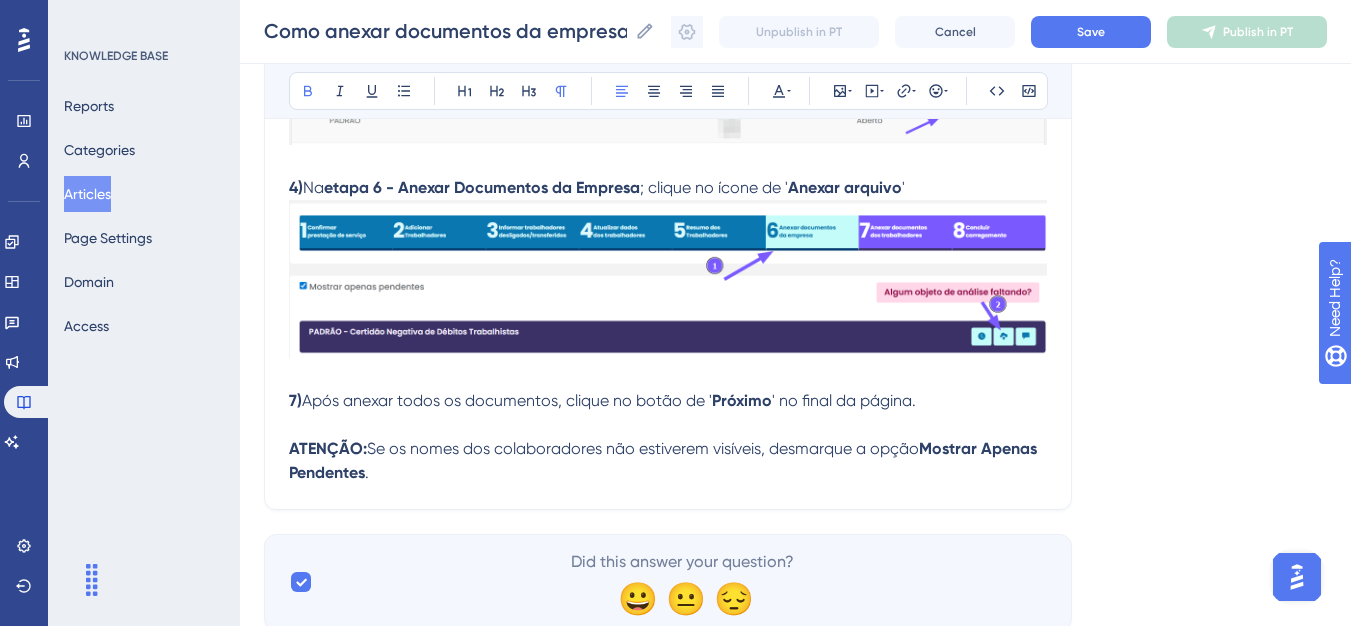 click on "7)" at bounding box center (295, 400) 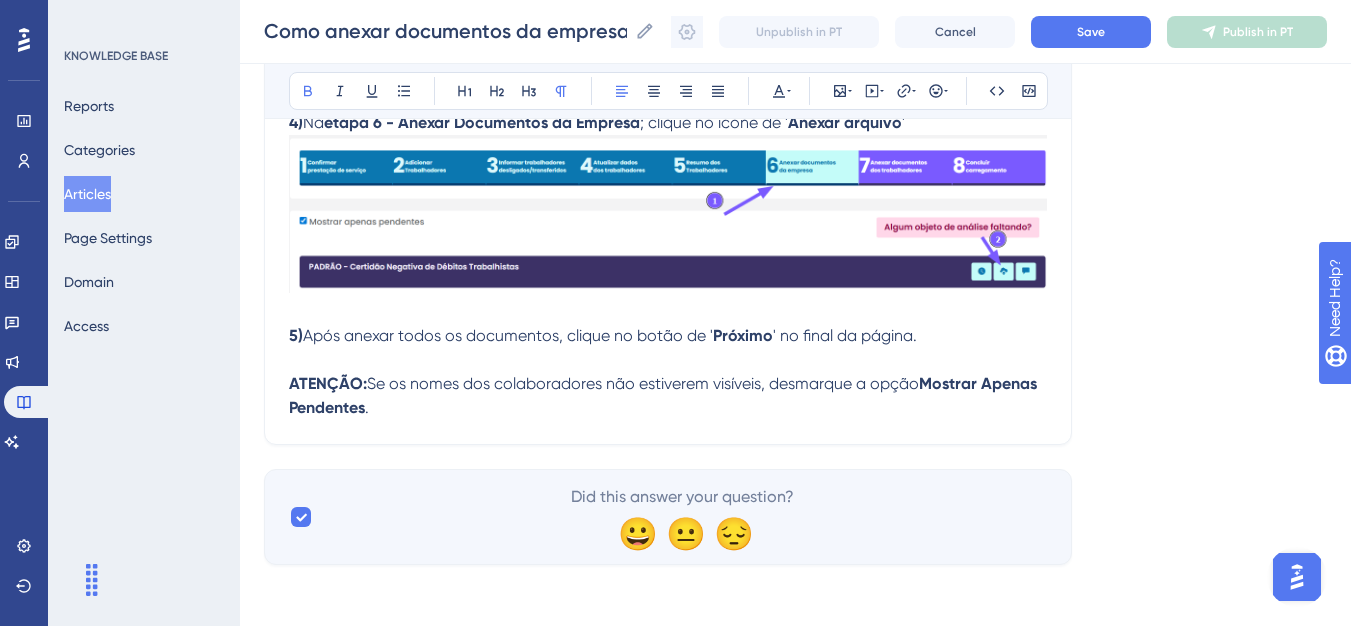 scroll, scrollTop: 936, scrollLeft: 0, axis: vertical 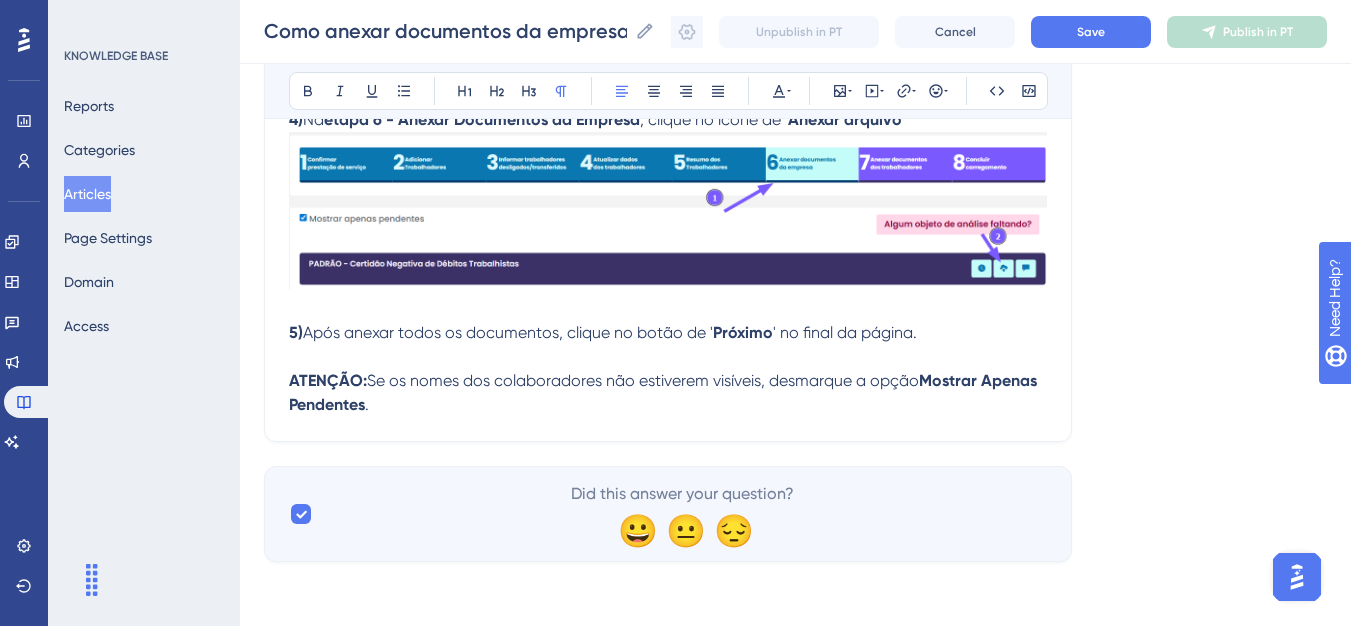 click at bounding box center [668, 357] 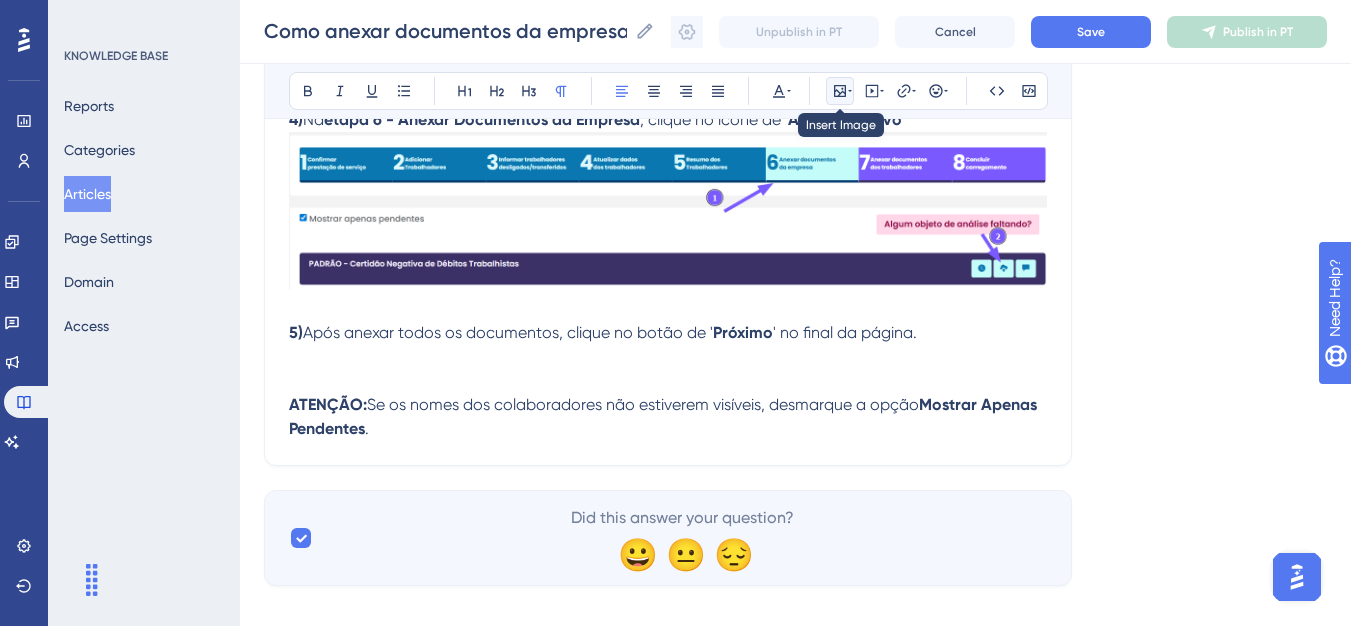 click 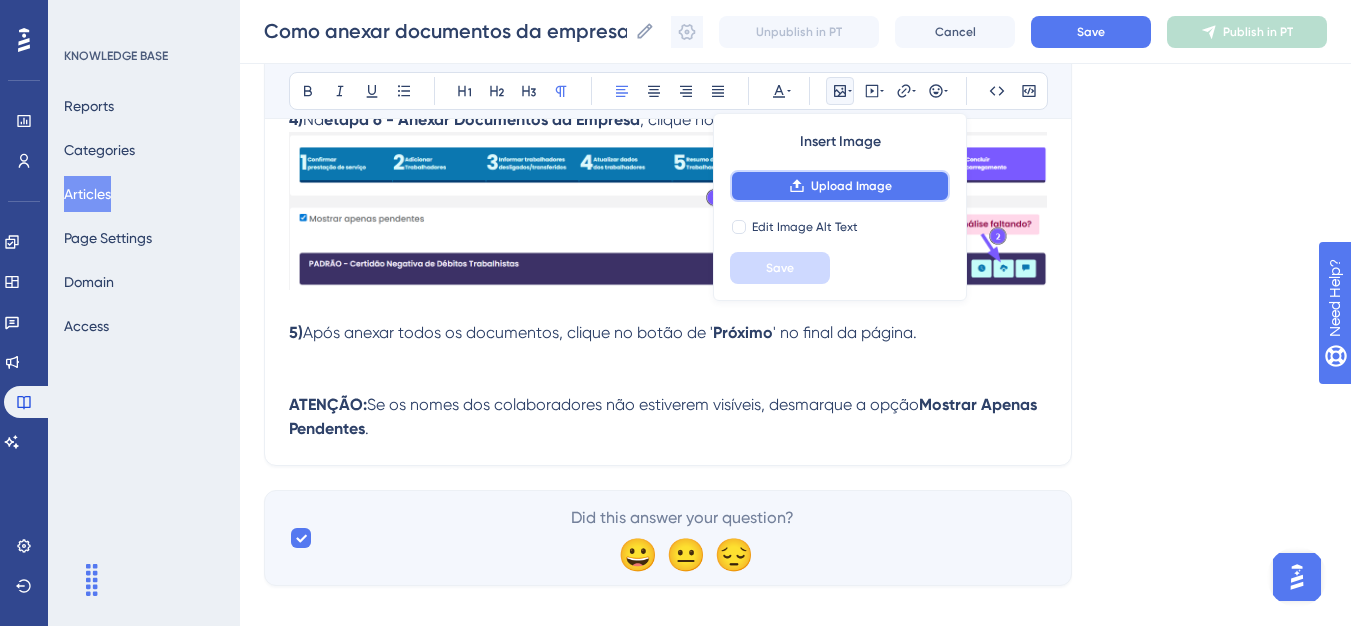 click on "Upload Image" at bounding box center (840, 186) 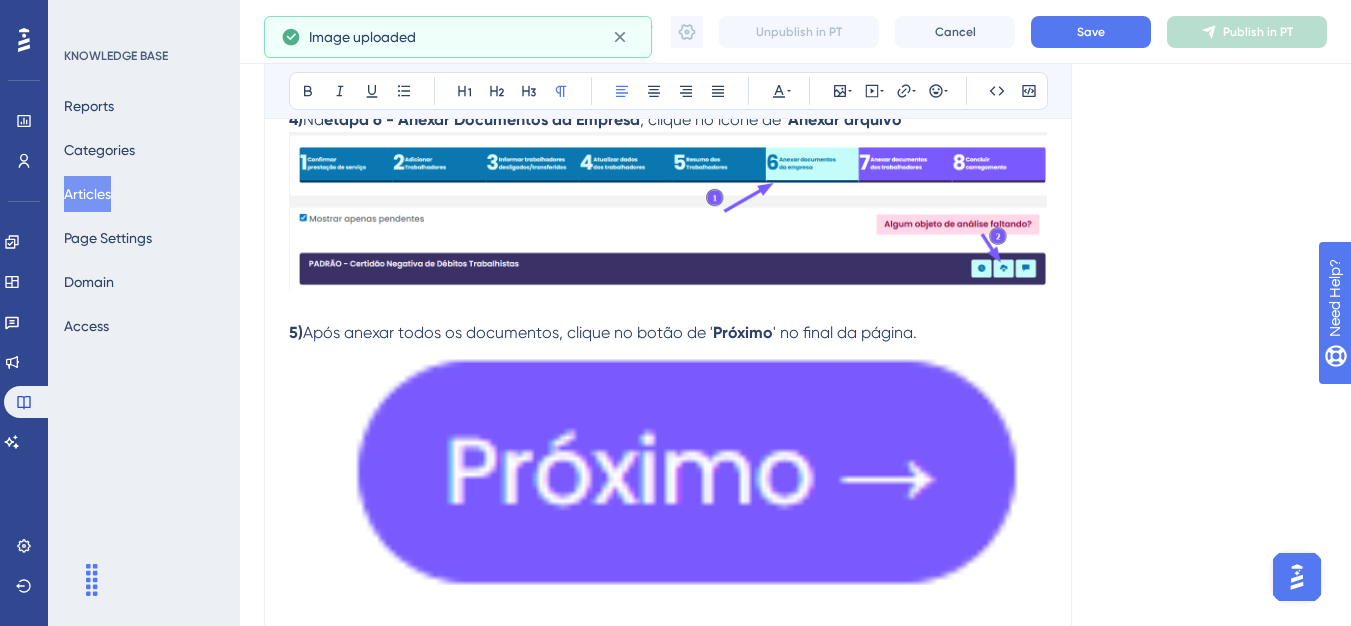 click at bounding box center [668, 475] 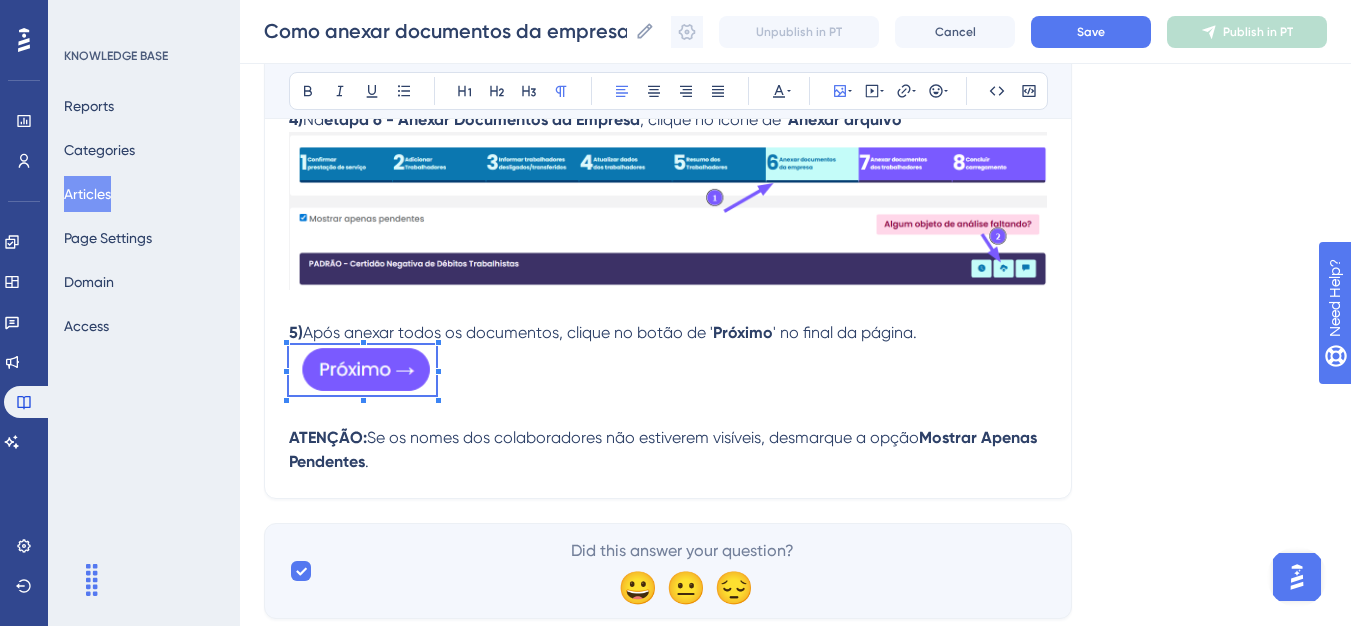 click on "Language Portuguese (Default) Como anexar documentos da empresa no carregamento Trabalhista Bold Italic Underline Bullet Point Heading 1 Heading 2 Heading 3 Normal Align Left Align Center Align Right Align Justify Text Color Insert Image Embed Video Hyperlink Emojis Code Code Block Olá 💜 Para anexar os documentos da empresa, utilize apenas o  navegador Google Chrome , e certifique-se de que os arquivos estão no formato  PDF , com tamanho máximo de  20MB .   Para inclui os arquivos, siga o passo a passo:    1)  Clique na aba  Carregamento de Documentos  e depois  Carregar Mensal; 2)  Digite o n° do contrato no campo de busca e clique em  Pesquisar . Em seguida o sistema irá exibir todas as competências do contrato; 3)  Após localizar a competência, clique em  Acessar Carregamento ;  4)  Na  etapa 6 - Anexar Documentos da Empresa ; clique no ícone de ' Anexar arquivo '   5)  Após anexar todos os documentos, clique no botão de ' Próximo ' no final da página.   ATENÇÃO:" at bounding box center [795, -95] 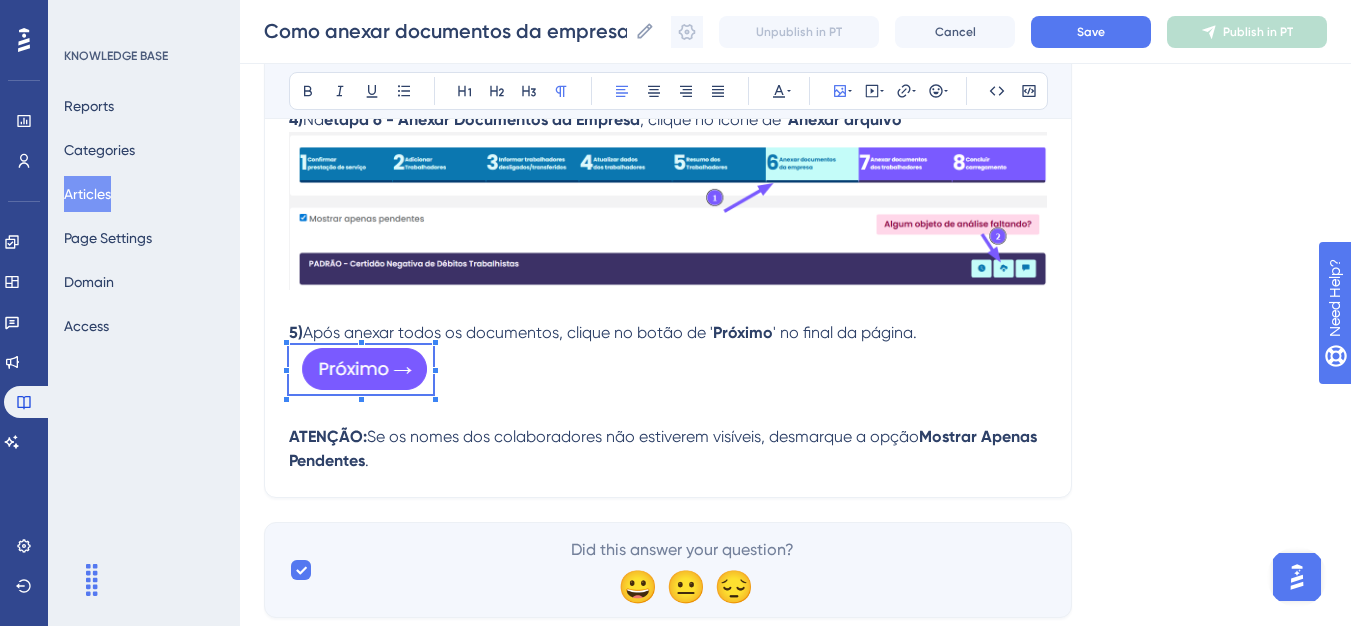 click at bounding box center [668, 373] 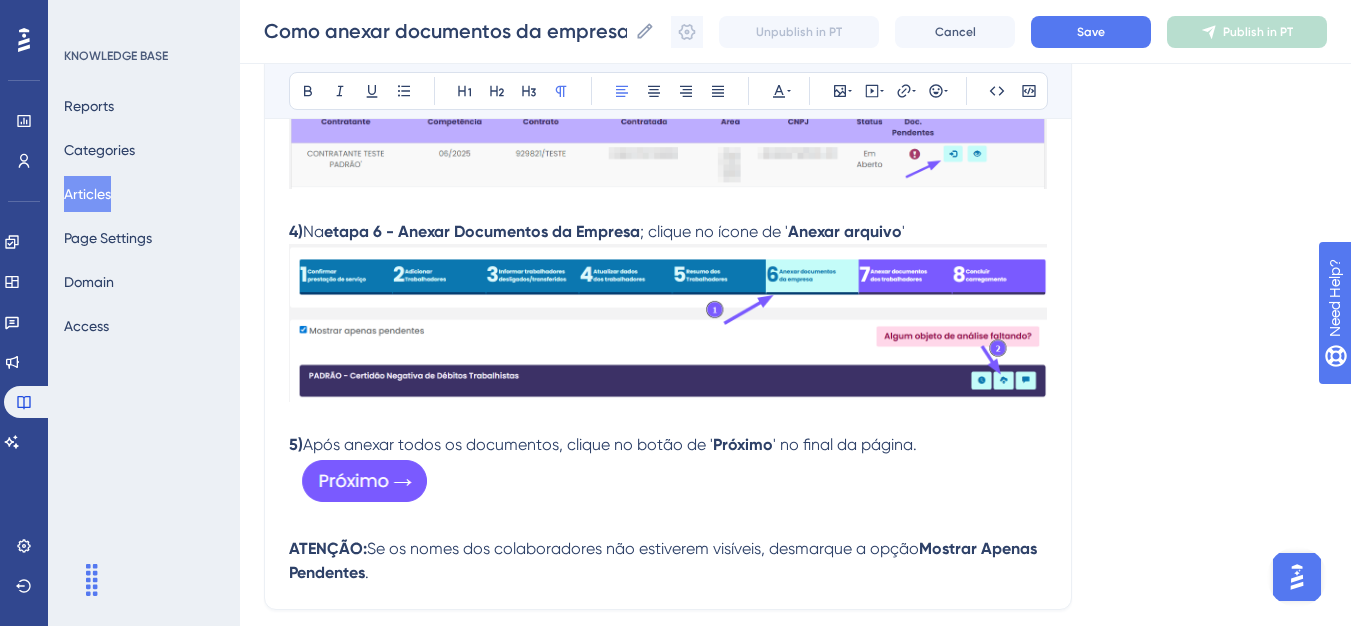 scroll, scrollTop: 836, scrollLeft: 0, axis: vertical 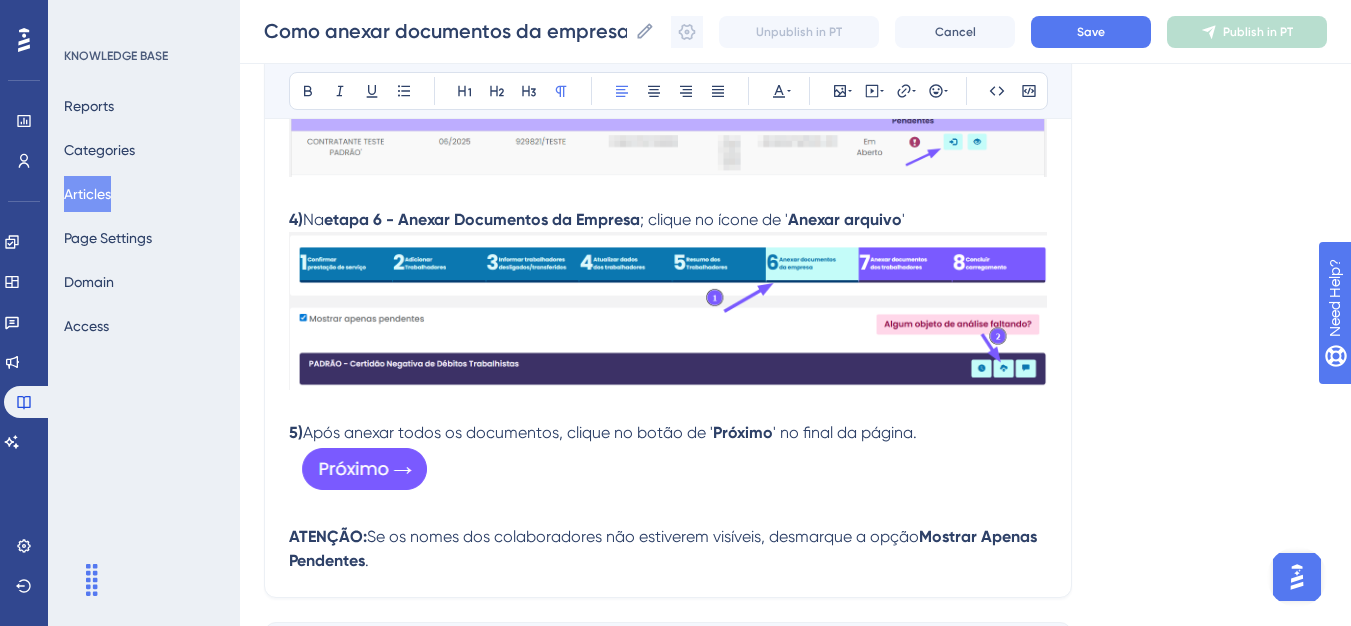 click at bounding box center [668, 409] 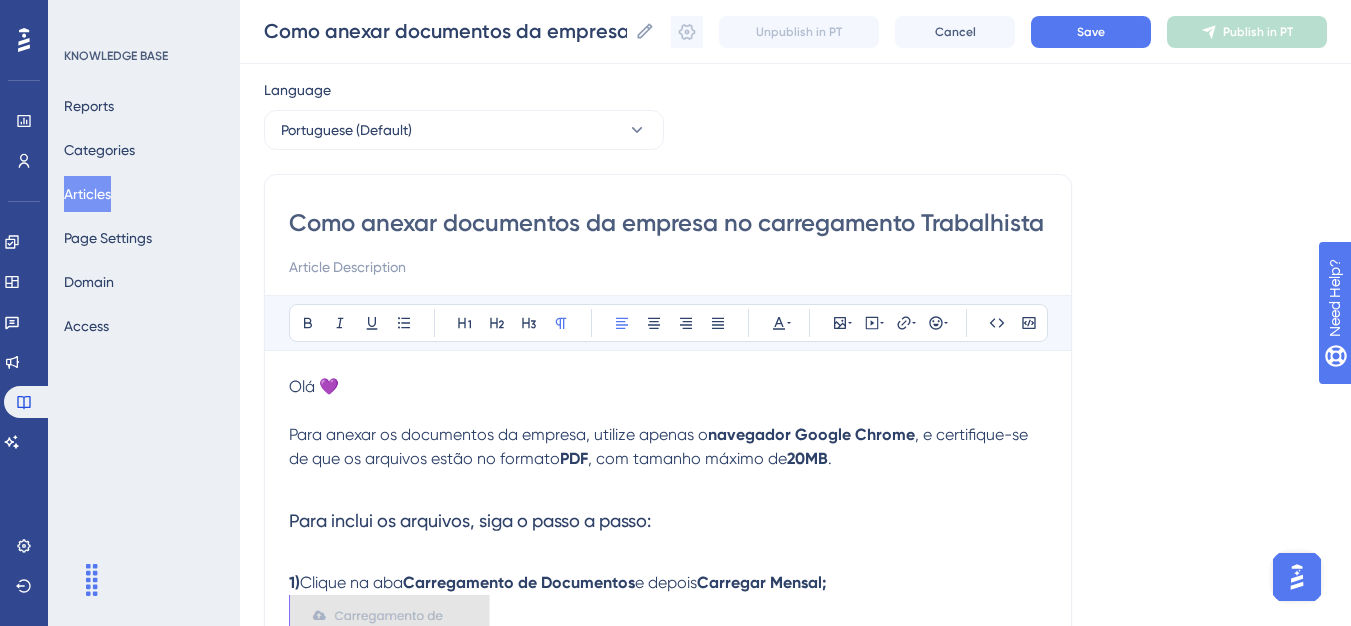 scroll, scrollTop: 36, scrollLeft: 0, axis: vertical 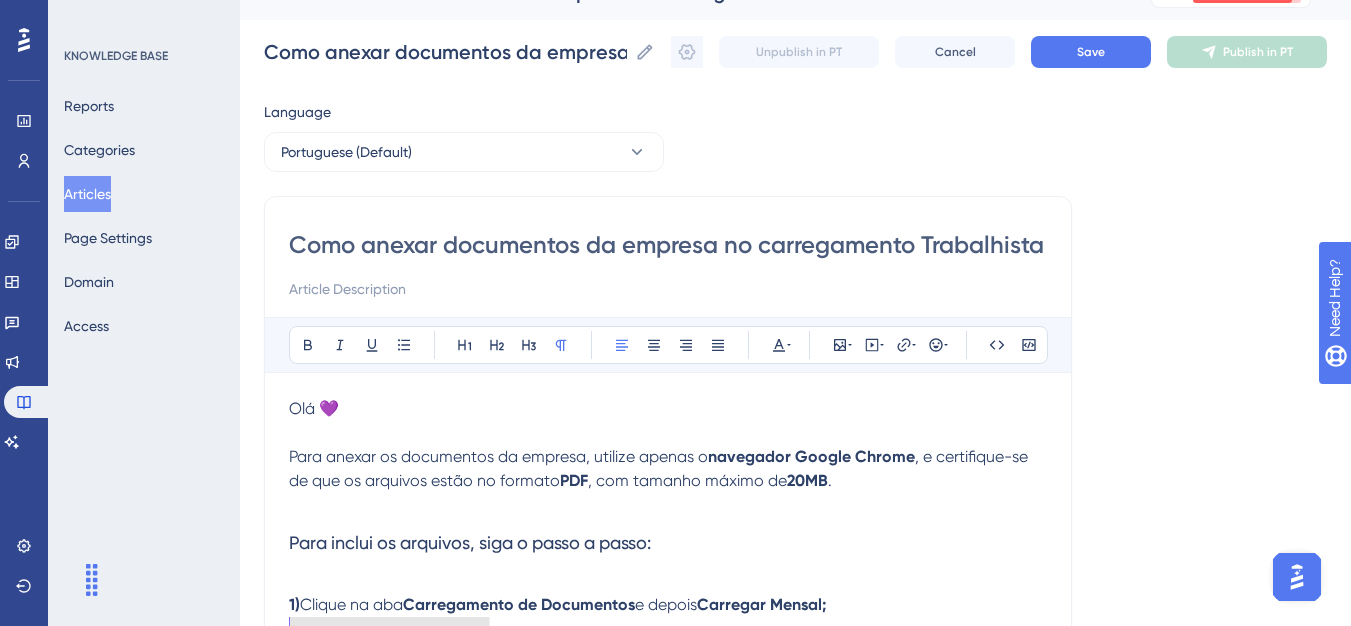 click on "Como anexar documentos da empresa no carregamento Trabalhista" at bounding box center [668, 245] 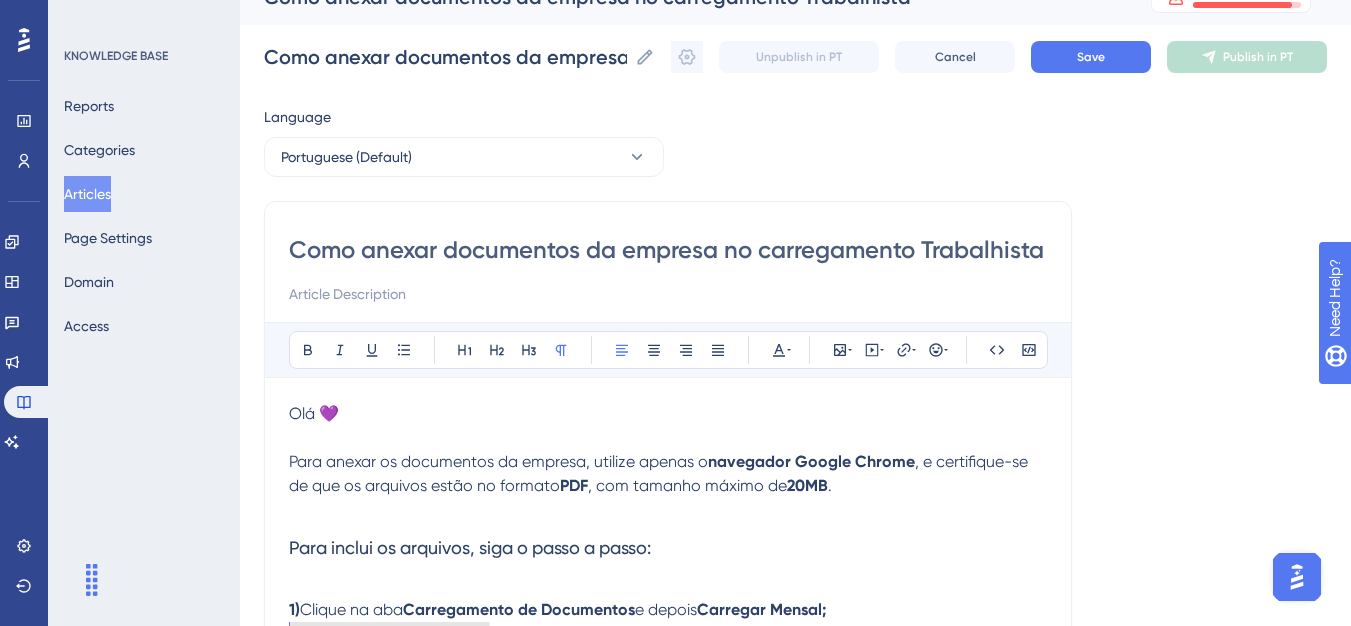 scroll, scrollTop: 0, scrollLeft: 0, axis: both 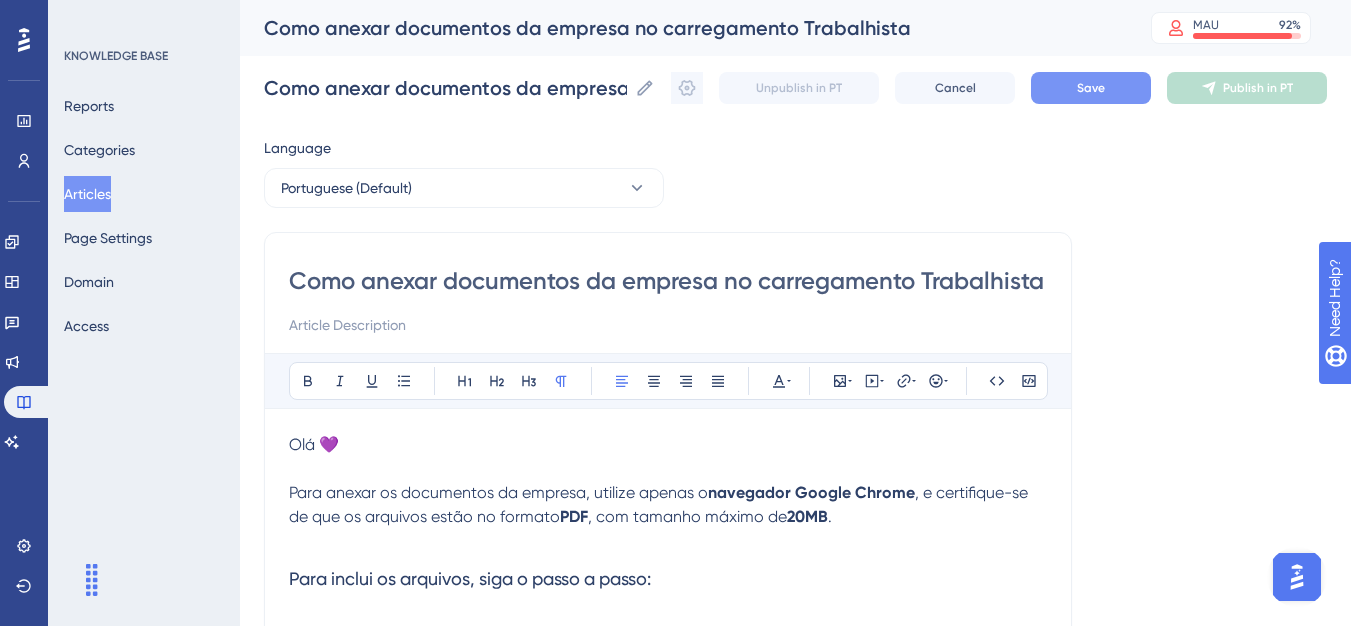 click on "Save" at bounding box center [1091, 88] 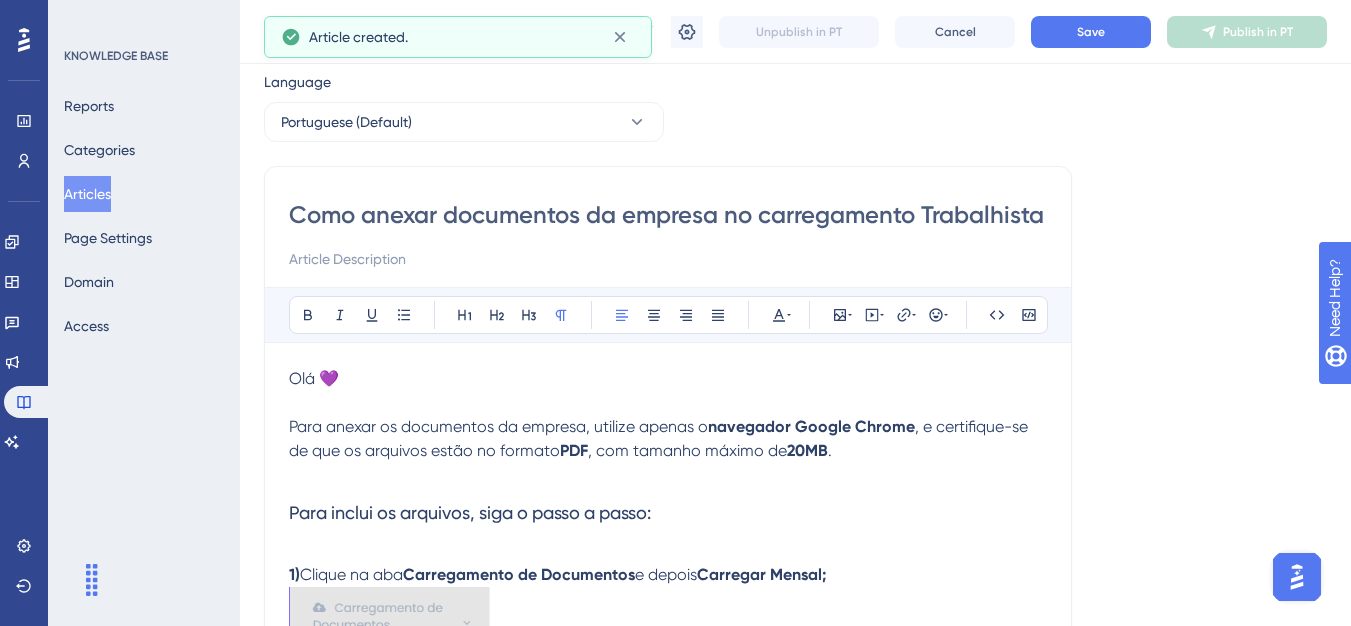 scroll, scrollTop: 0, scrollLeft: 0, axis: both 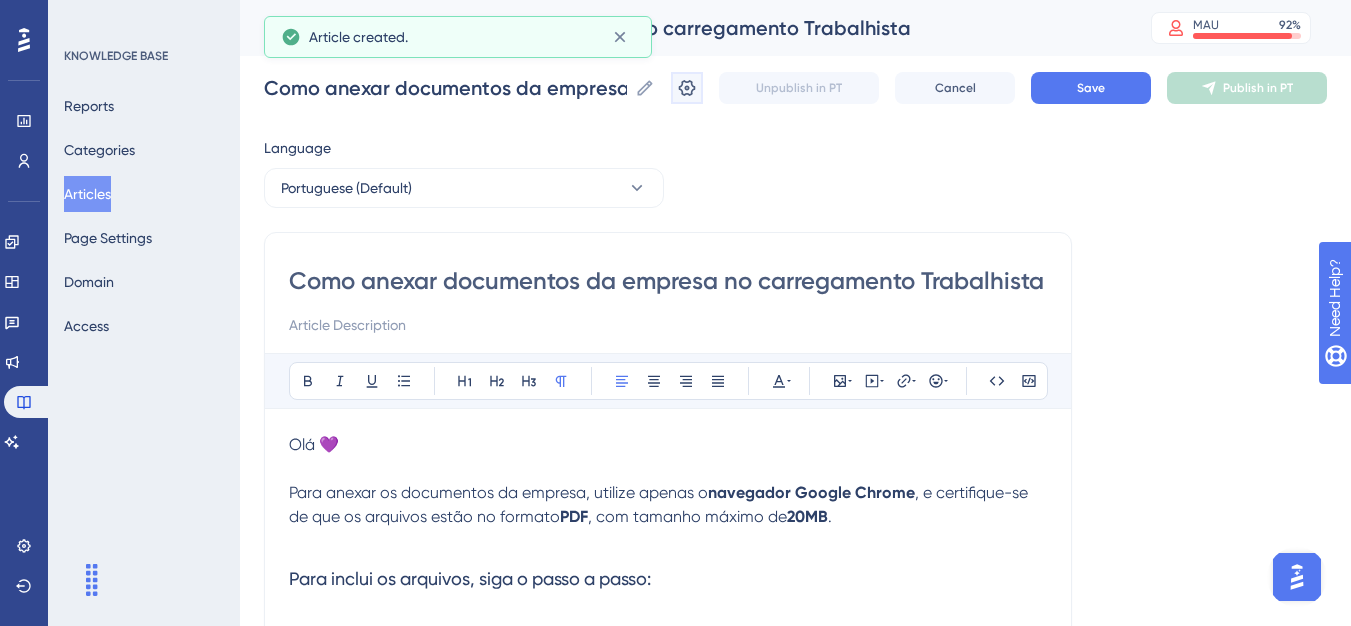 click 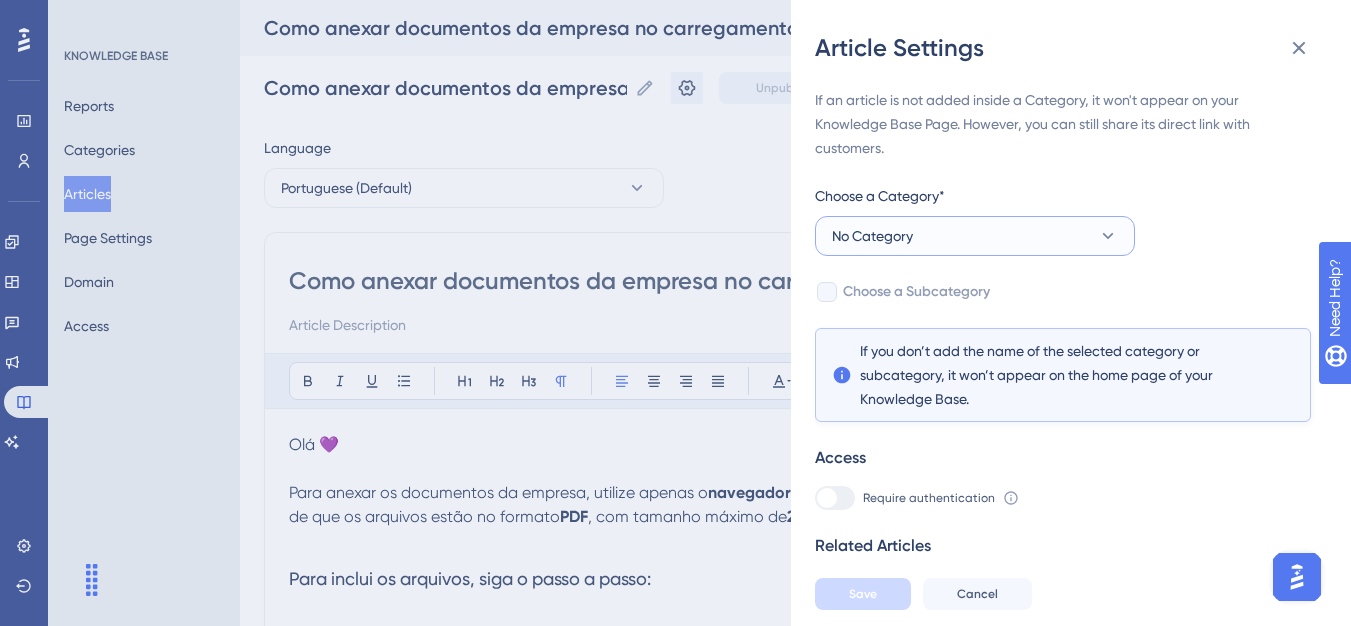 click on "No Category" at bounding box center [975, 236] 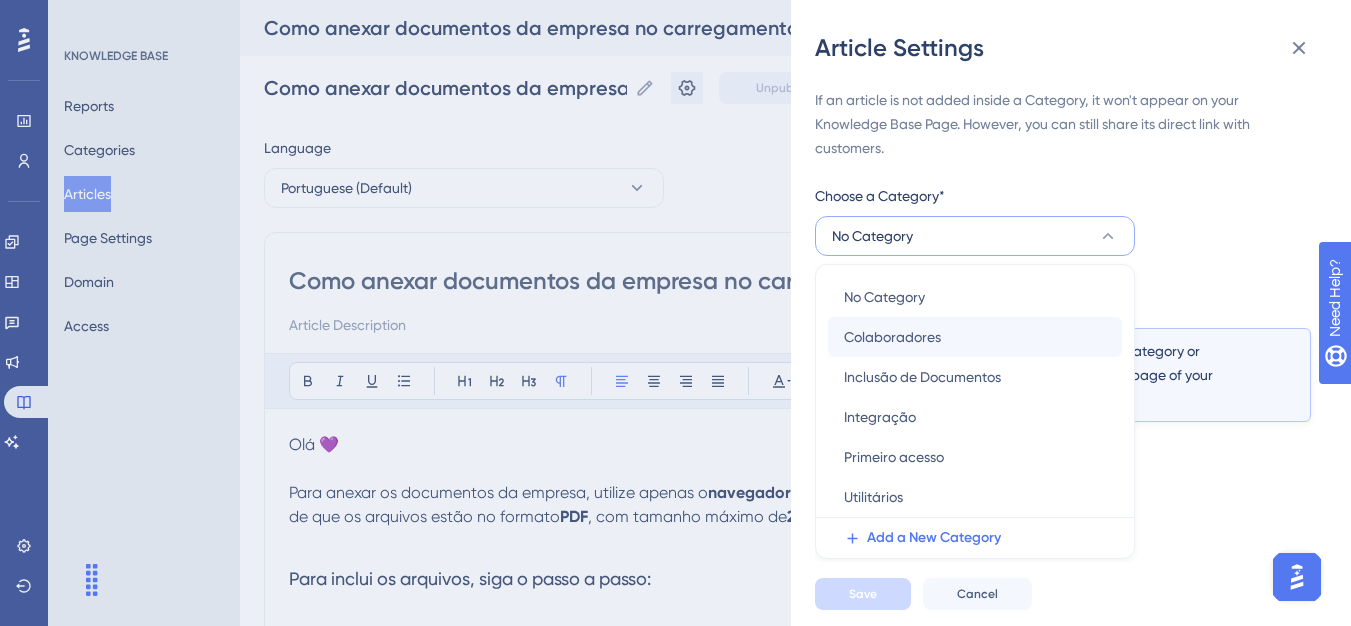 scroll, scrollTop: 49, scrollLeft: 0, axis: vertical 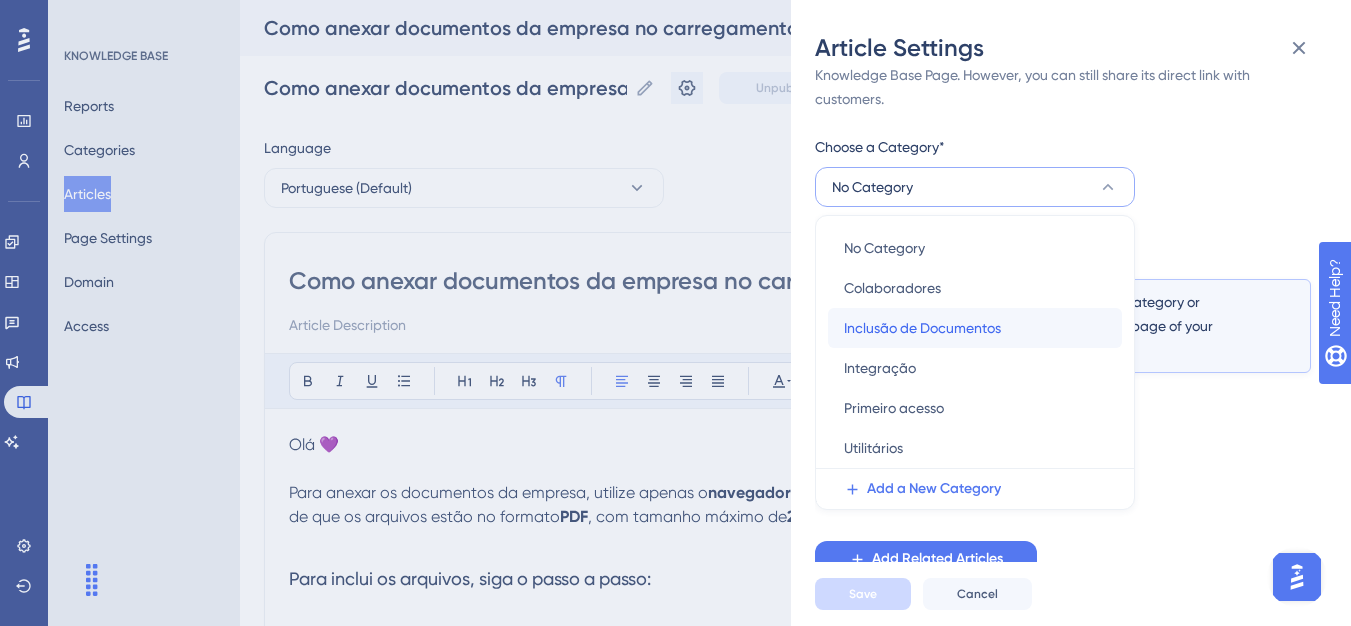 click on "Inclusão de Documentos Inclusão de Documentos" at bounding box center (975, 328) 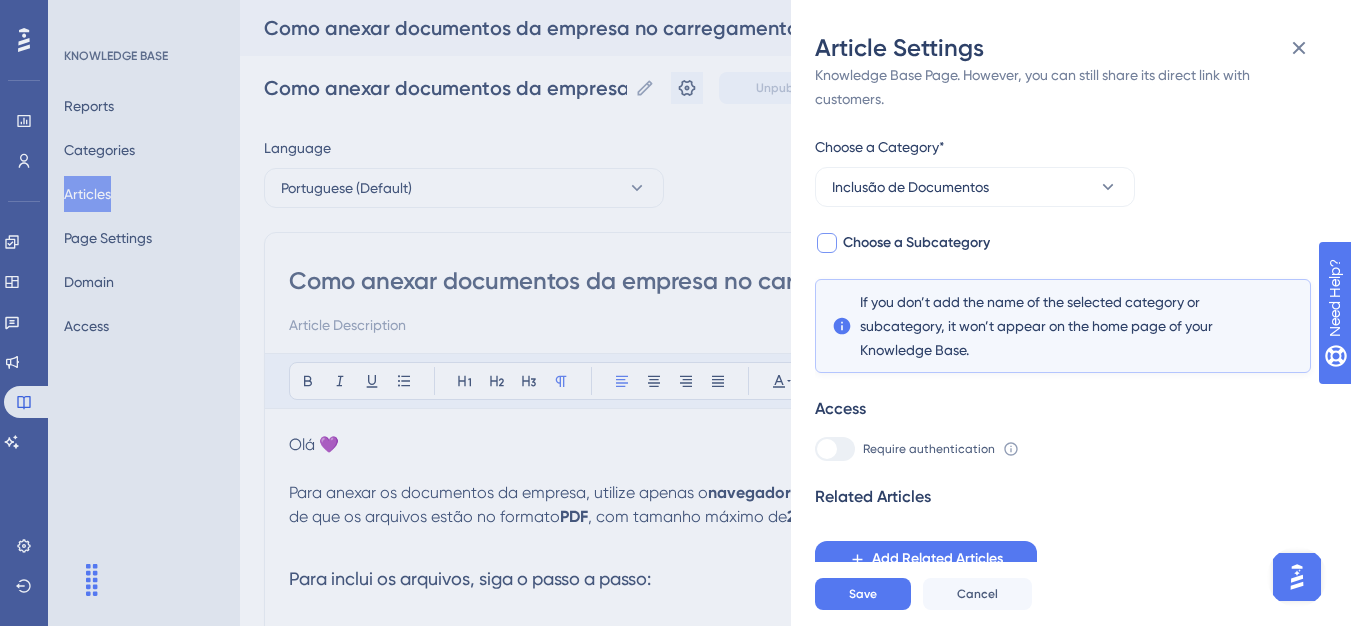 click at bounding box center [827, 243] 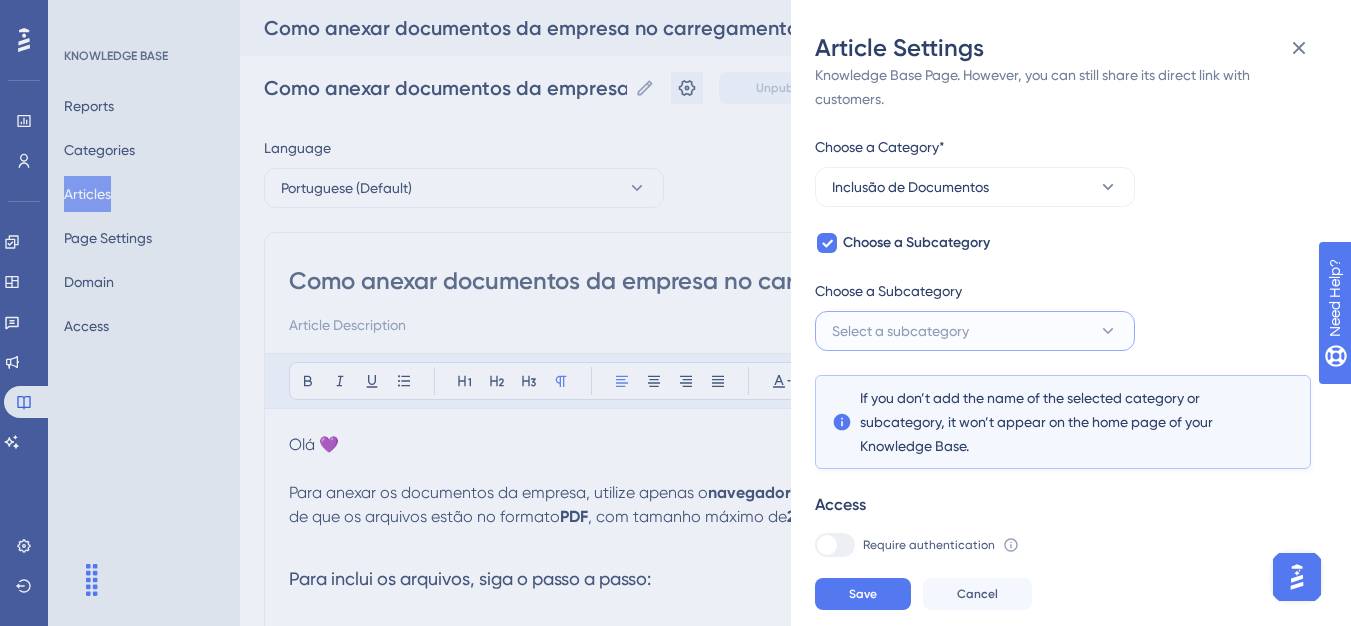 click on "Select a subcategory" at bounding box center (975, 331) 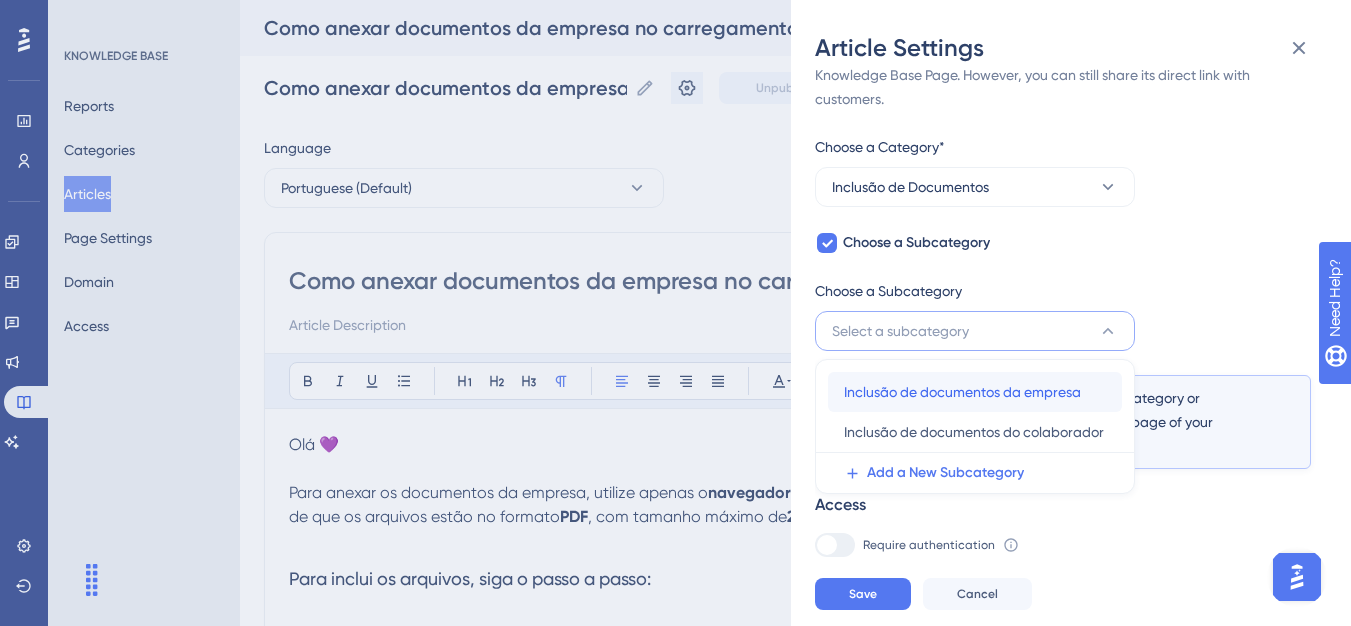 click on "Inclusão de documentos da empresa" at bounding box center [962, 392] 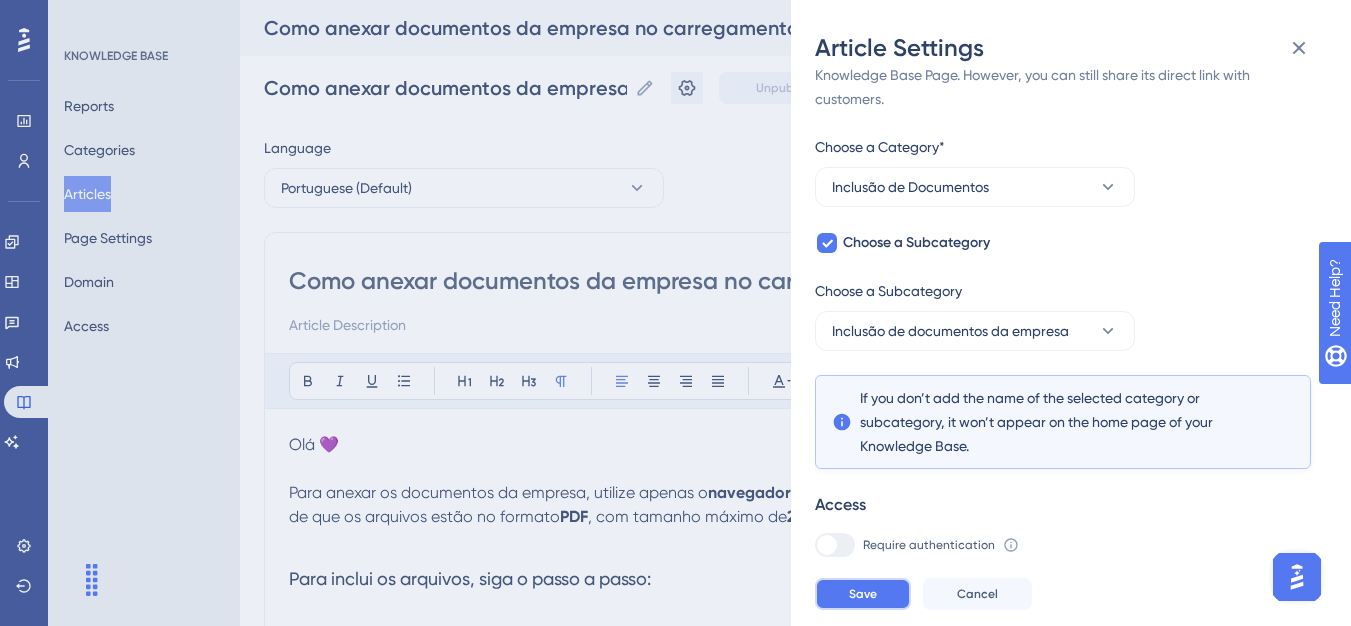 click on "Save" at bounding box center [863, 594] 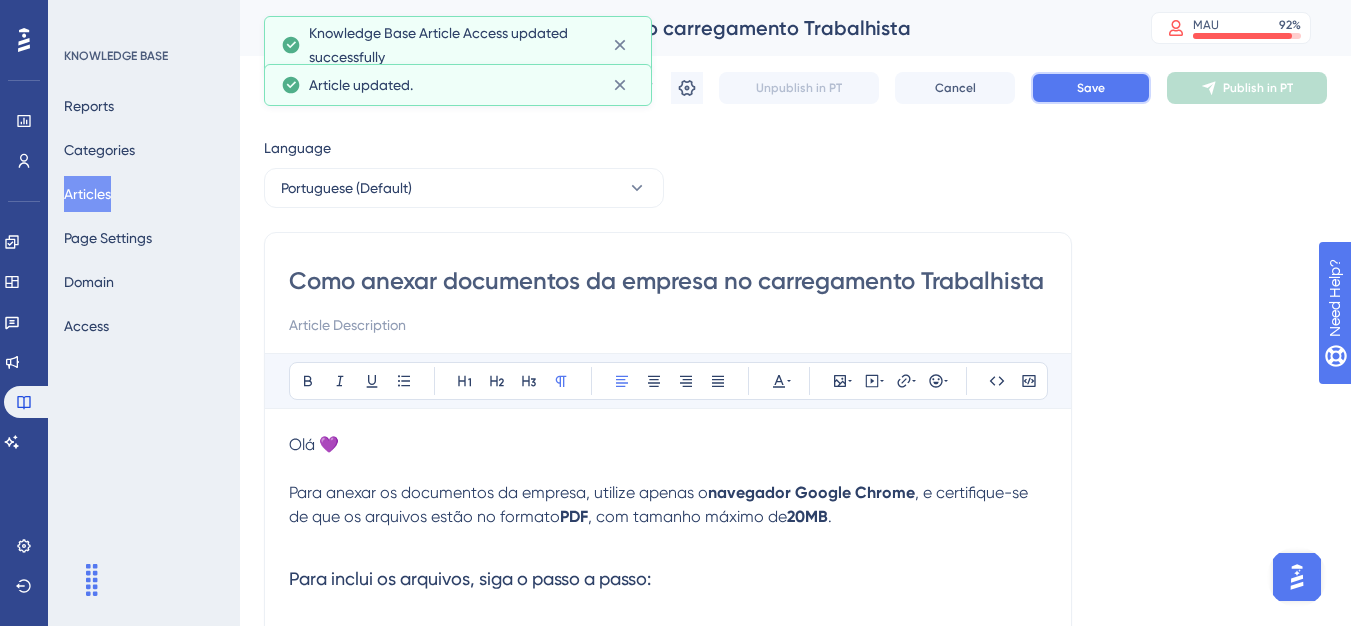 click on "Save" at bounding box center (1091, 88) 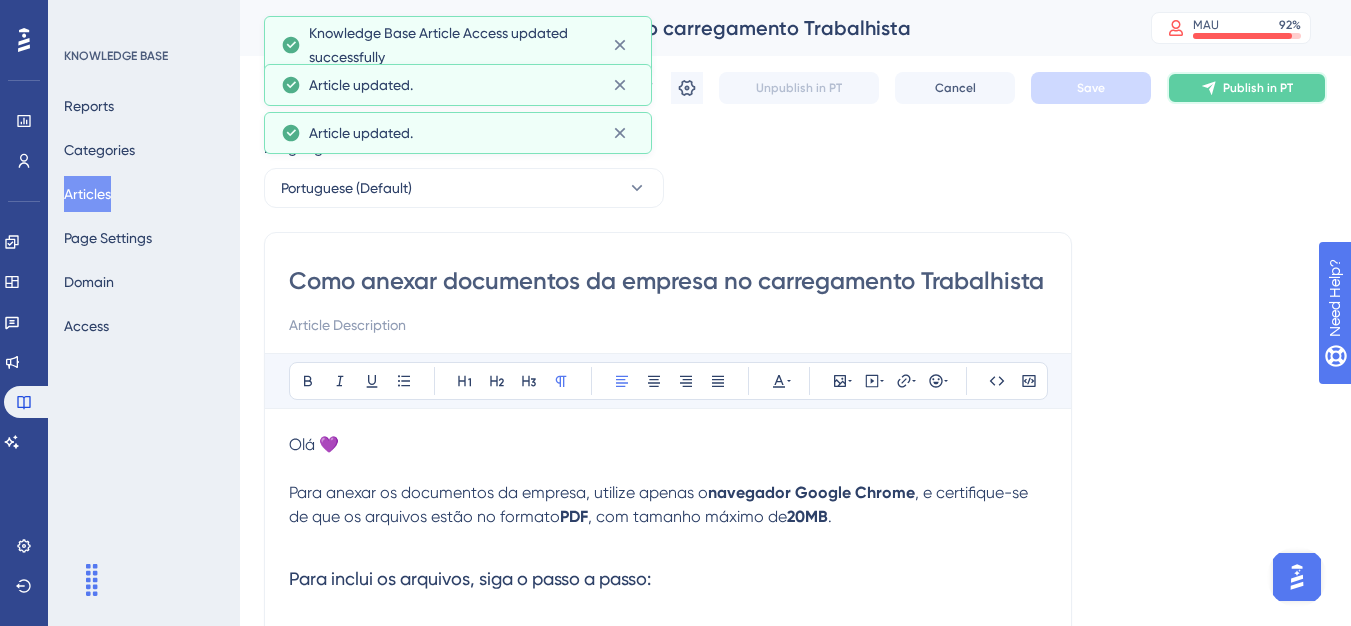 click on "Publish in PT" at bounding box center (1247, 88) 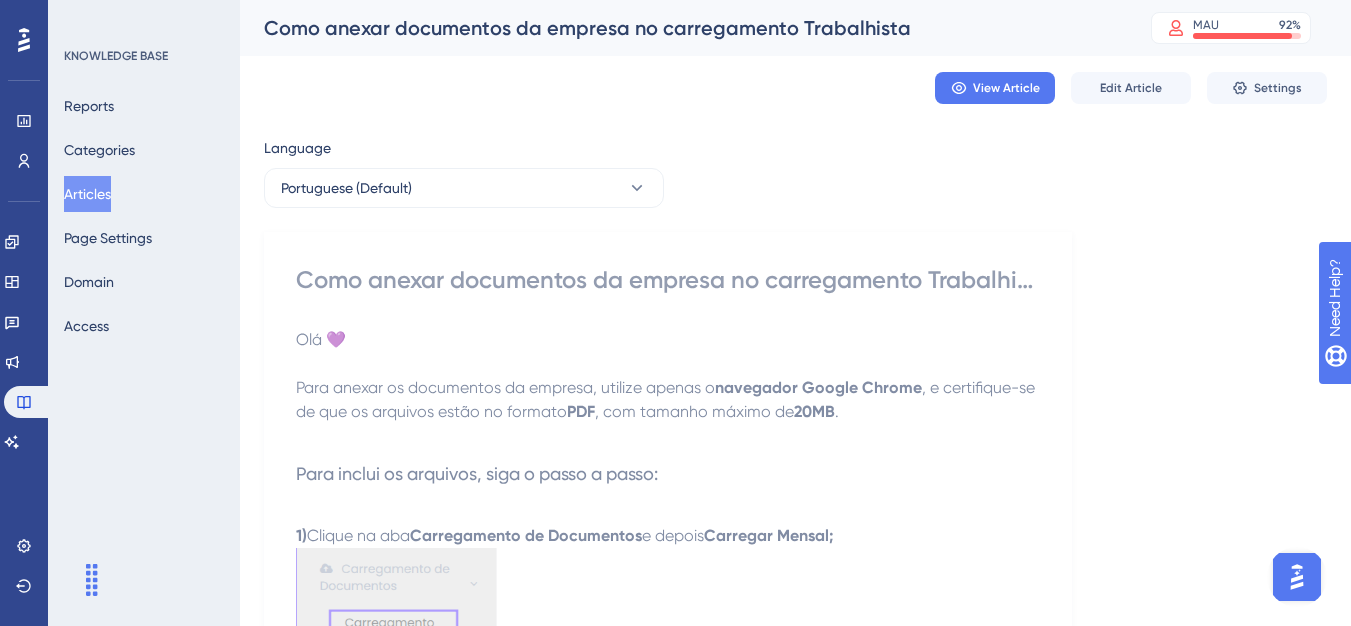 click on "Articles" at bounding box center (87, 194) 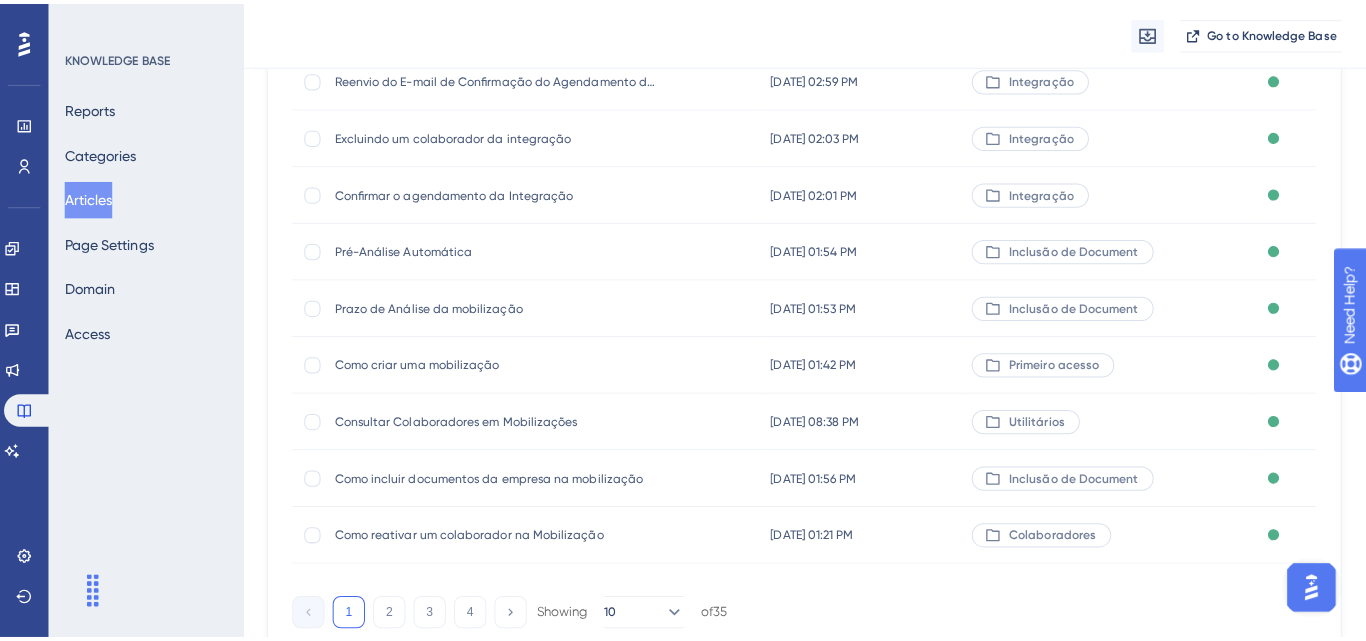 scroll, scrollTop: 0, scrollLeft: 0, axis: both 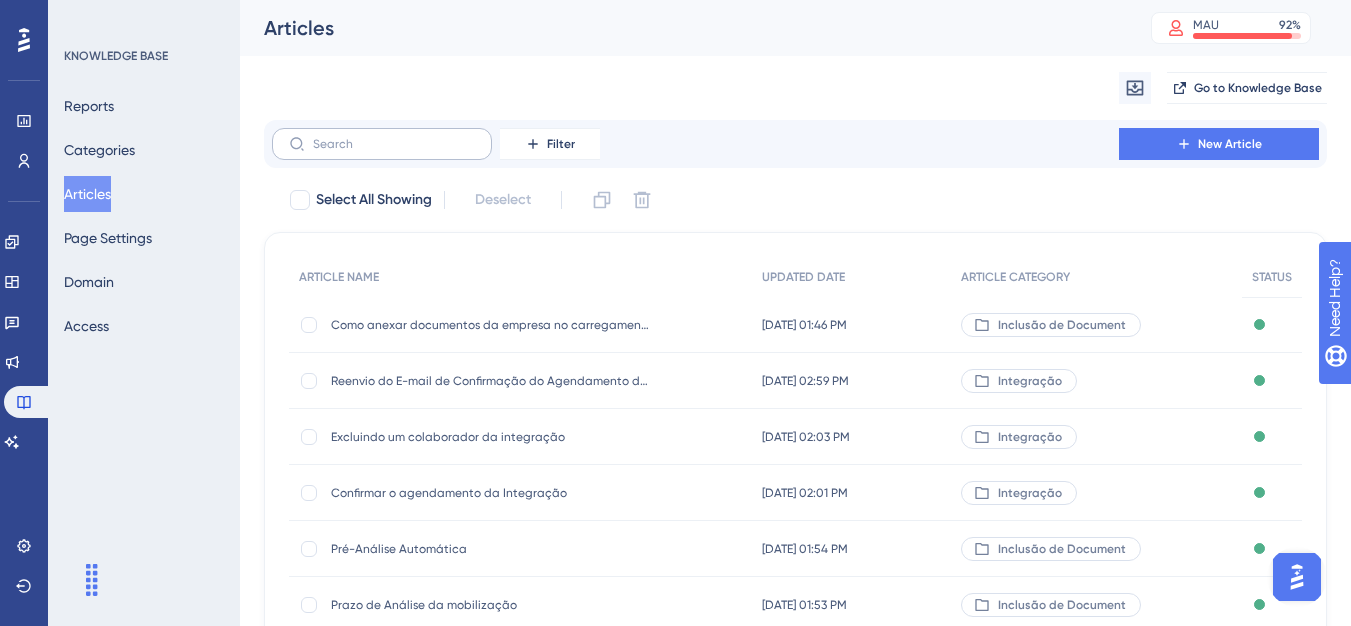 click at bounding box center (382, 144) 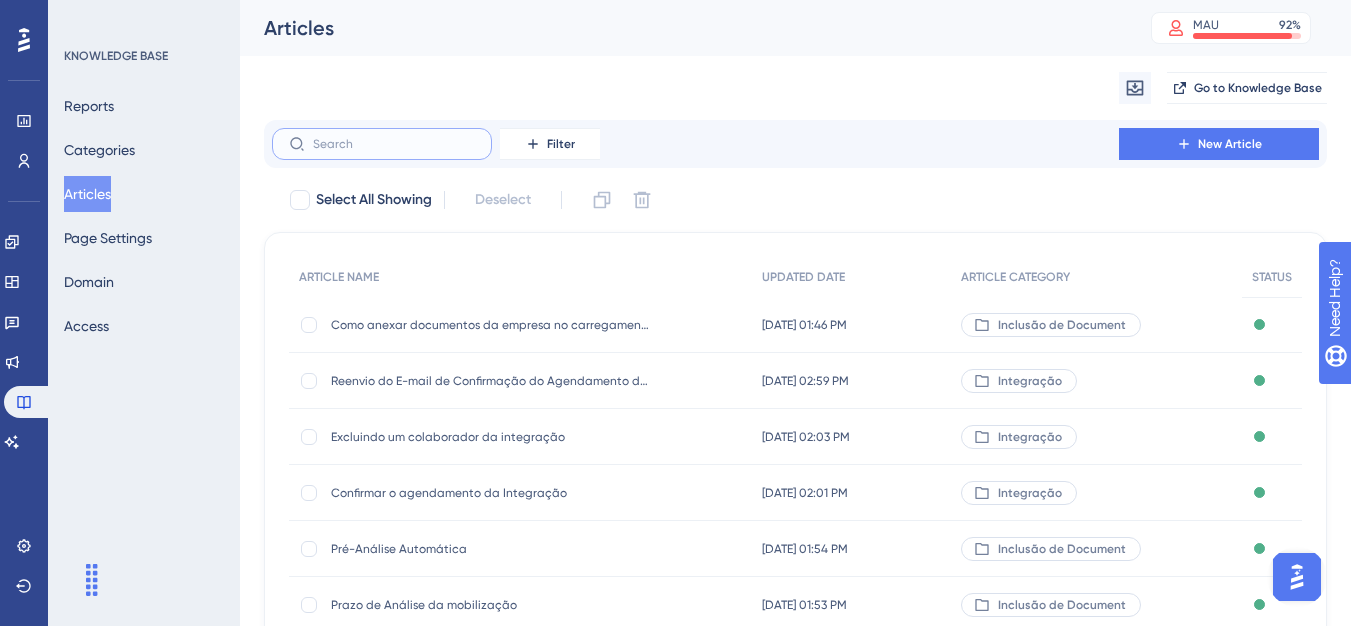 click at bounding box center [394, 144] 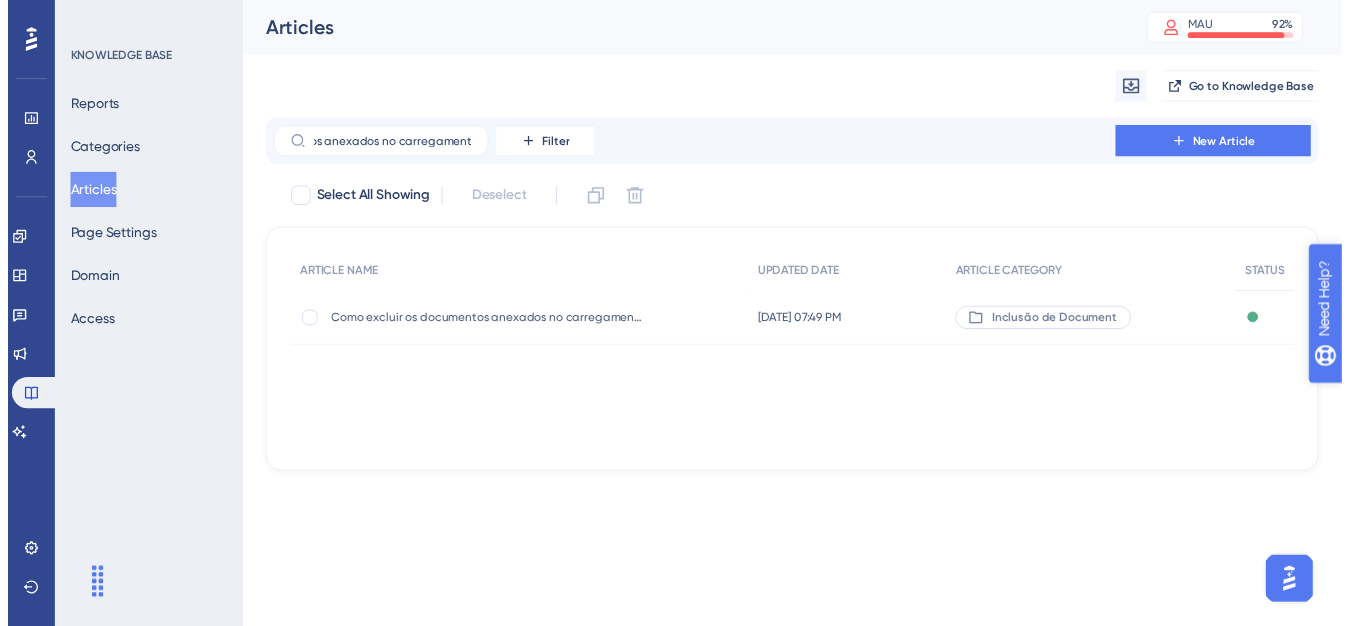 scroll, scrollTop: 0, scrollLeft: 0, axis: both 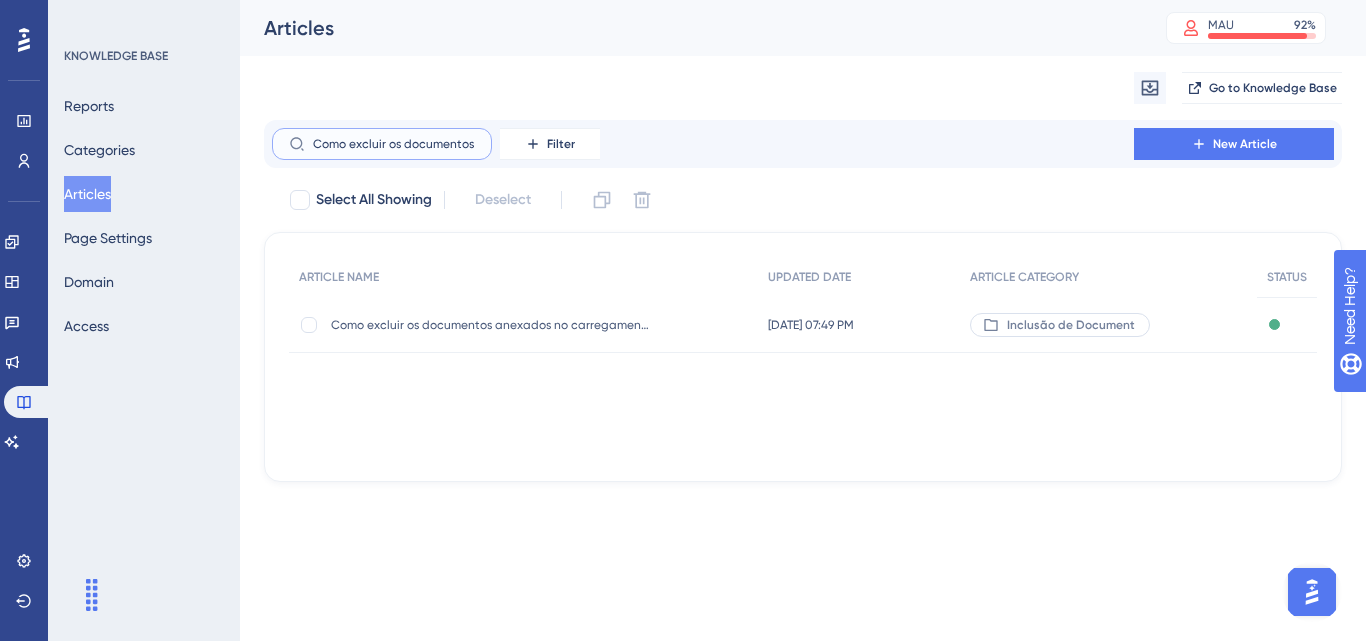 click on "Como excluir os documentos anexados no carregamento" at bounding box center (394, 144) 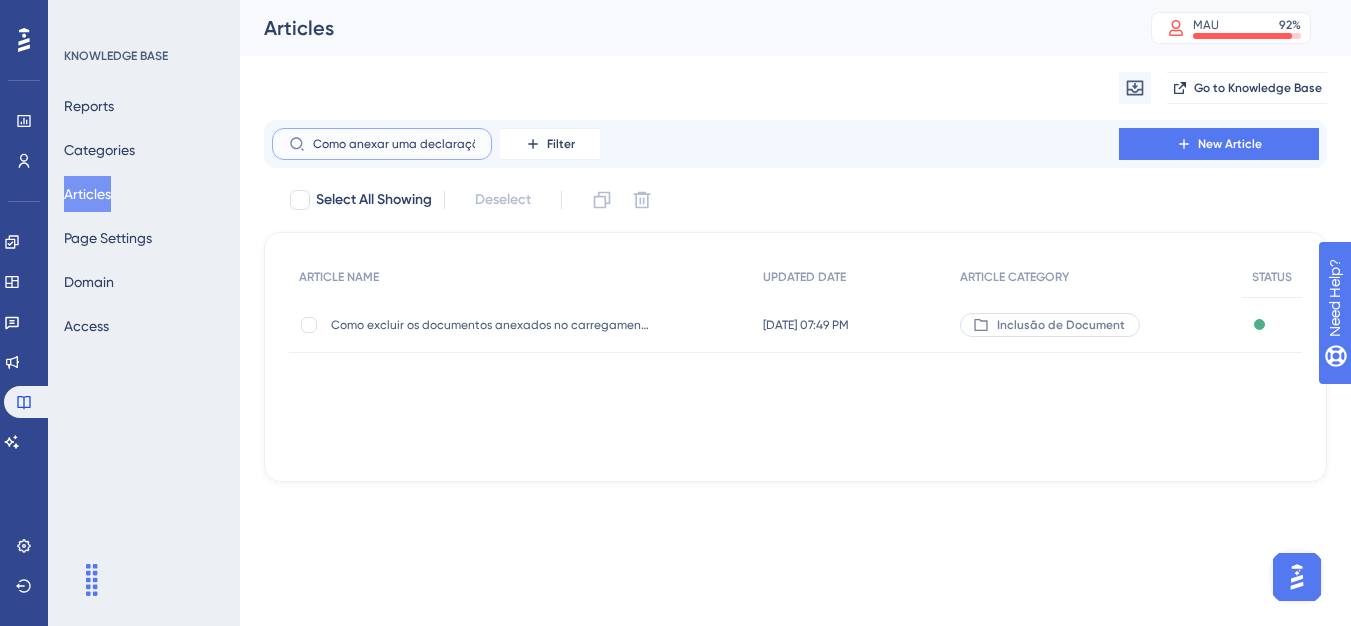 scroll, scrollTop: 0, scrollLeft: 170, axis: horizontal 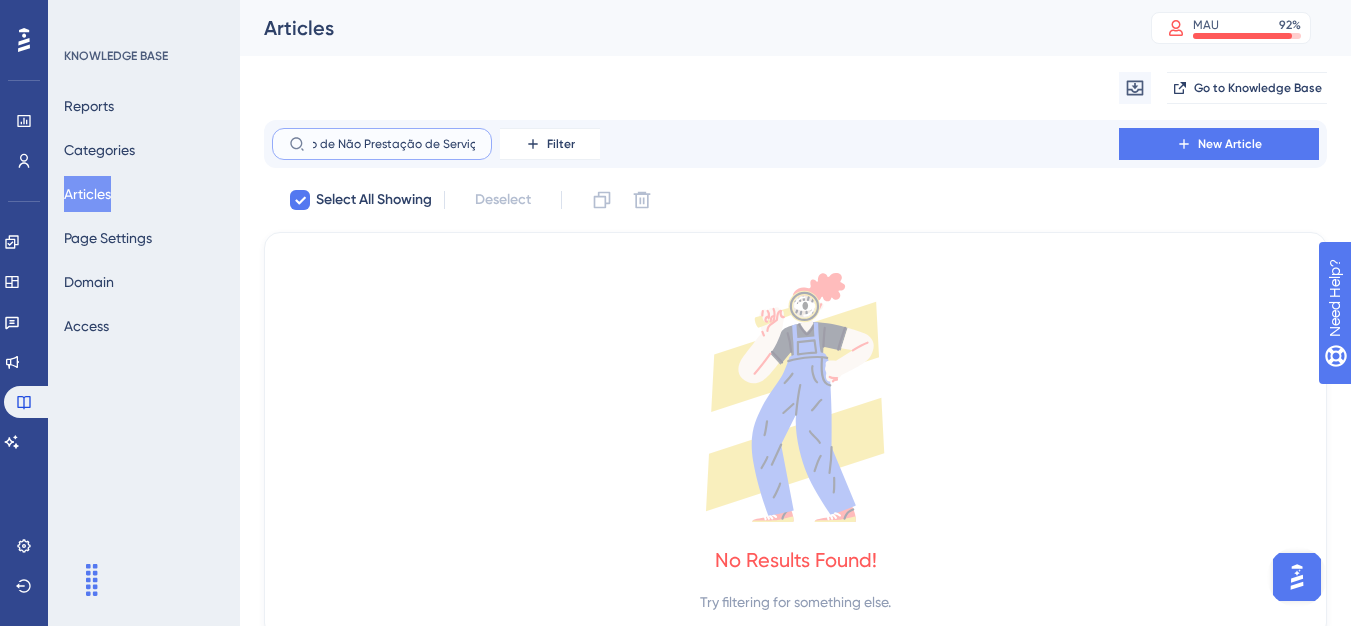 type on "Como anexar uma declaração de Não Prestação de Serviço" 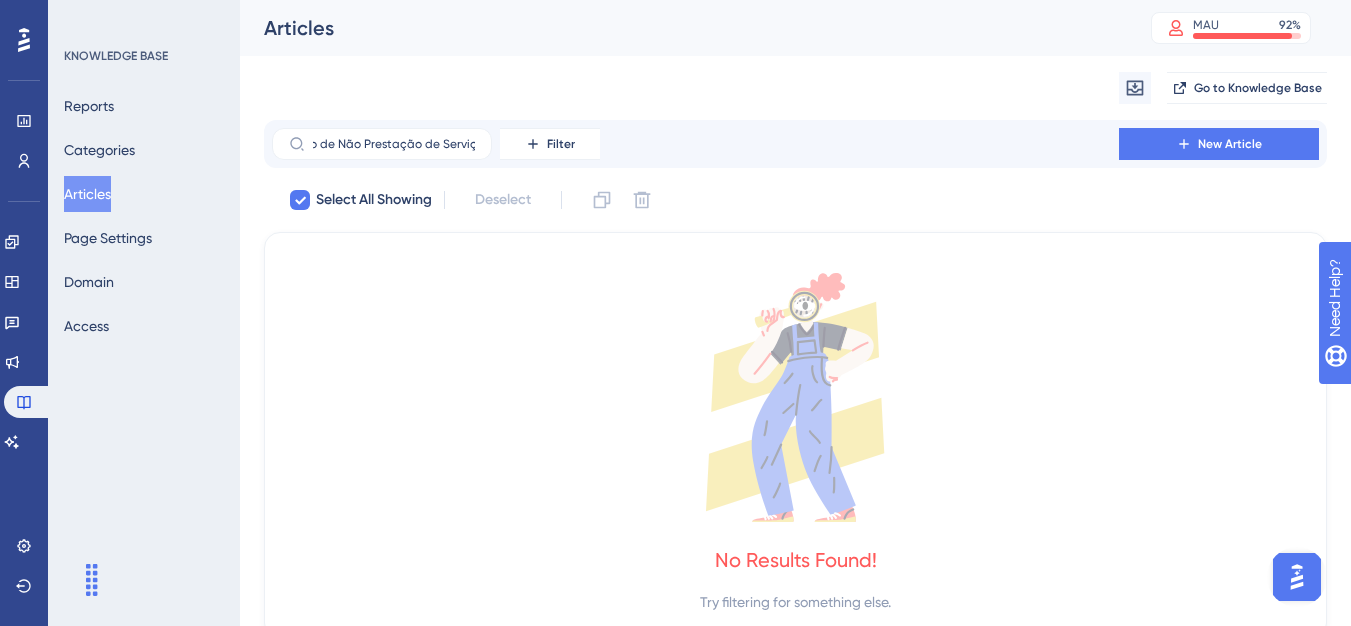 click on "Como anexar uma declaração de Não Prestação de Serviço Filter New Article" at bounding box center (795, 144) 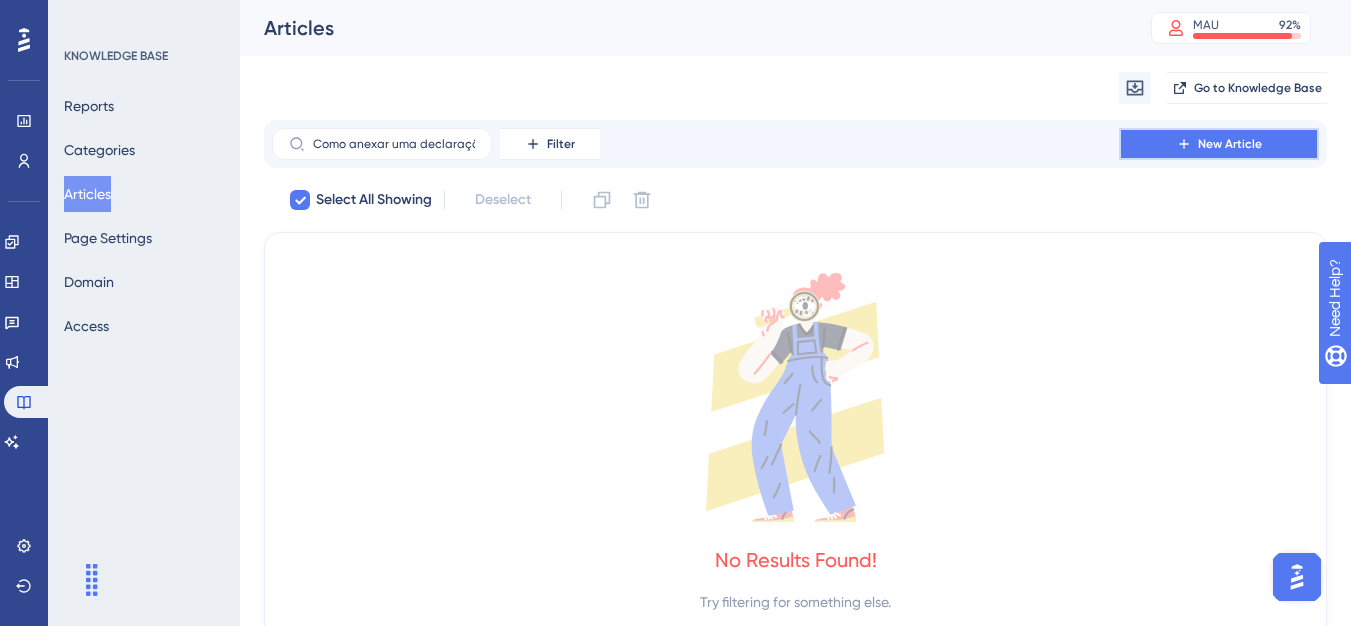 click on "New Article" at bounding box center (1219, 144) 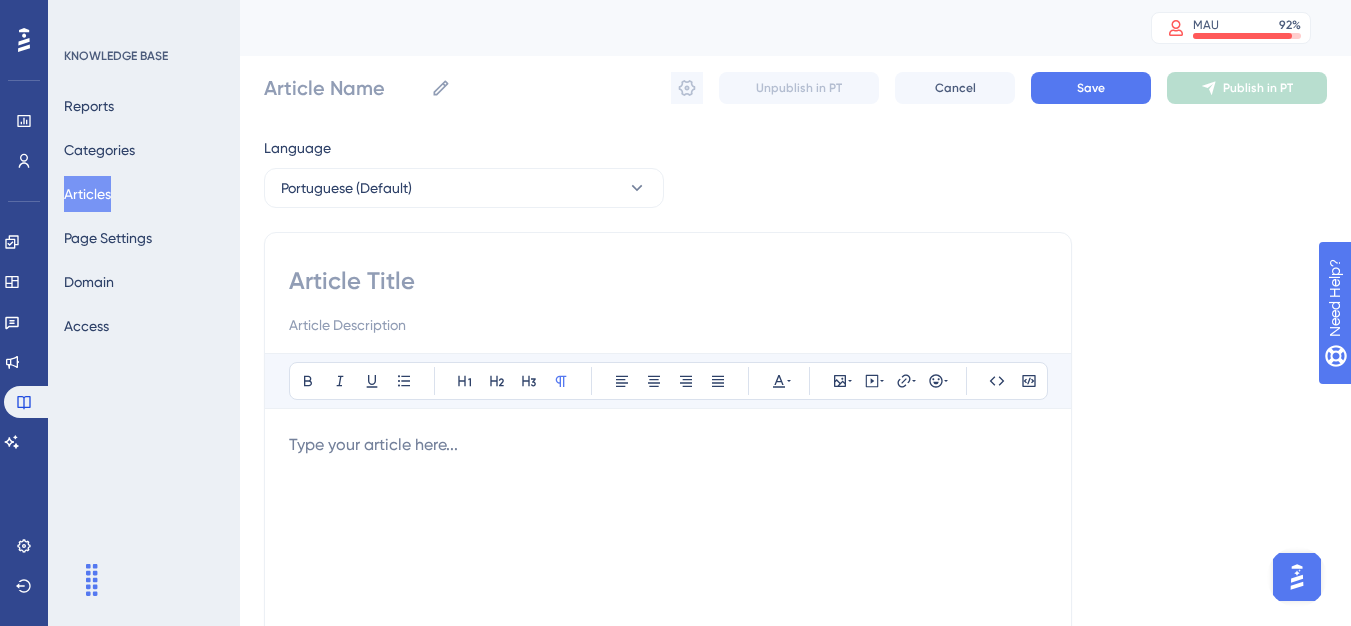 click at bounding box center (668, 281) 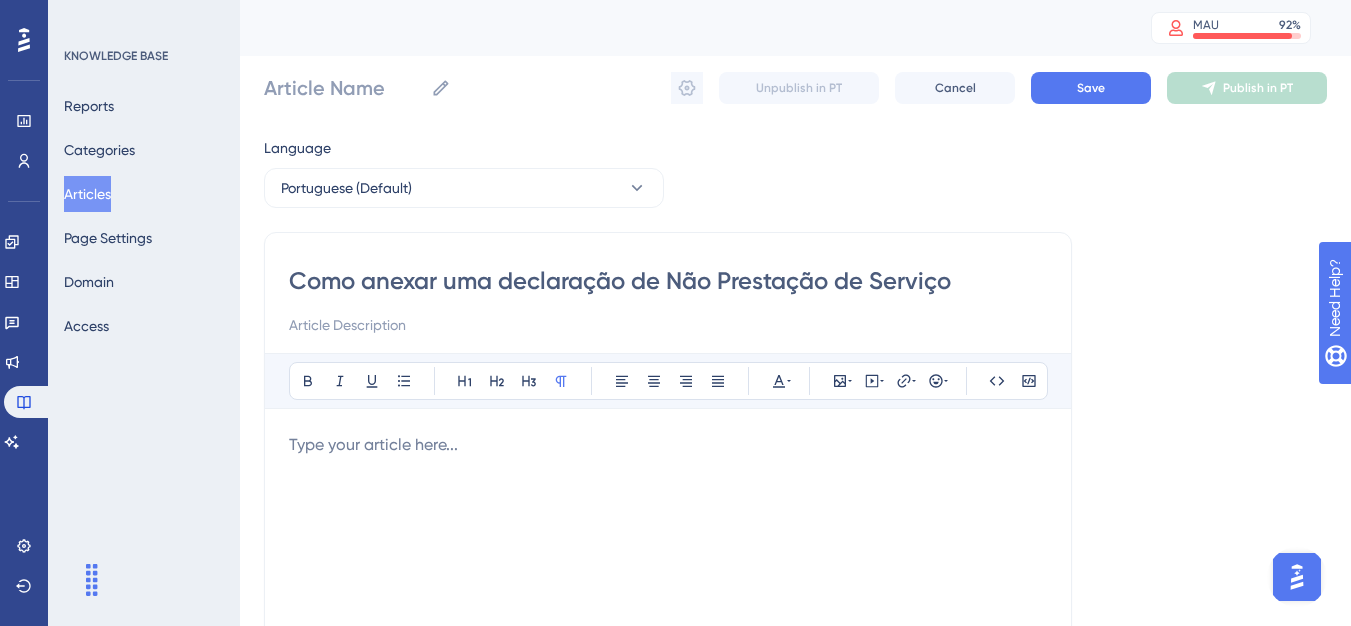 type on "Como anexar uma declaração de Não Prestação de Serviço" 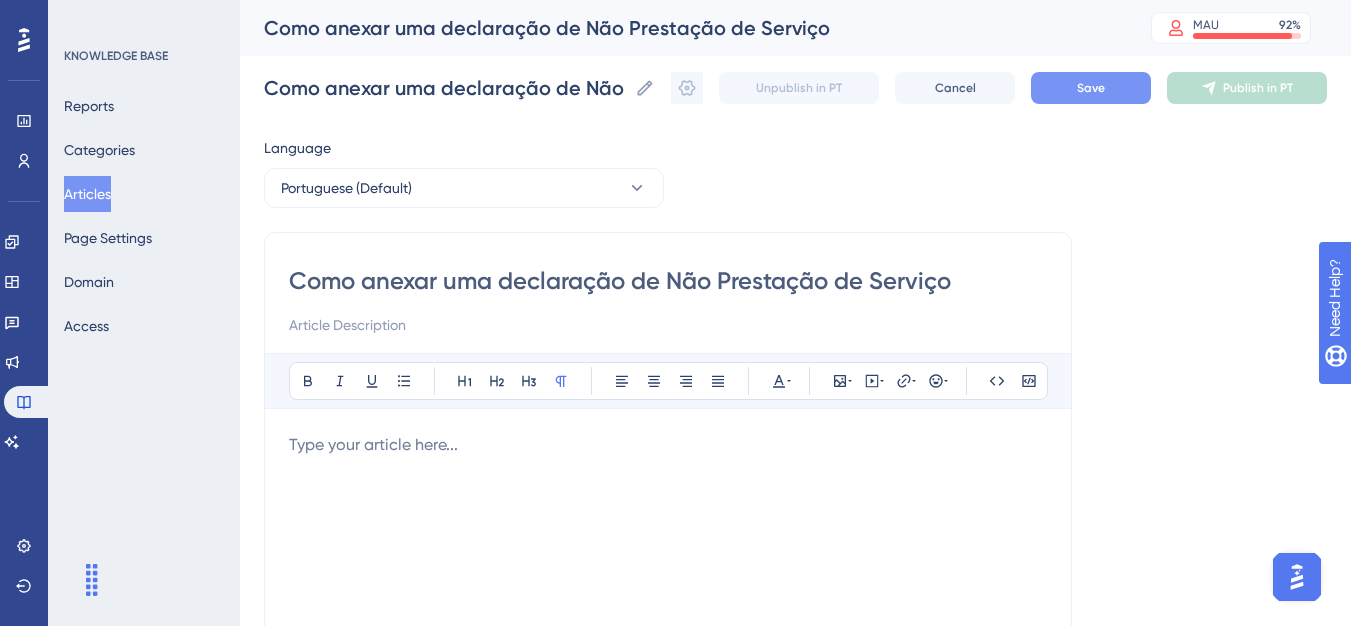 type on "Como anexar uma declaração de Não Prestação de Serviço" 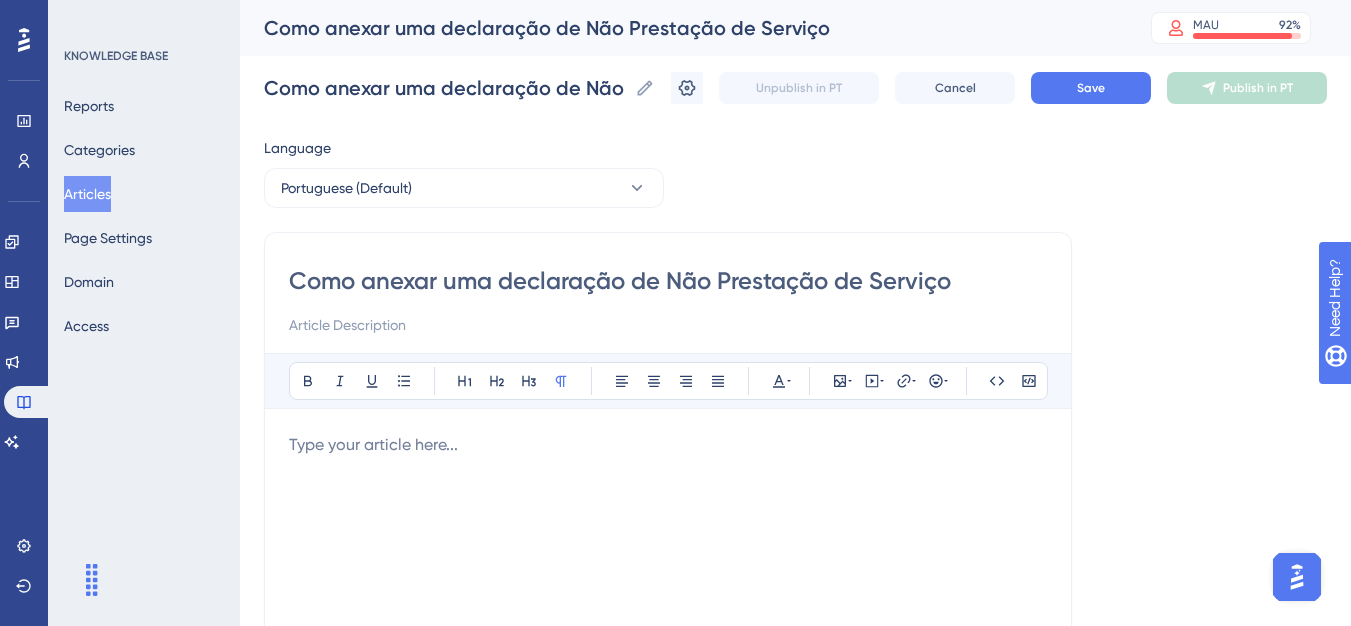 click at bounding box center (668, 445) 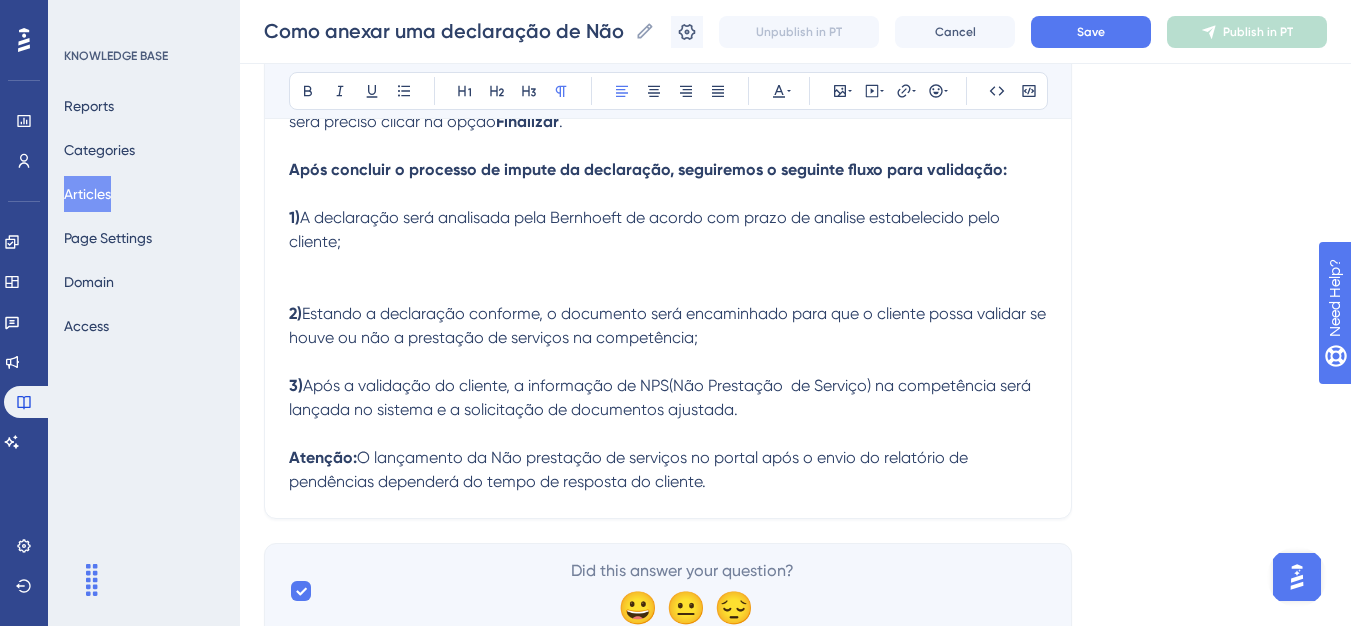 scroll, scrollTop: 820, scrollLeft: 0, axis: vertical 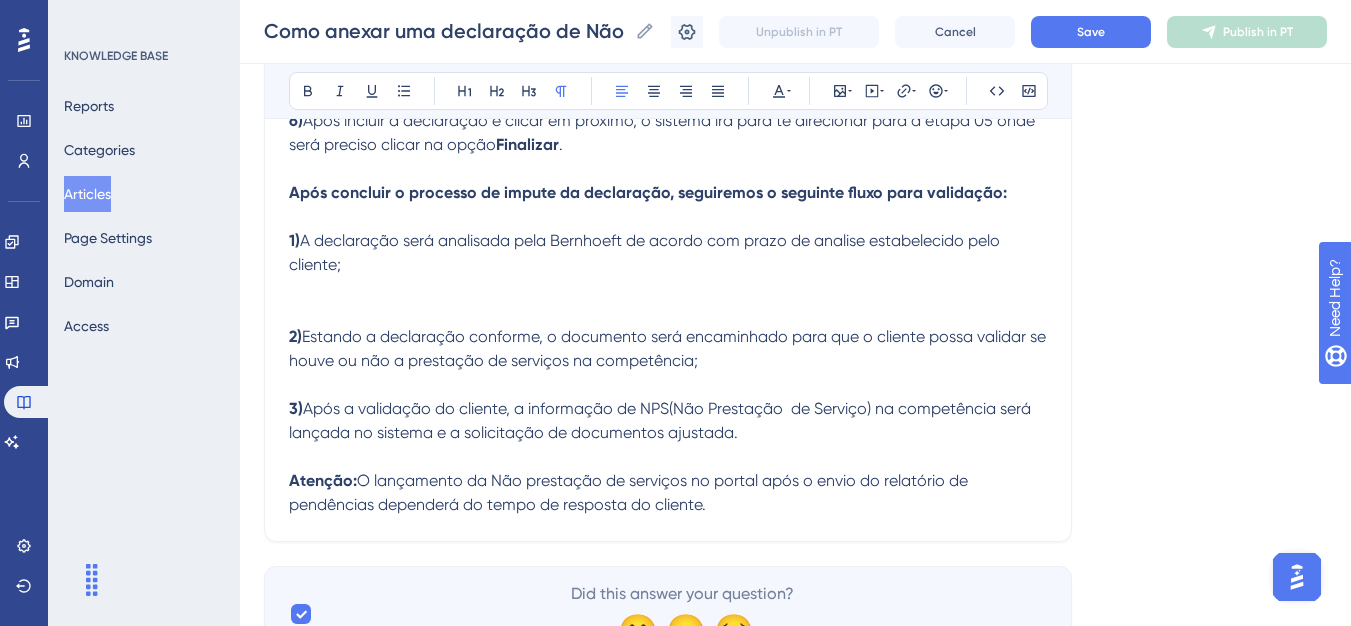 click on "1)  A declaração será analisada pela Bernhoeft de acordo com prazo de analise estabelecido pelo cliente;" at bounding box center [668, 277] 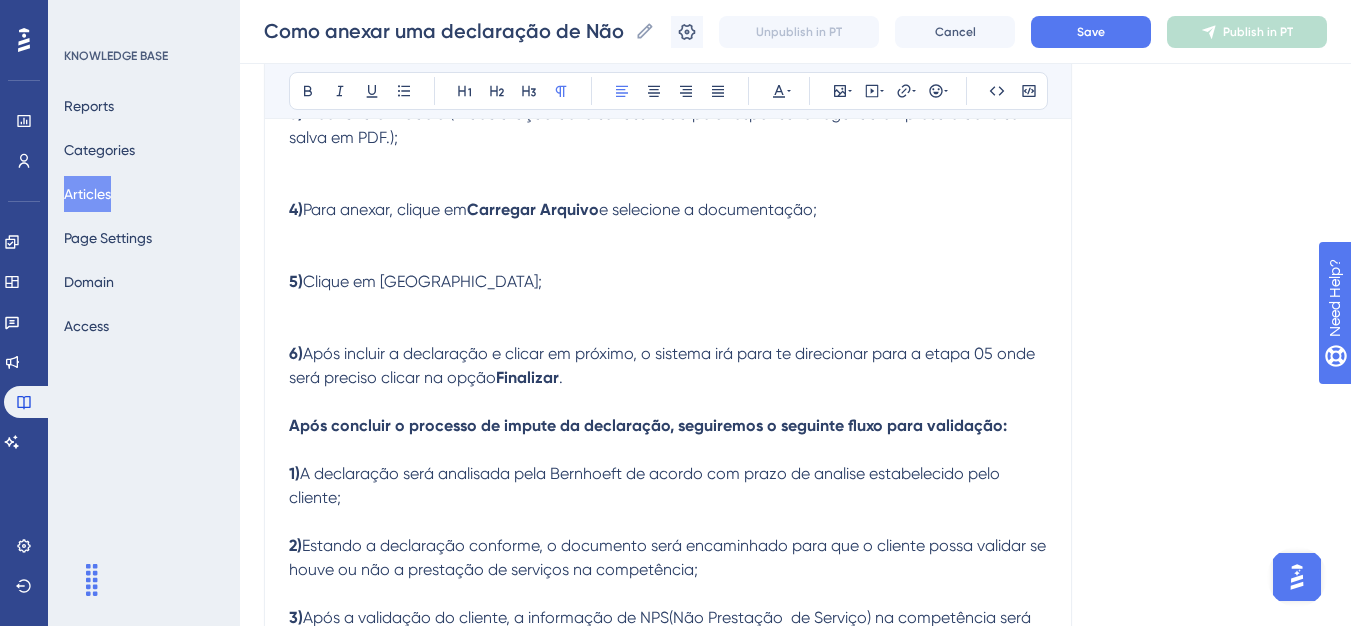scroll, scrollTop: 520, scrollLeft: 0, axis: vertical 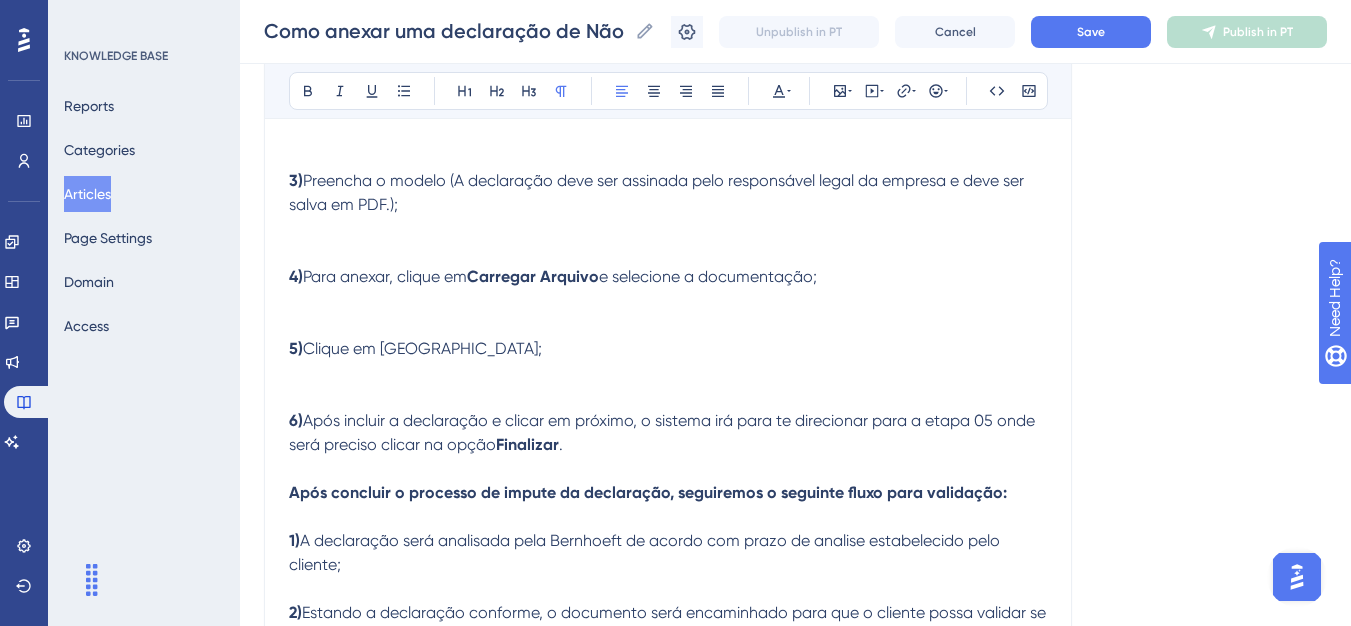 click on "Como anexar uma declaração de Não Prestação de Serviço Bold Italic Underline Bullet Point Heading 1 Heading 2 Heading 3 Normal Align Left Align Center Align Right Align Justify Text Color Insert Image Embed Video Hyperlink Emojis Code Code Block Olá 💜 Para anexar a declaração, siga o passo a passo abaixo:   1)  Na etapa 1 -   Confirmar Prestação de Serviço , cliquei em  Não; 2)  Baixe o modelo de declaração clicando na opção de  Clique Aqui; 3)  Preencha o modelo (A declaração deve ser assinada pelo responsável legal da empresa e deve ser salva em PDF.); 4)  Para anexar, clique em  Carregar Arquivo  e selecione a documentação; 5)  Clique em Próximo; 6)  Após incluir a declaração e clicar em próximo, o sistema irá para te direcionar para a etapa 05 onde será preciso clicar na opção  Finalizar .   Após concluir o processo de impute da declaração, seguiremos o seguinte fluxo para validação:   1) 2) 3)   Atenção:" at bounding box center (668, 261) 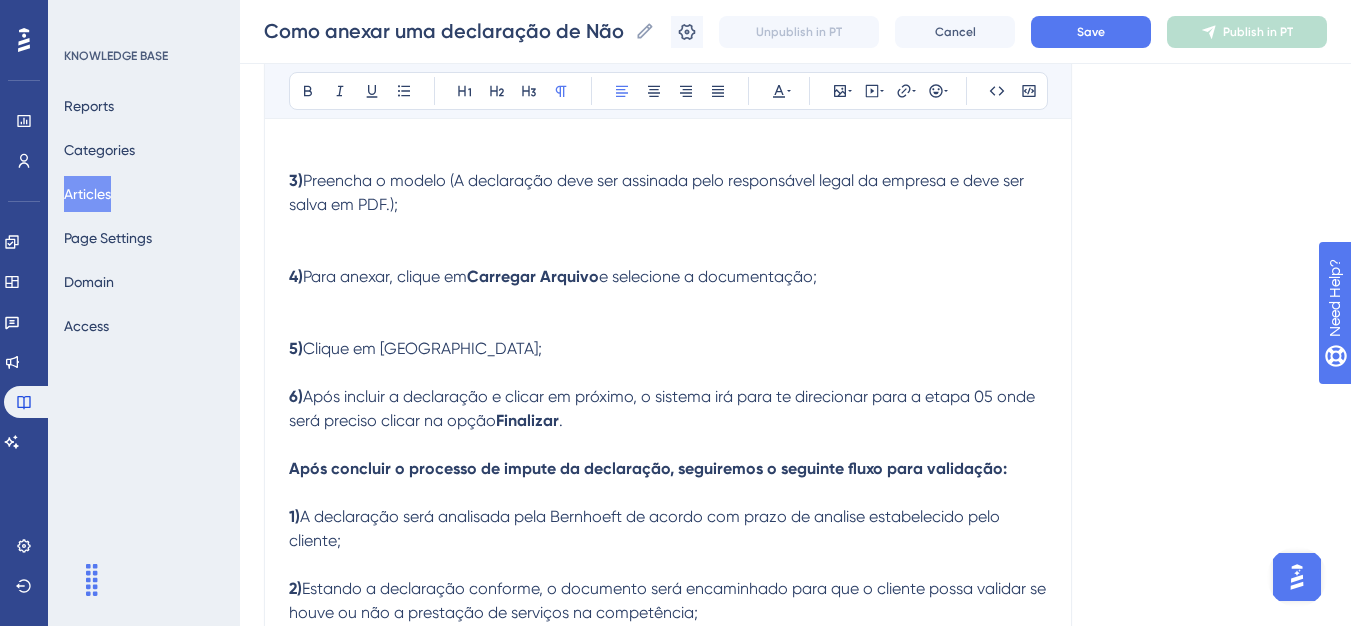 click on "4)  Para anexar, clique em  Carregar Arquivo  e selecione a documentação;" at bounding box center (668, 301) 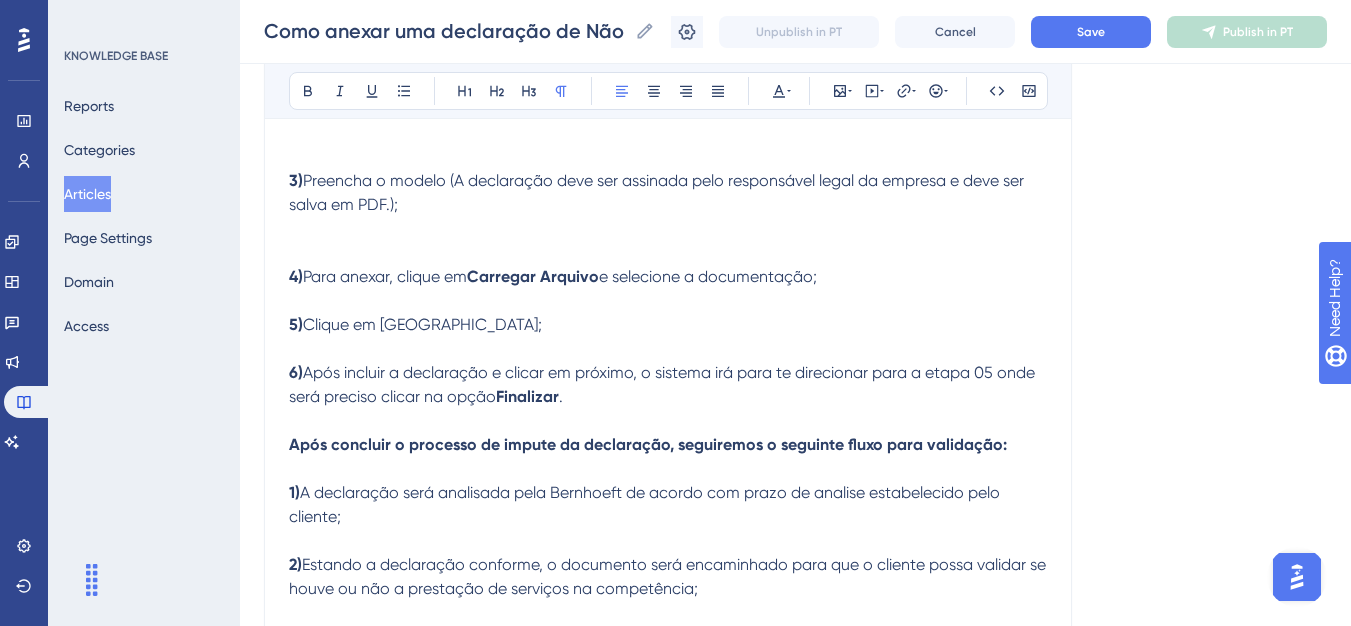 scroll, scrollTop: 420, scrollLeft: 0, axis: vertical 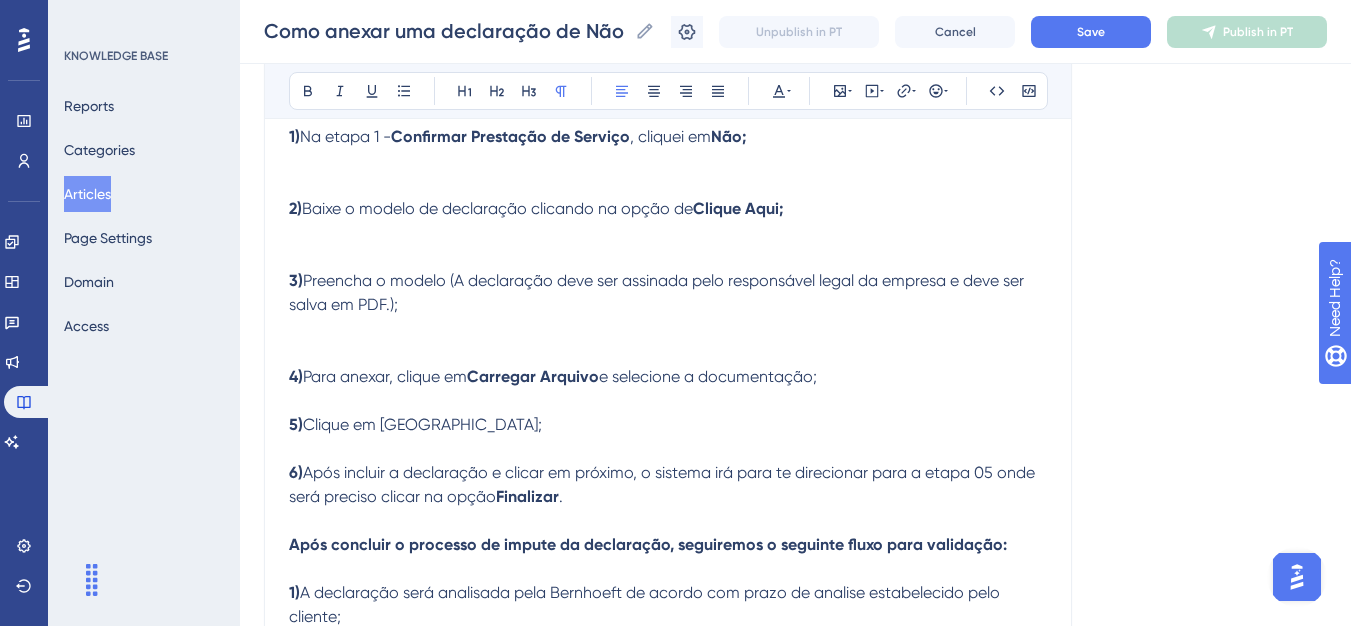 click on "Preencha o modelo (A declaração deve ser assinada pelo responsável legal da empresa e deve ser salva em PDF.);" at bounding box center [658, 292] 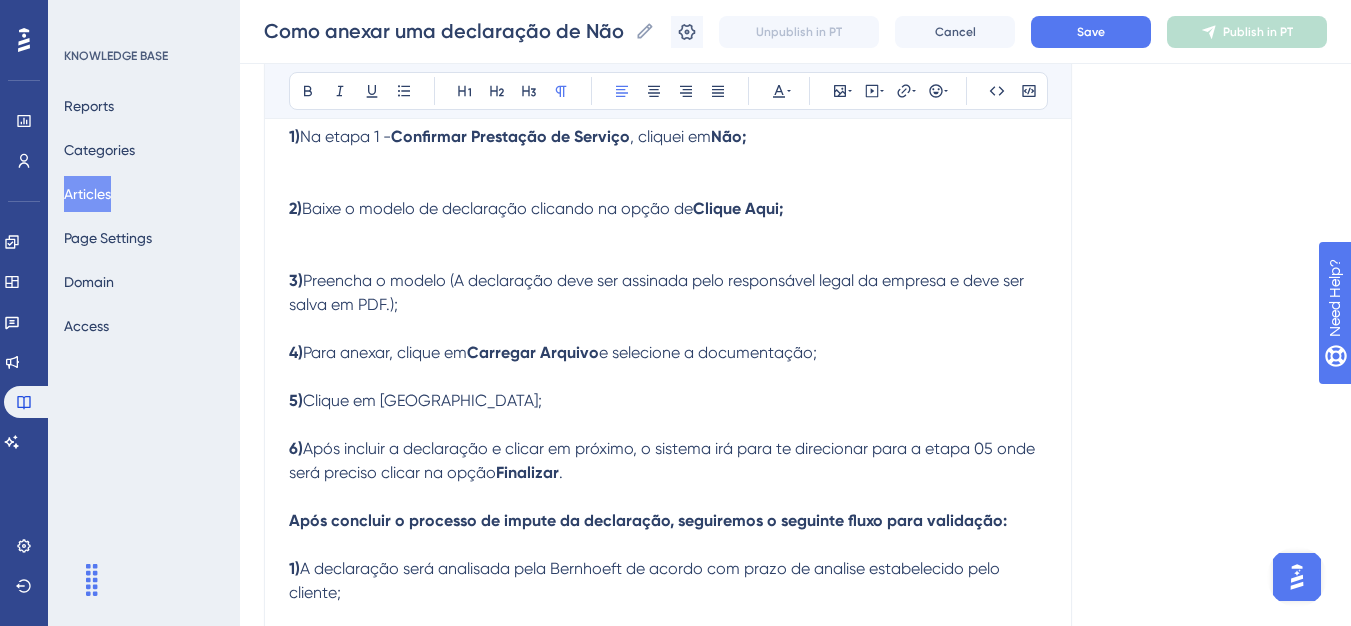click on "2)  Baixe o modelo de declaração clicando na opção de  Clique Aqui;" at bounding box center [668, 233] 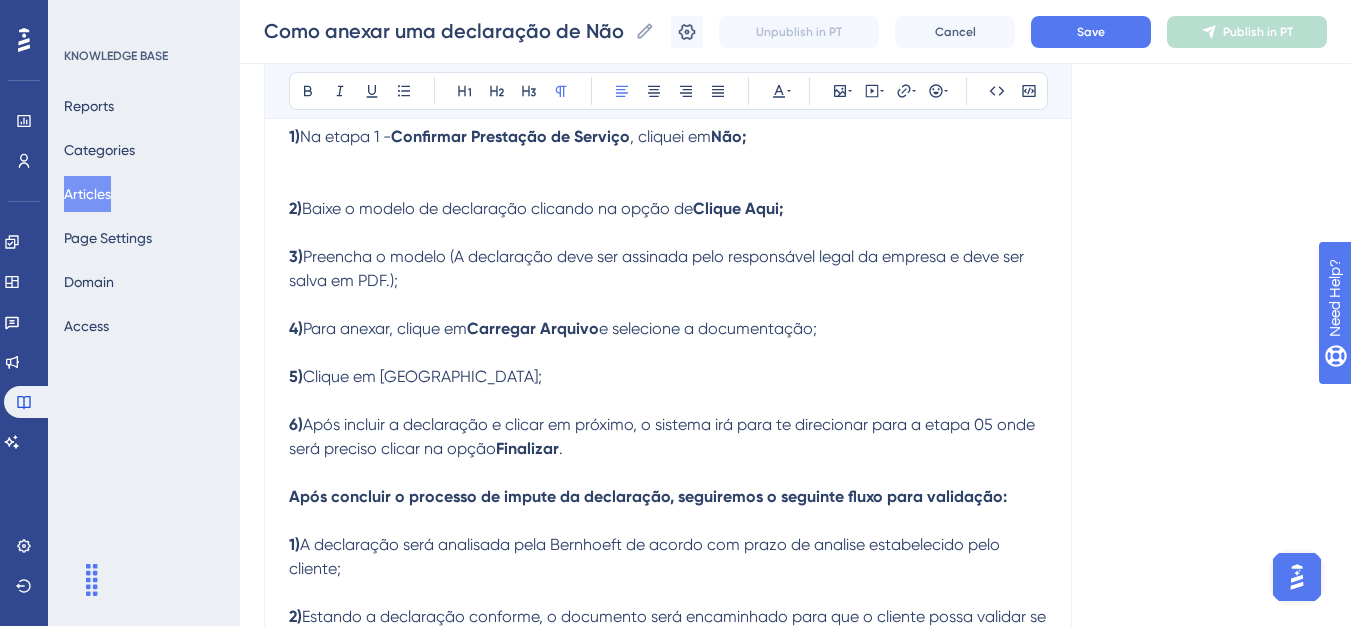 scroll, scrollTop: 320, scrollLeft: 0, axis: vertical 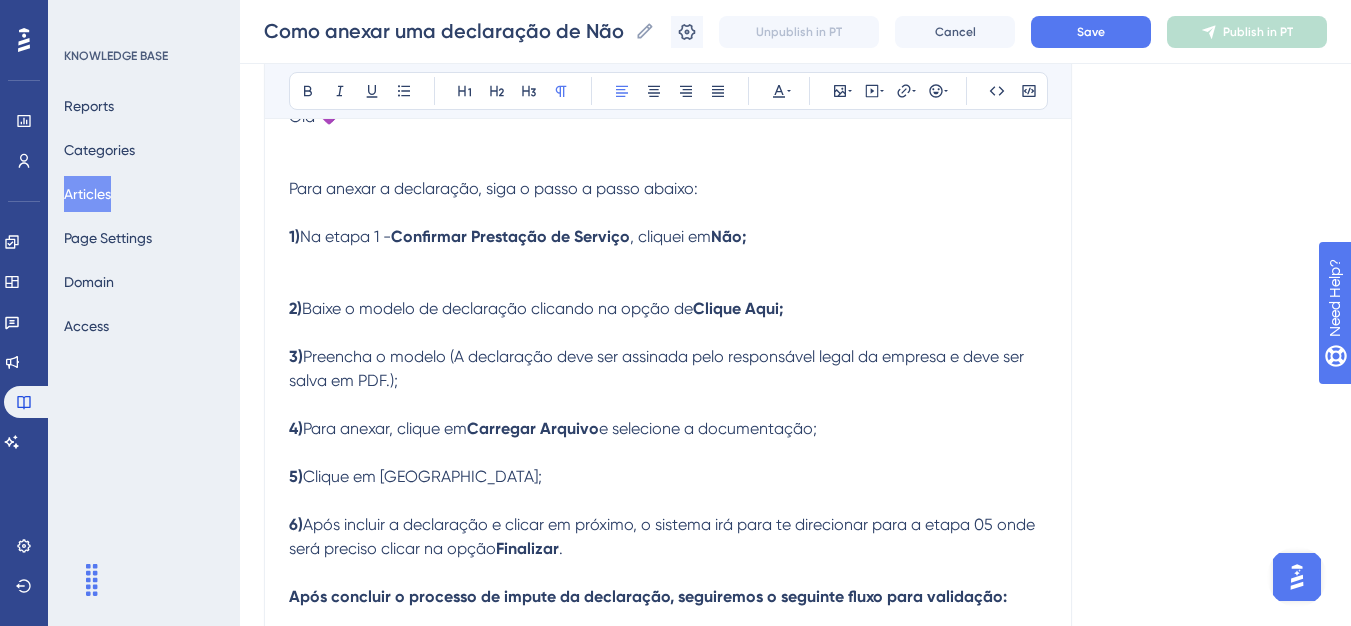 click on "1)  Na etapa 1 -   Confirmar Prestação de Serviço , cliquei em  Não;" at bounding box center [668, 261] 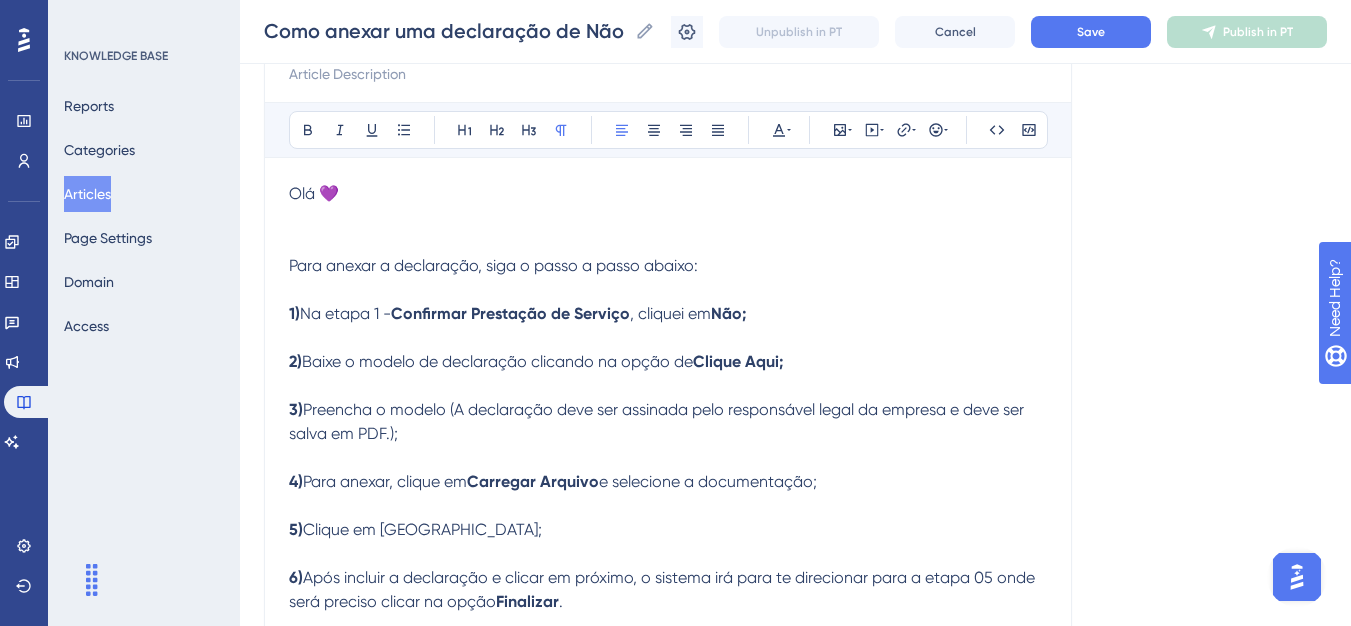 scroll, scrollTop: 220, scrollLeft: 0, axis: vertical 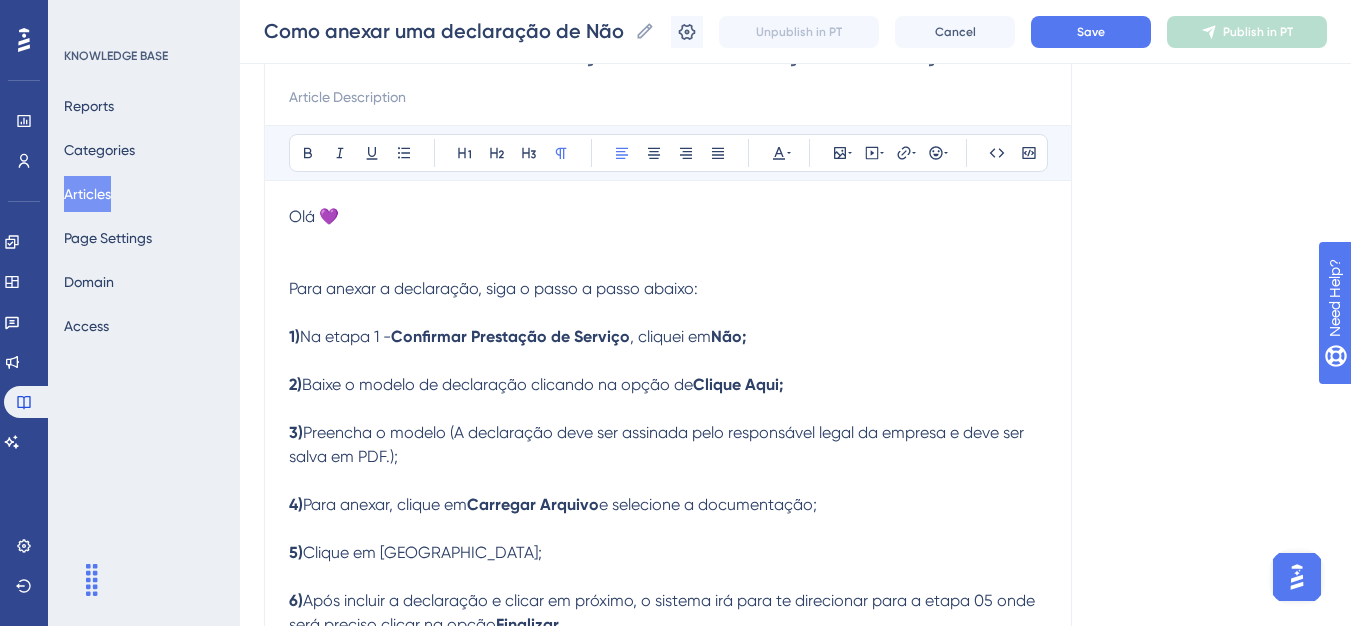click on "Para anexar a declaração, siga o passo a passo abaixo:" at bounding box center [493, 288] 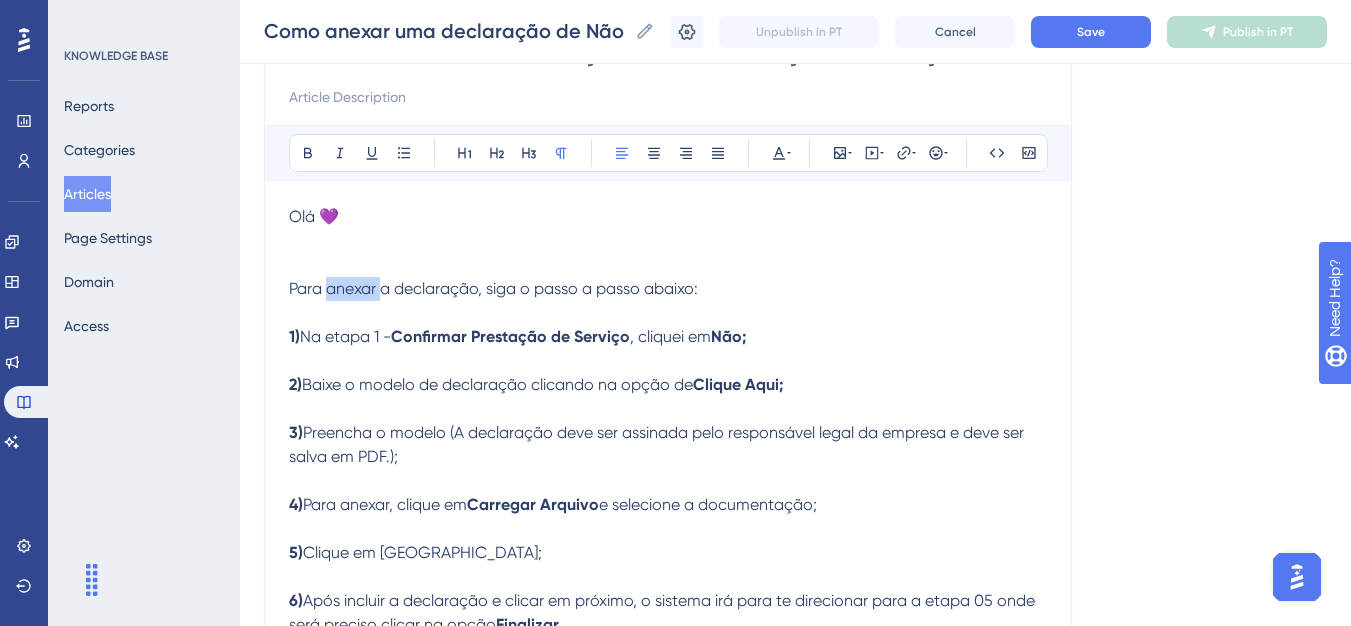 click on "Para anexar a declaração, siga o passo a passo abaixo:" at bounding box center (493, 288) 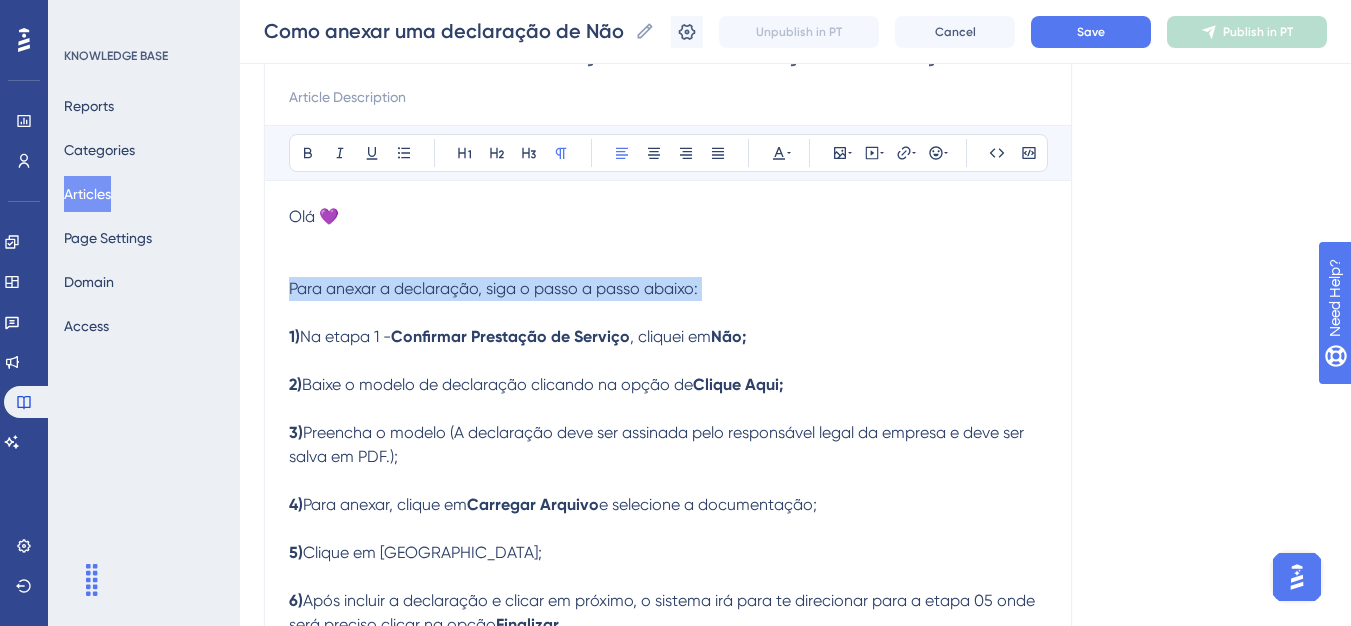 click on "Para anexar a declaração, siga o passo a passo abaixo:" at bounding box center (493, 288) 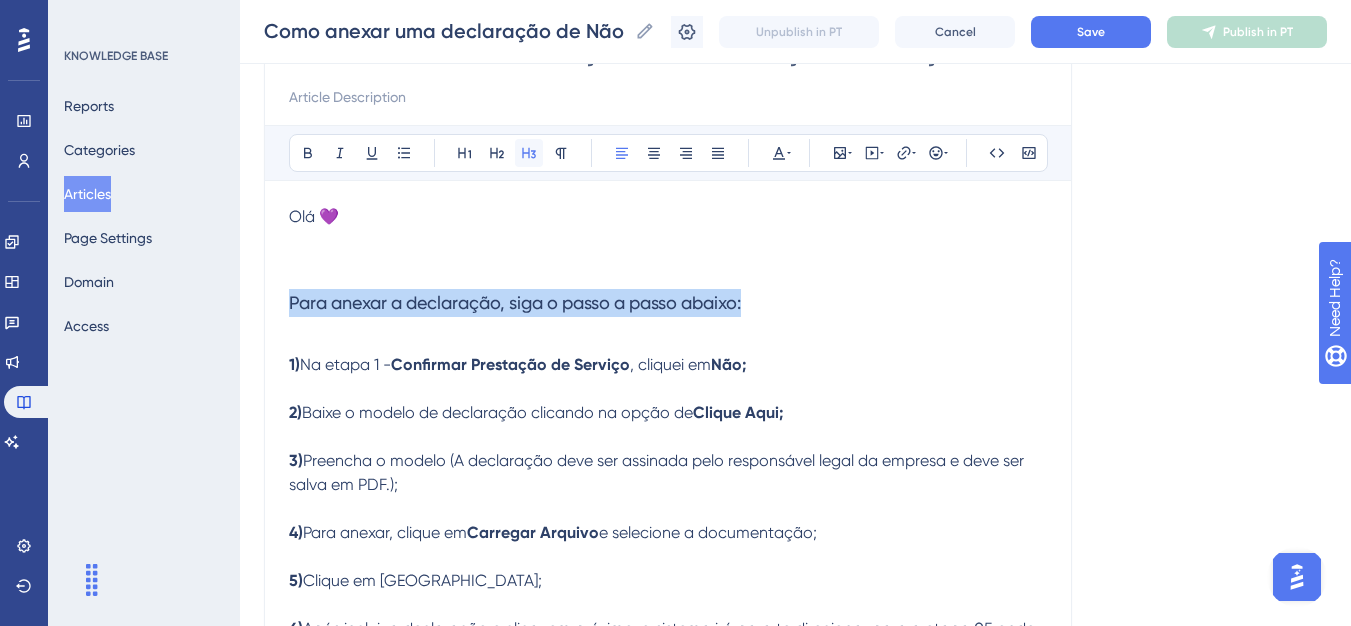 click 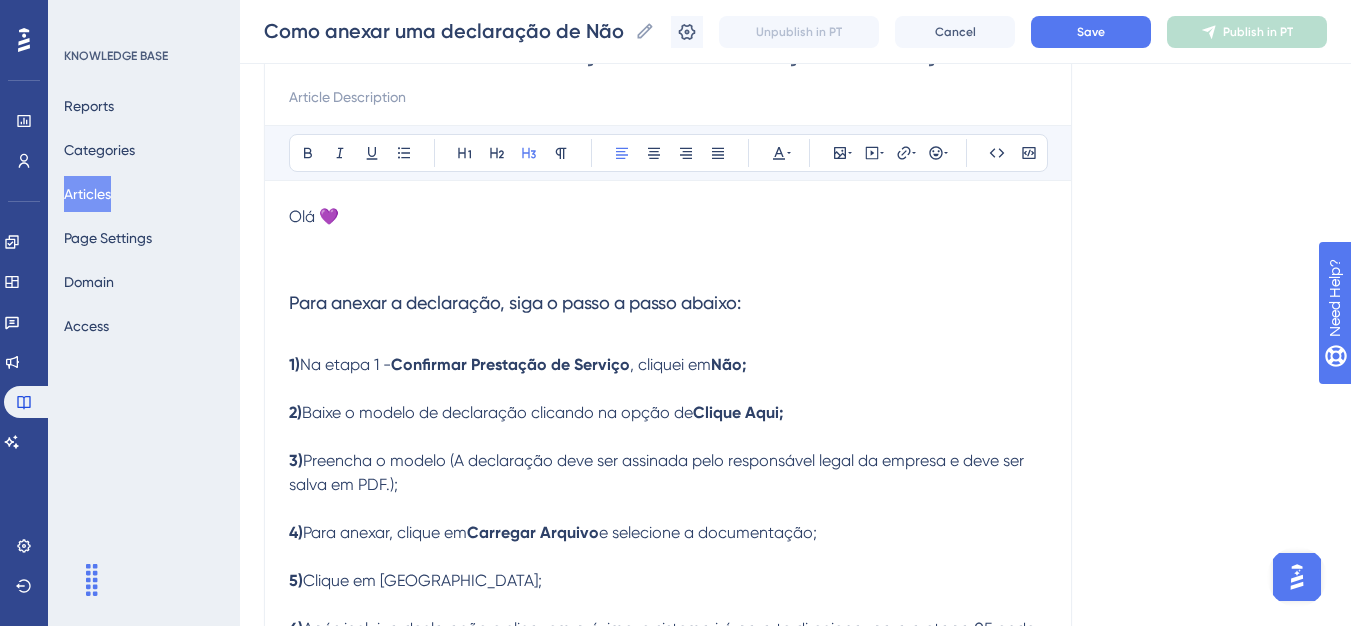 click on "Olá 💜" at bounding box center [668, 241] 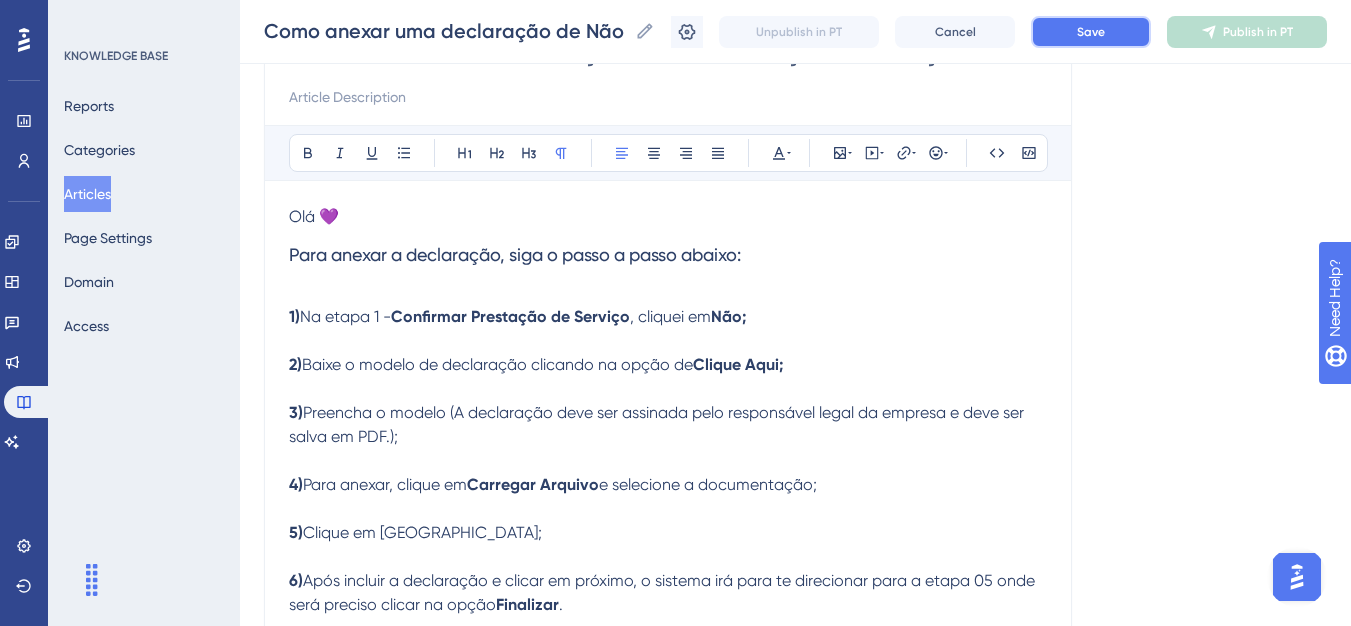 click on "Save" at bounding box center (1091, 32) 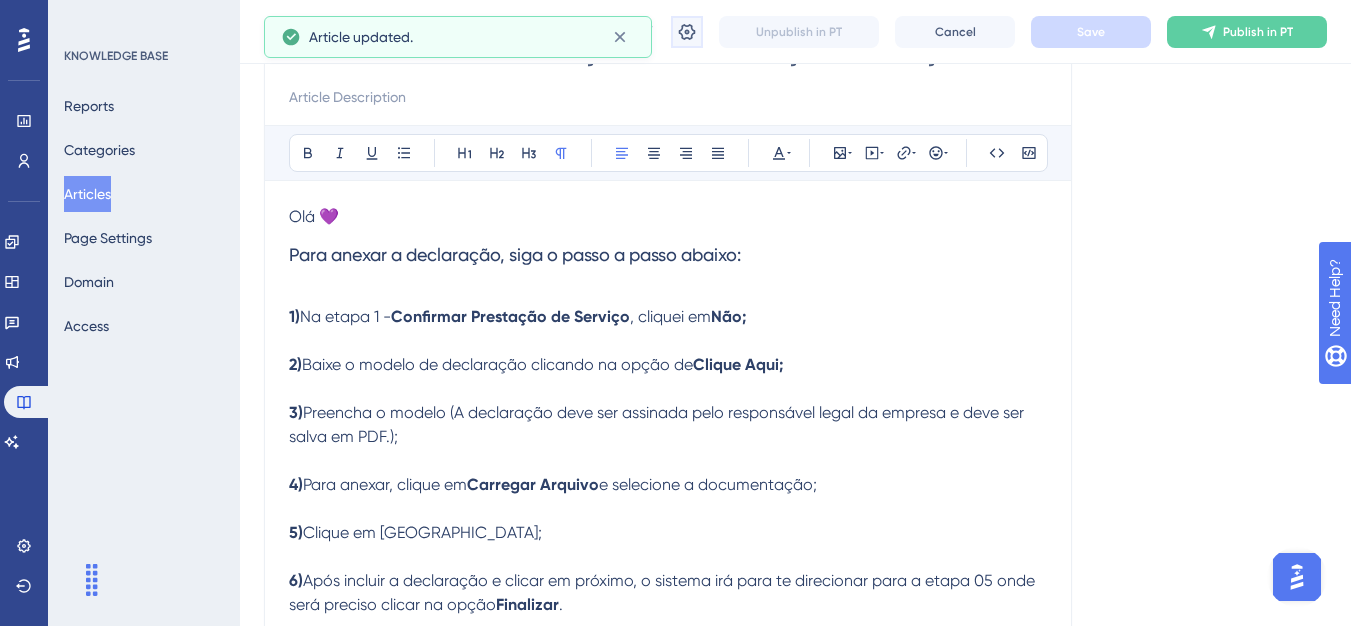 click 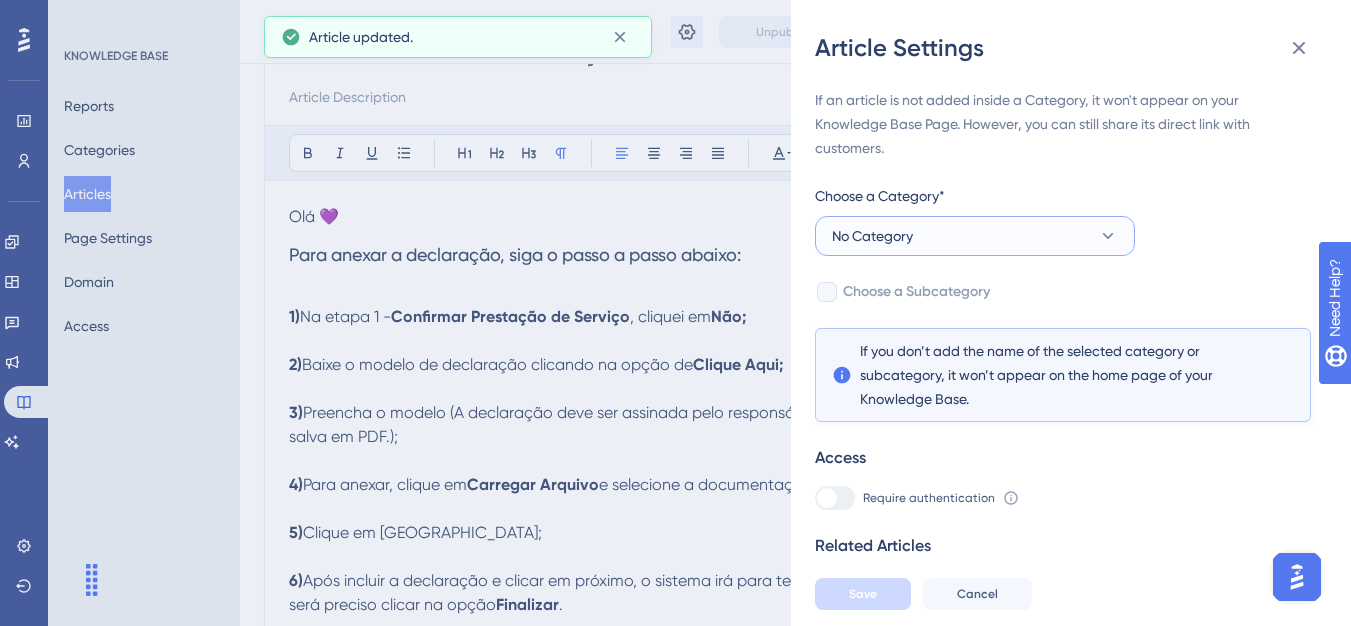 click on "No Category" at bounding box center (872, 236) 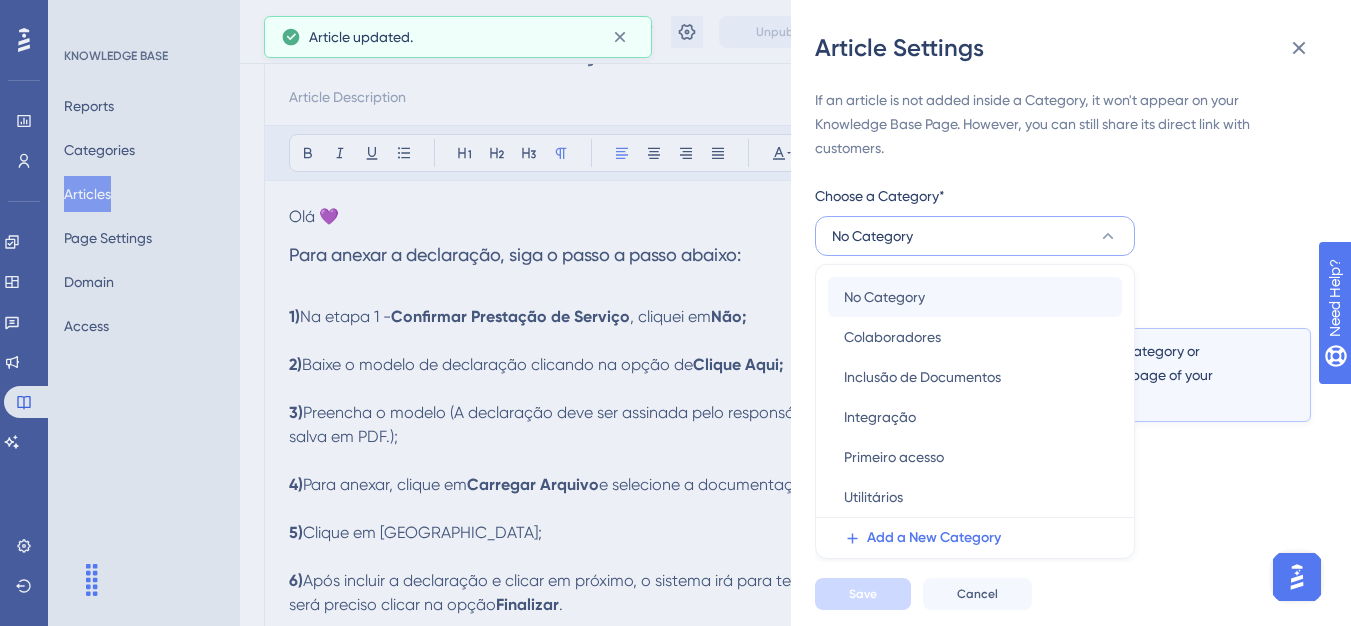 scroll, scrollTop: 49, scrollLeft: 0, axis: vertical 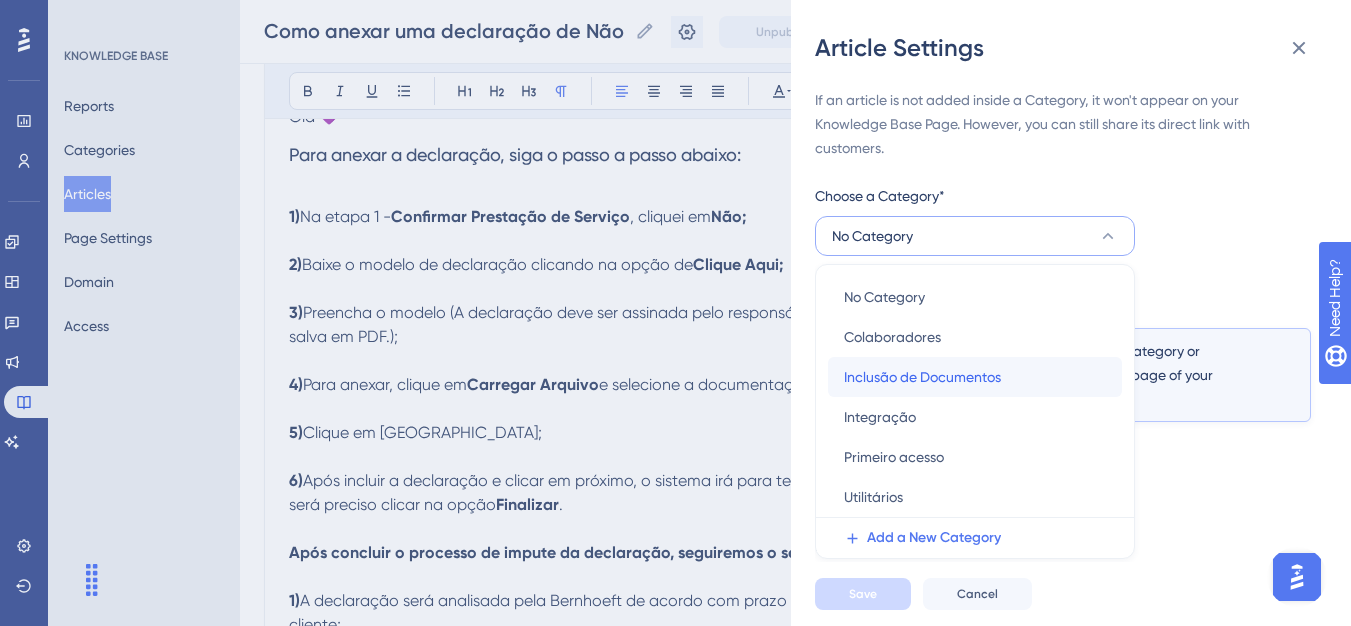 click on "Inclusão de Documentos" at bounding box center (922, 377) 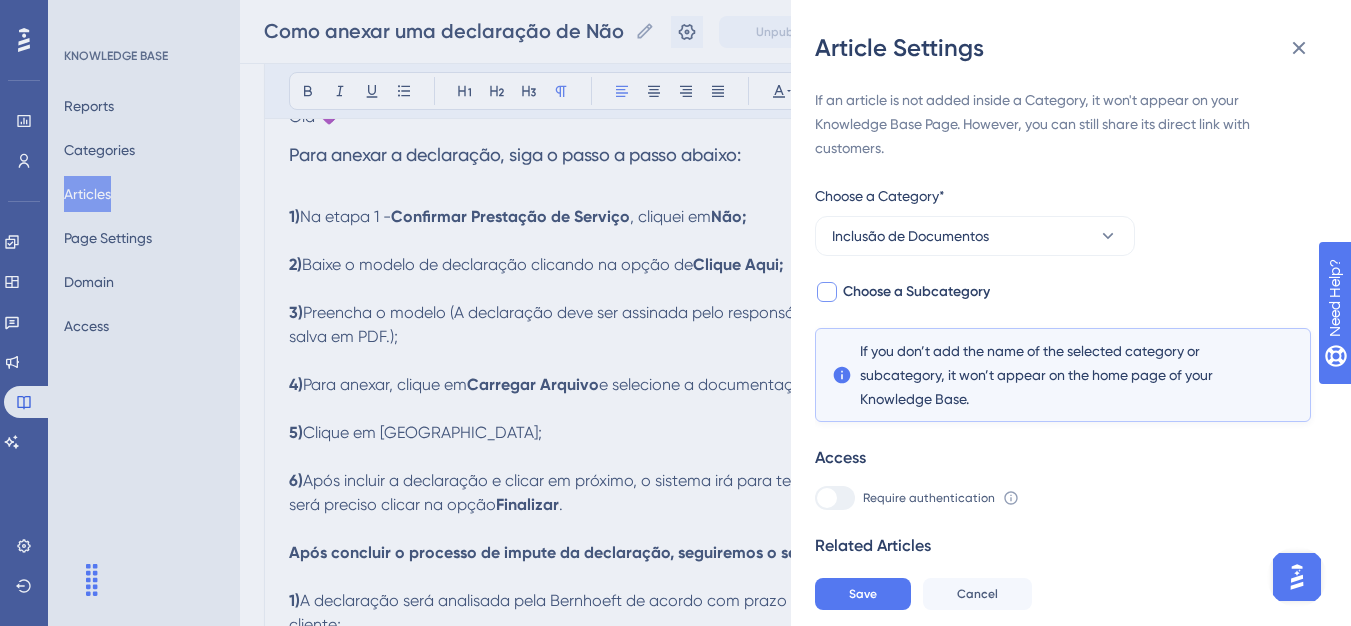 click on "Choose a Subcategory" at bounding box center (902, 292) 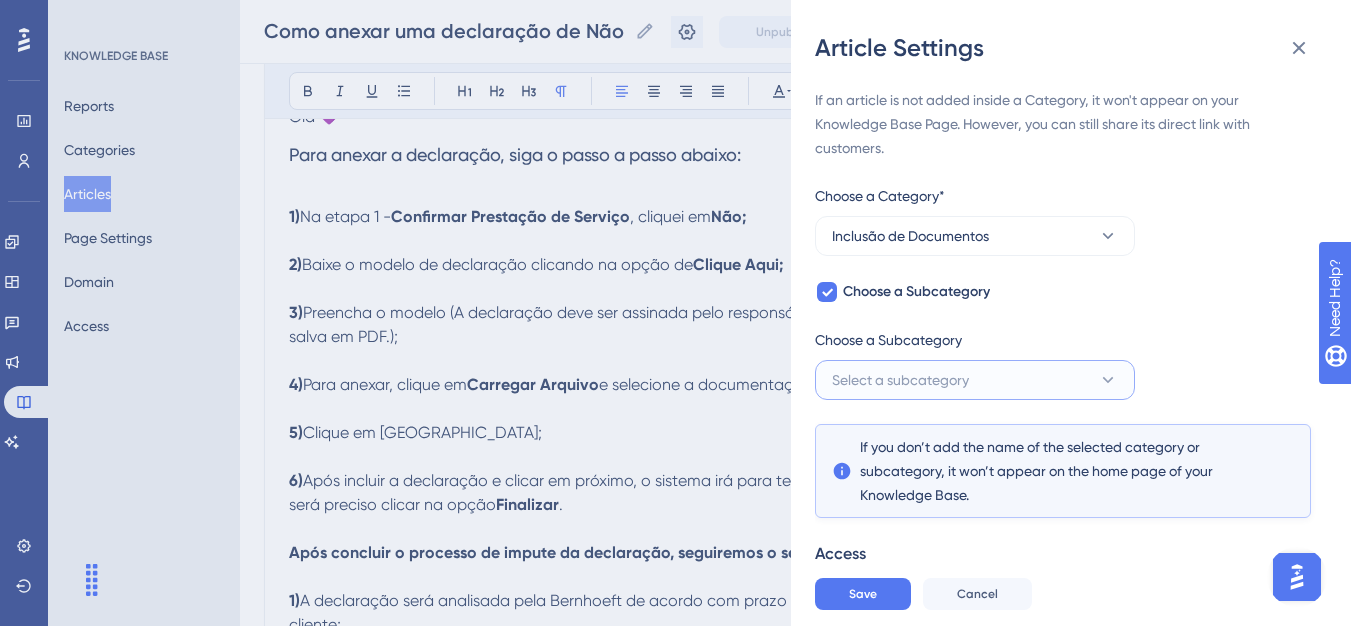 click on "Select a subcategory" at bounding box center [900, 380] 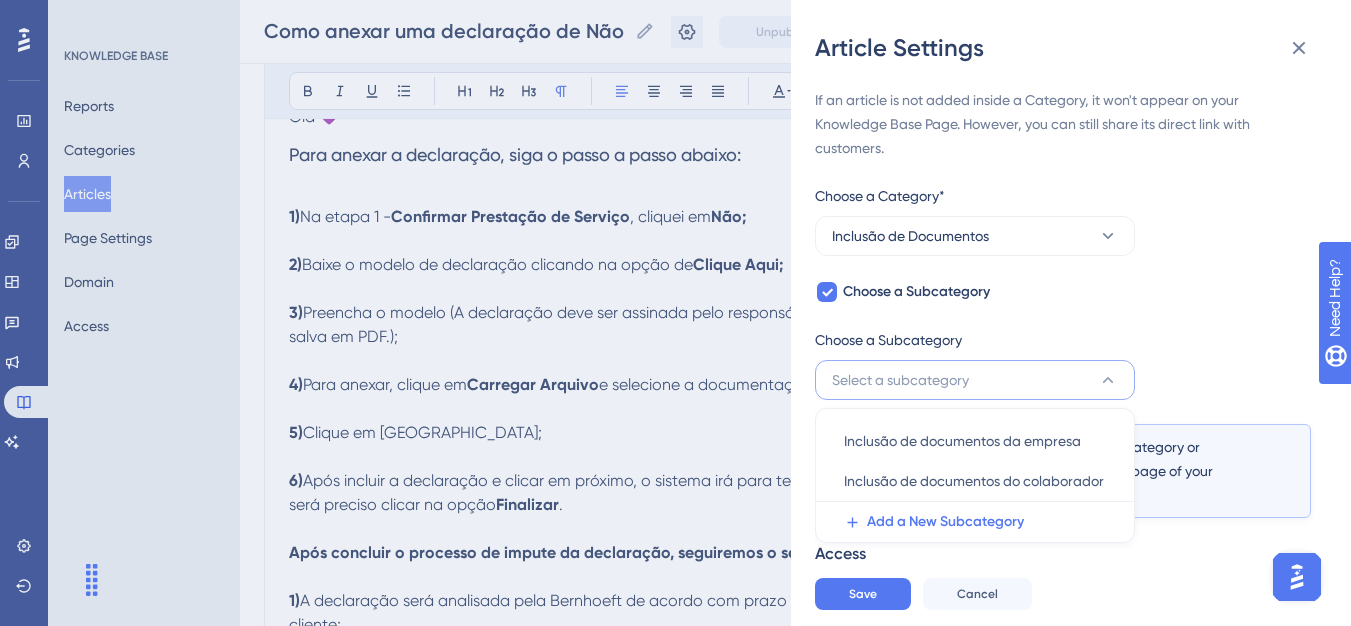 scroll, scrollTop: 145, scrollLeft: 0, axis: vertical 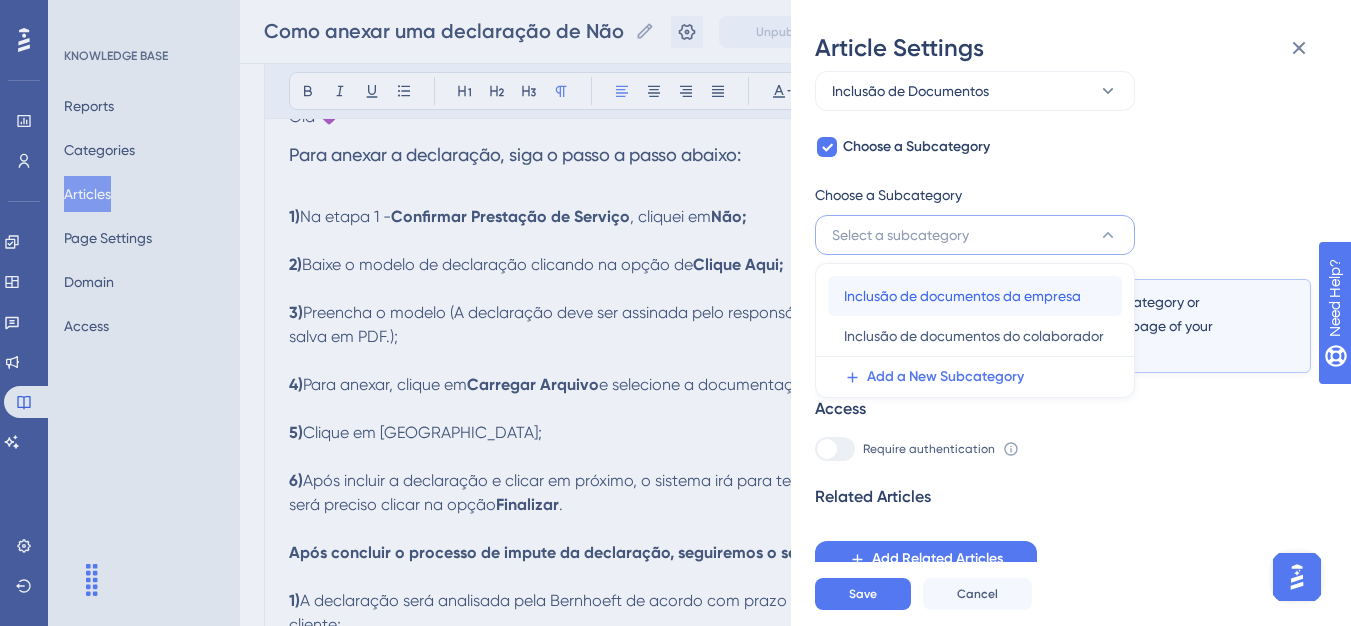click on "Inclusão de documentos da empresa Inclusão de documentos da empresa" at bounding box center [975, 296] 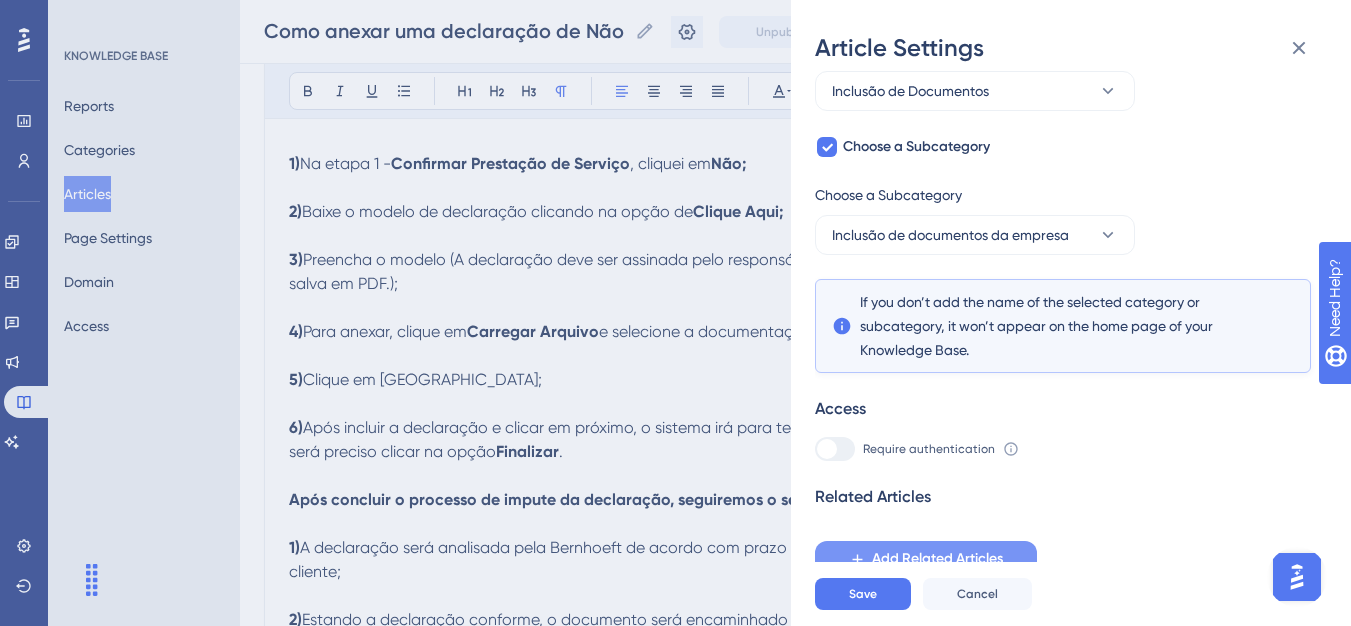 scroll, scrollTop: 420, scrollLeft: 0, axis: vertical 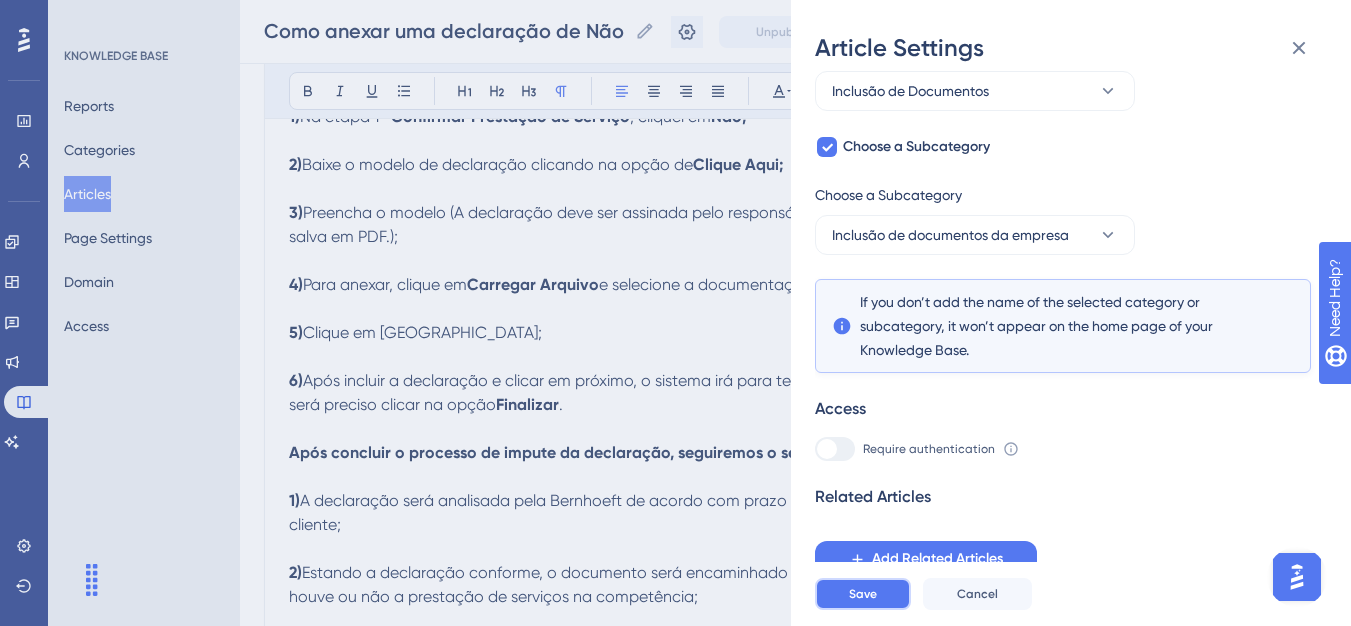 click on "Save" at bounding box center (863, 594) 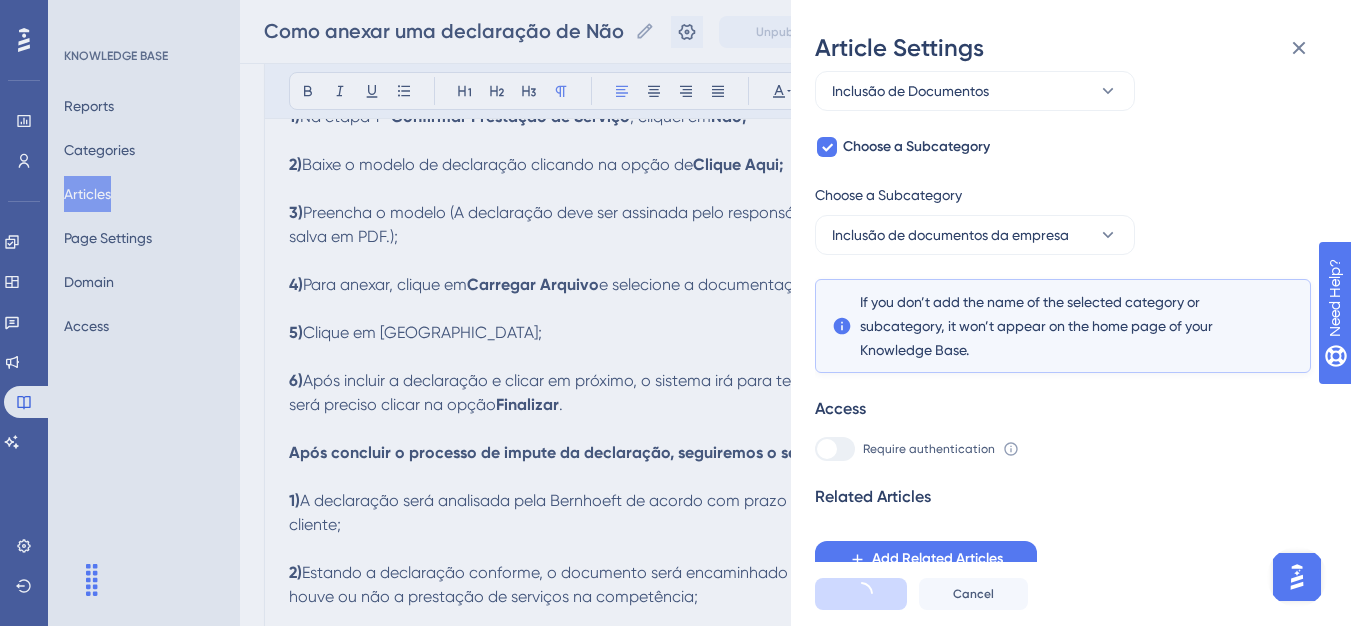 scroll, scrollTop: 0, scrollLeft: 0, axis: both 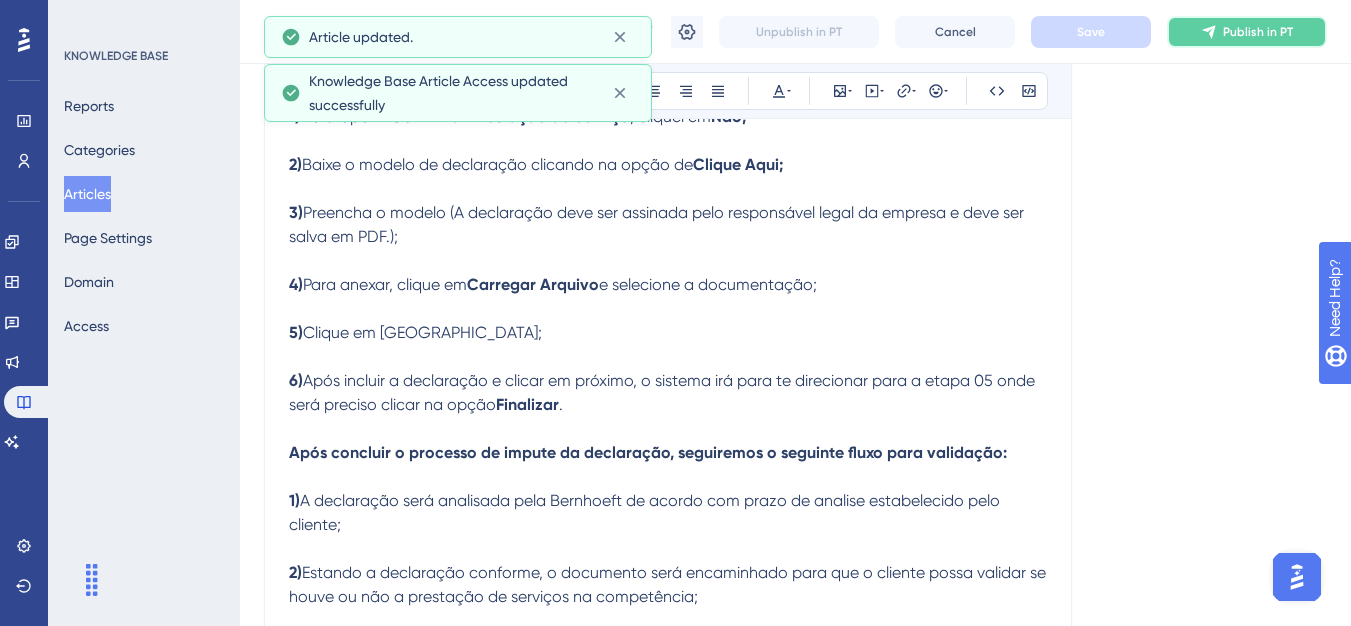 click on "Publish in PT" at bounding box center (1258, 32) 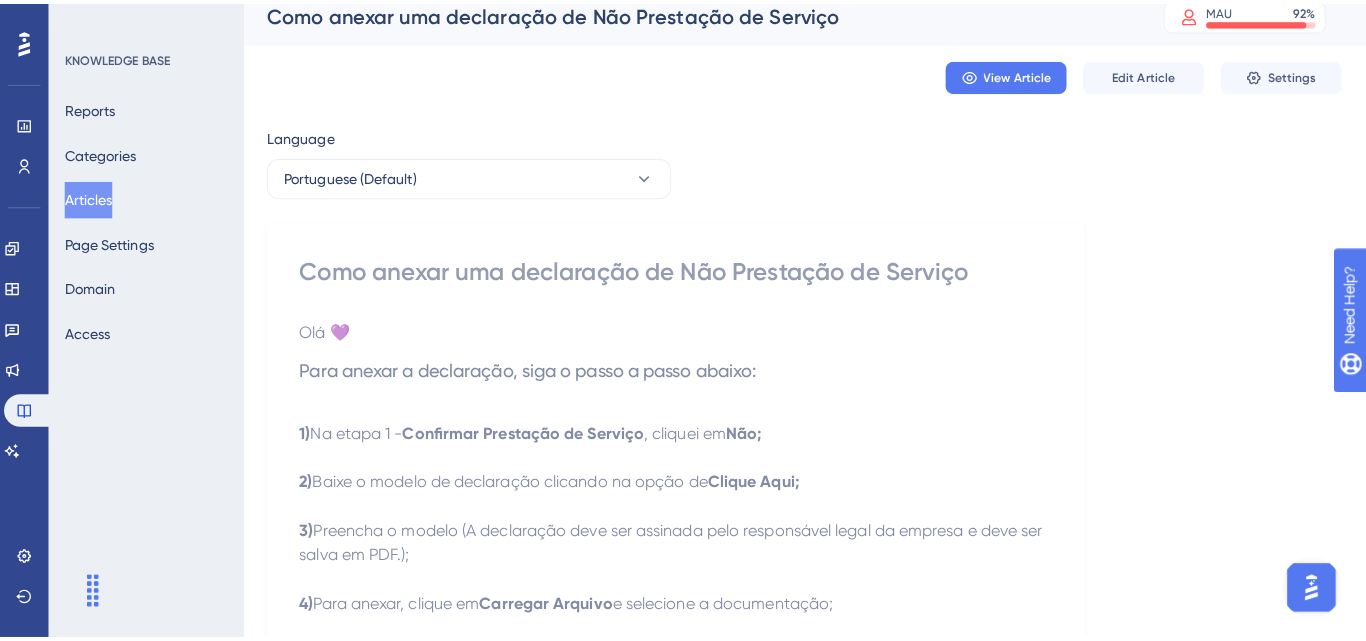 scroll, scrollTop: 0, scrollLeft: 0, axis: both 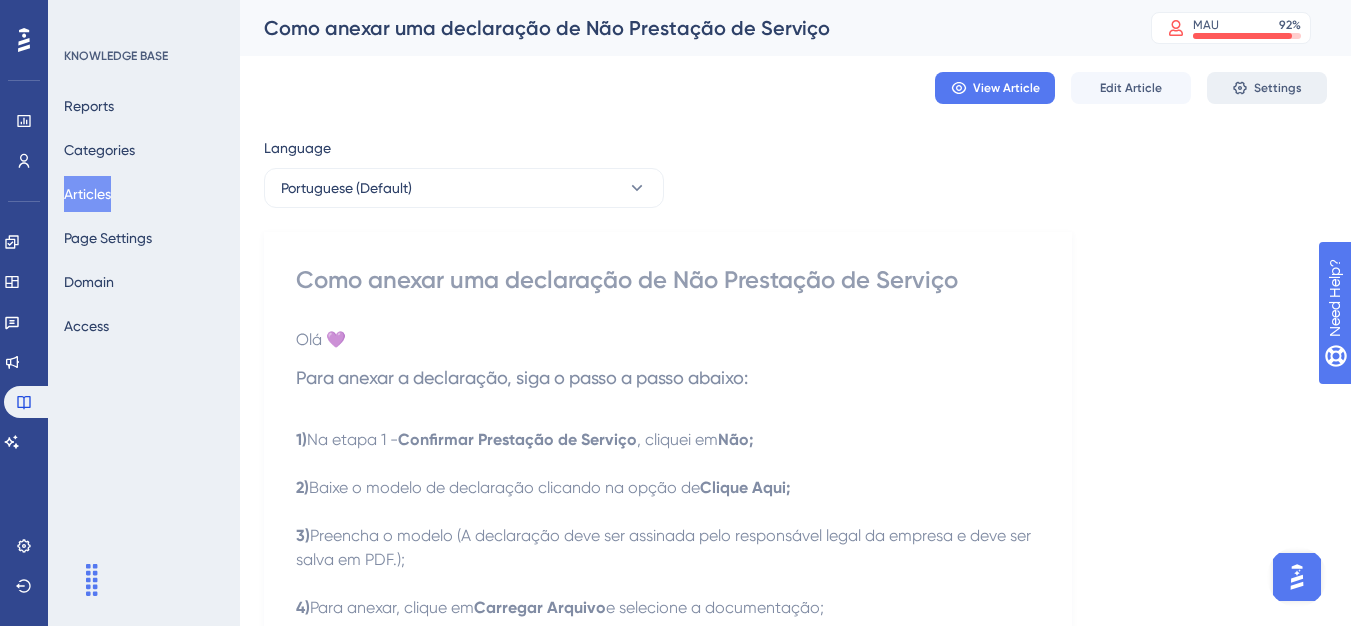 click on "Settings" at bounding box center (1267, 88) 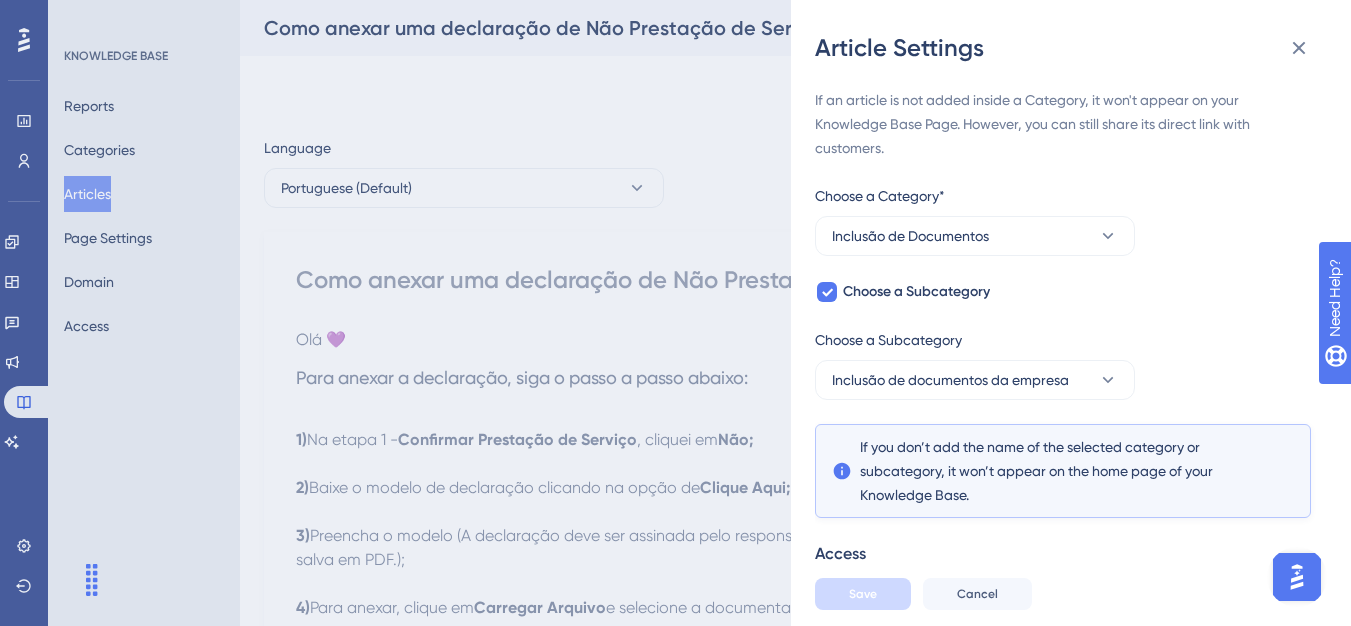 click on "Article Settings If an article is not added inside a Category, it won't appear on your Knowledge Base Page. However, you can still share its direct link with customers. Choose a Category* Inclusão de Documentos Choose a Subcategory Choose a Subcategory Inclusão de documentos da empresa If you don’t add the name of the selected category or subcategory, it won’t appear on the home page of your Knowledge Base. Access Require authentication To change this setting you should manage your access preferences  under the Access tab. Learn more Related Articles Add Related Articles Save Cancel" at bounding box center (675, 313) 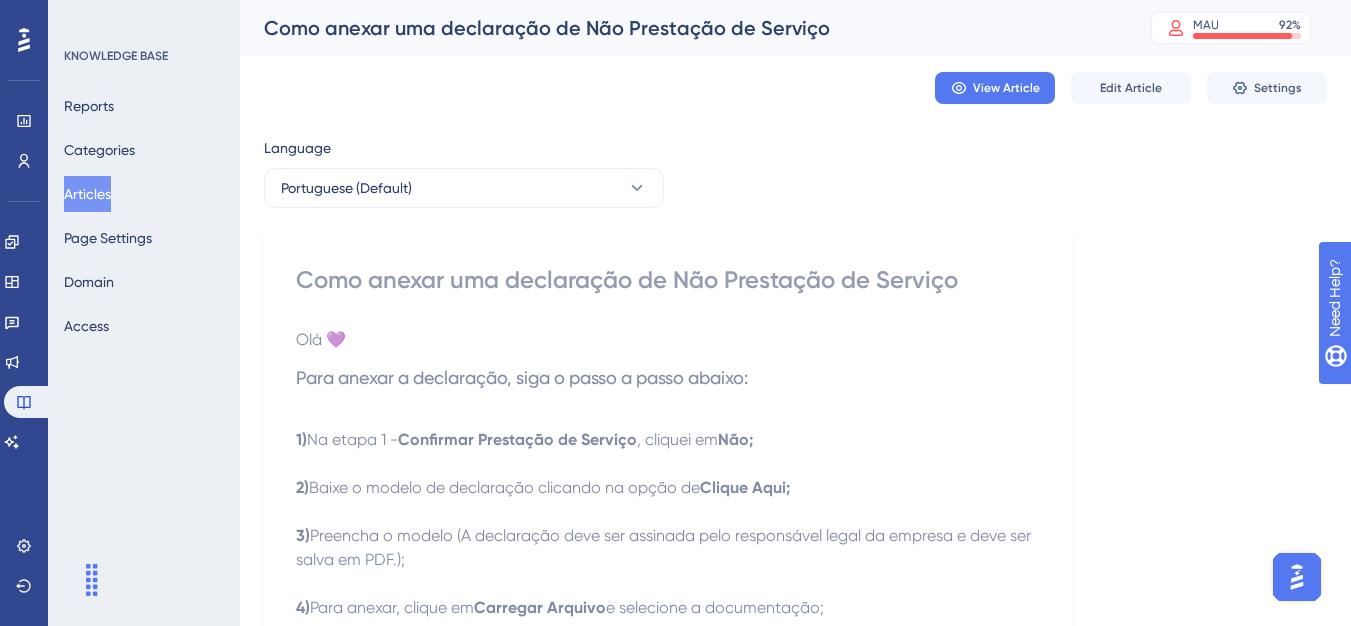 click on "Articles" at bounding box center (87, 194) 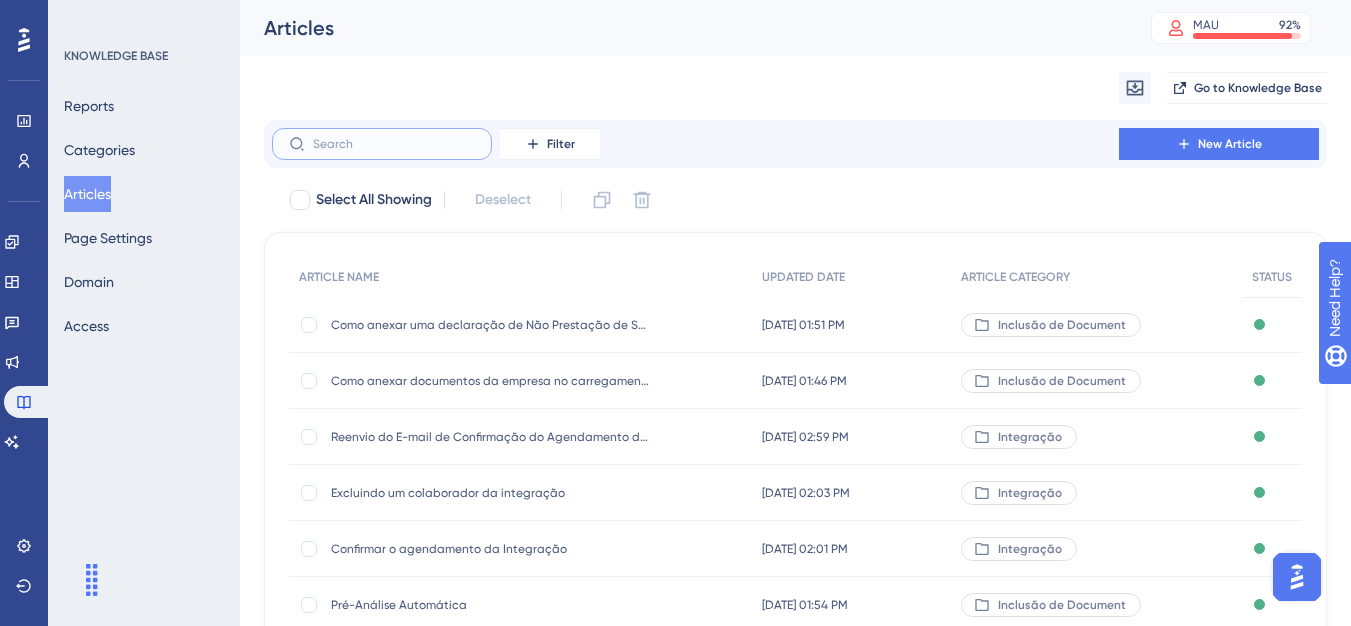 click at bounding box center (394, 144) 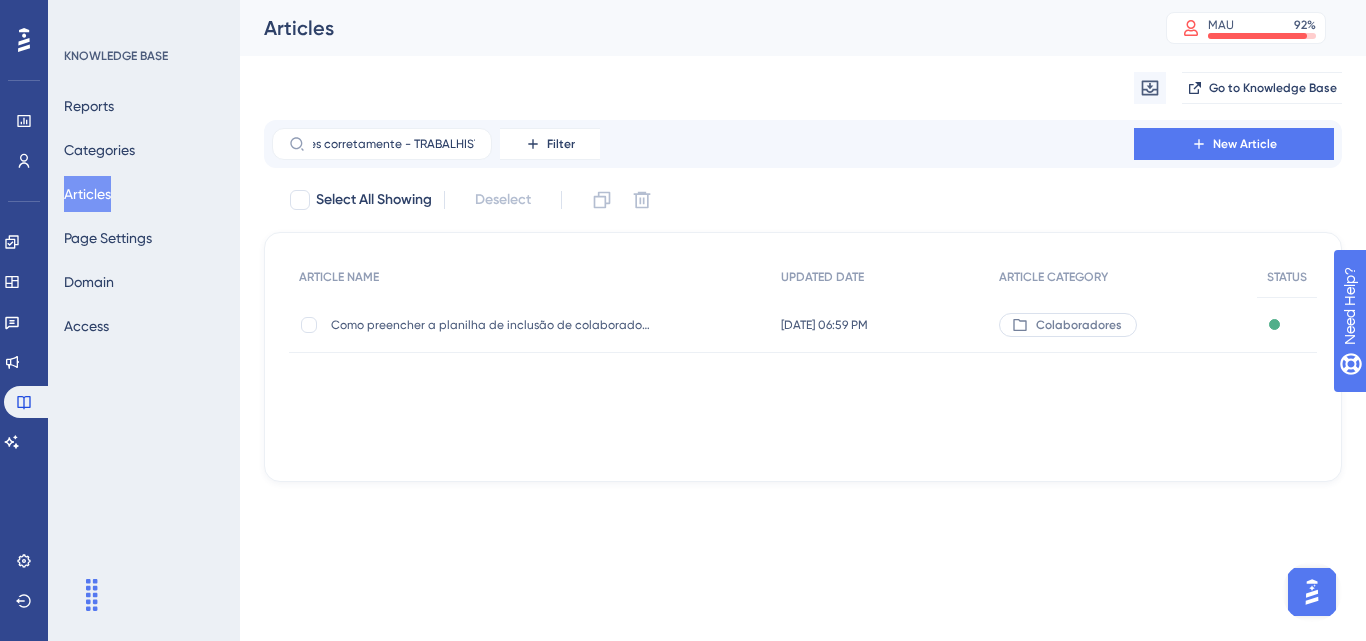 scroll, scrollTop: 0, scrollLeft: 0, axis: both 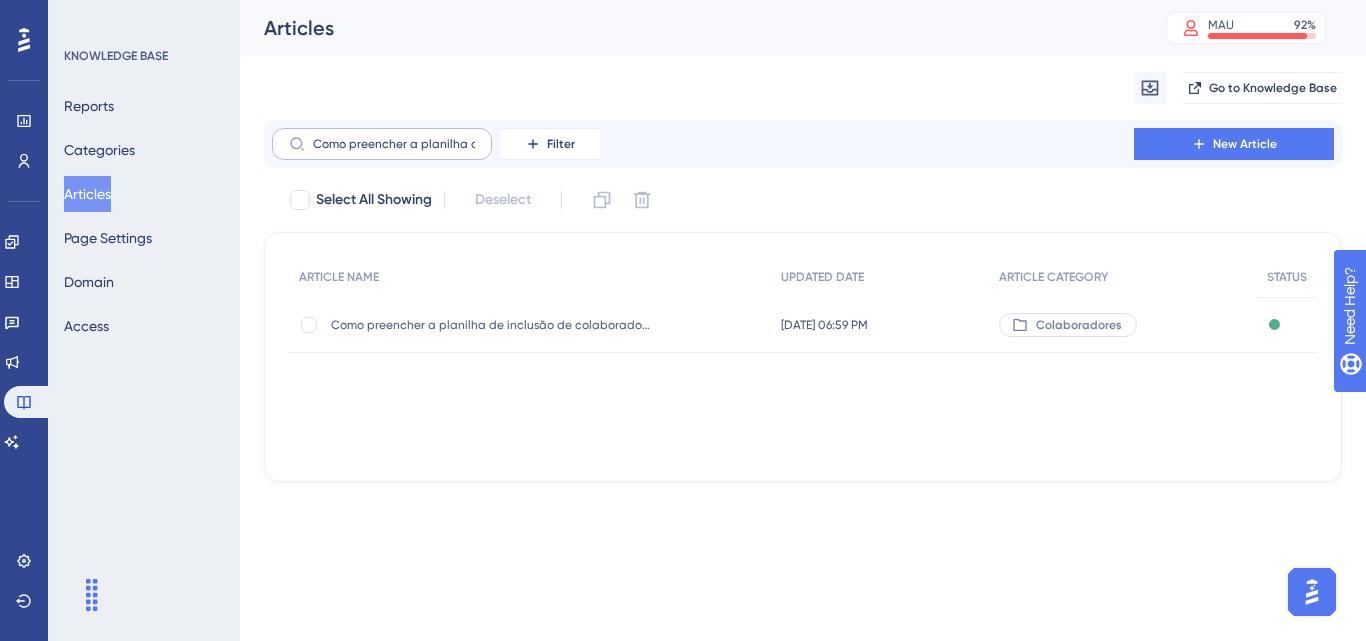 click on "Como preencher a planilha de inclusão de colaboradores corretamente - TRABALHISTA" at bounding box center (382, 144) 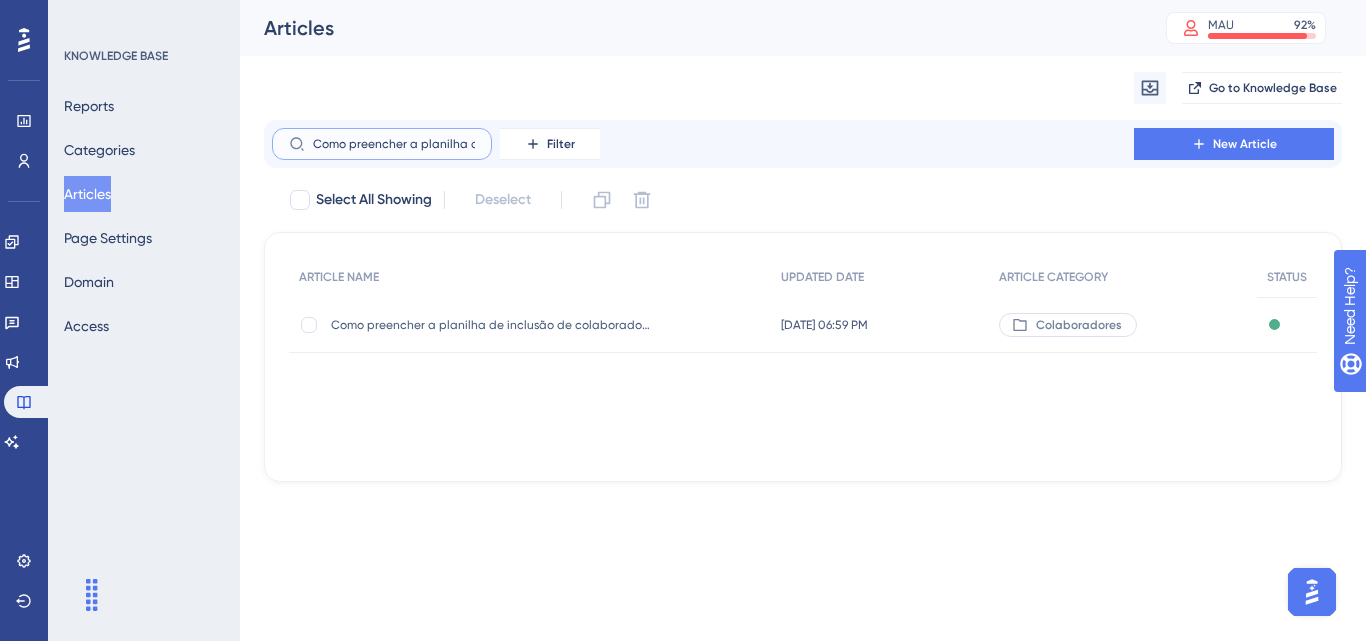 click on "Como preencher a planilha de inclusão de colaboradores corretamente - TRABALHISTA" at bounding box center (394, 144) 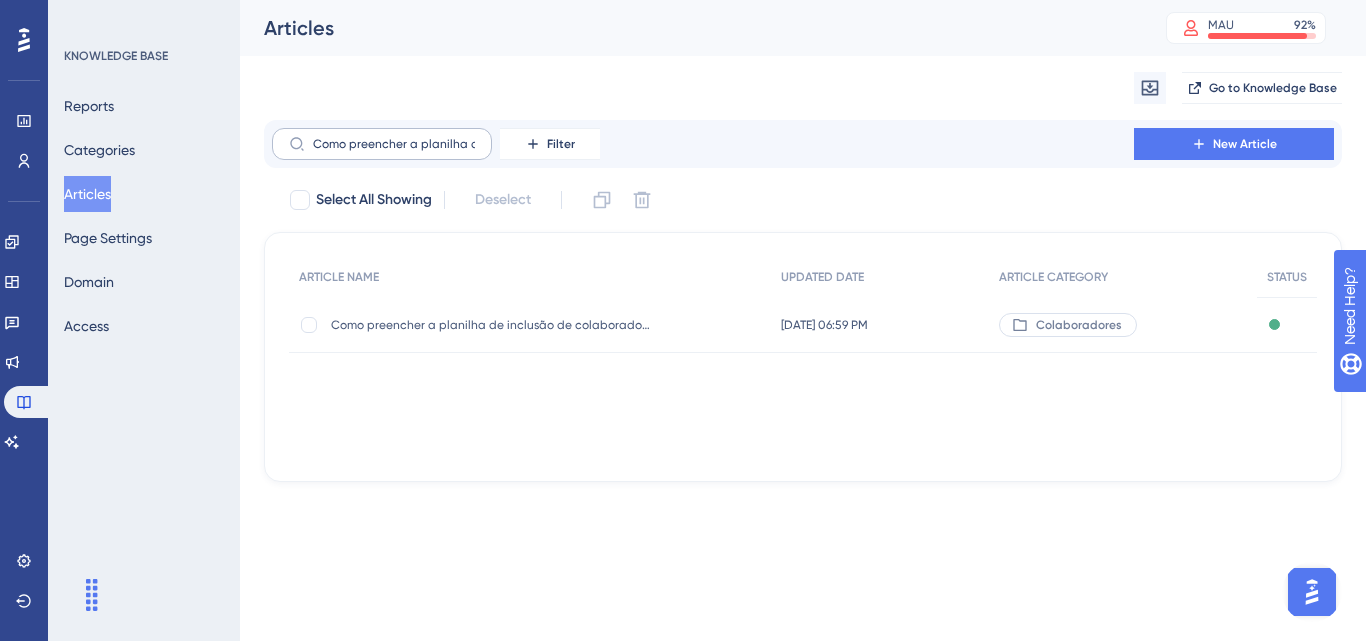 click on "Como preencher a planilha de inclusão de colaboradores corretamente - TRABALHISTA" at bounding box center [382, 144] 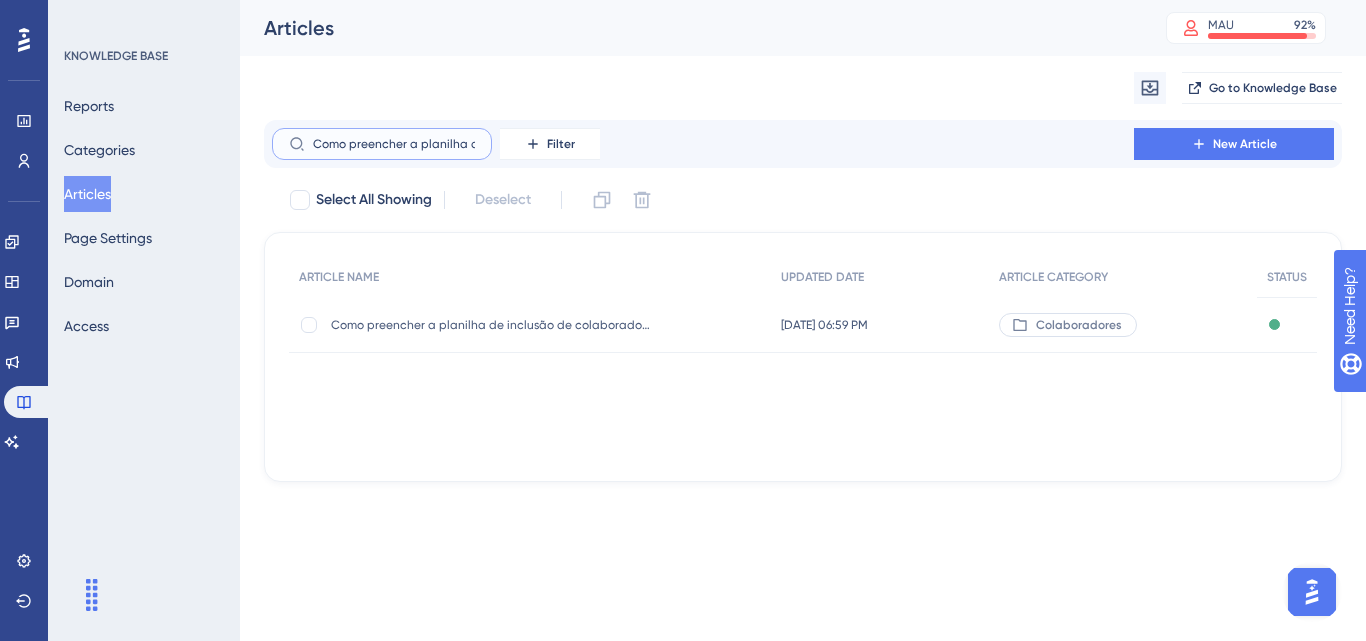 click on "Como preencher a planilha de inclusão de colaboradores corretamente - TRABALHISTA" at bounding box center [394, 144] 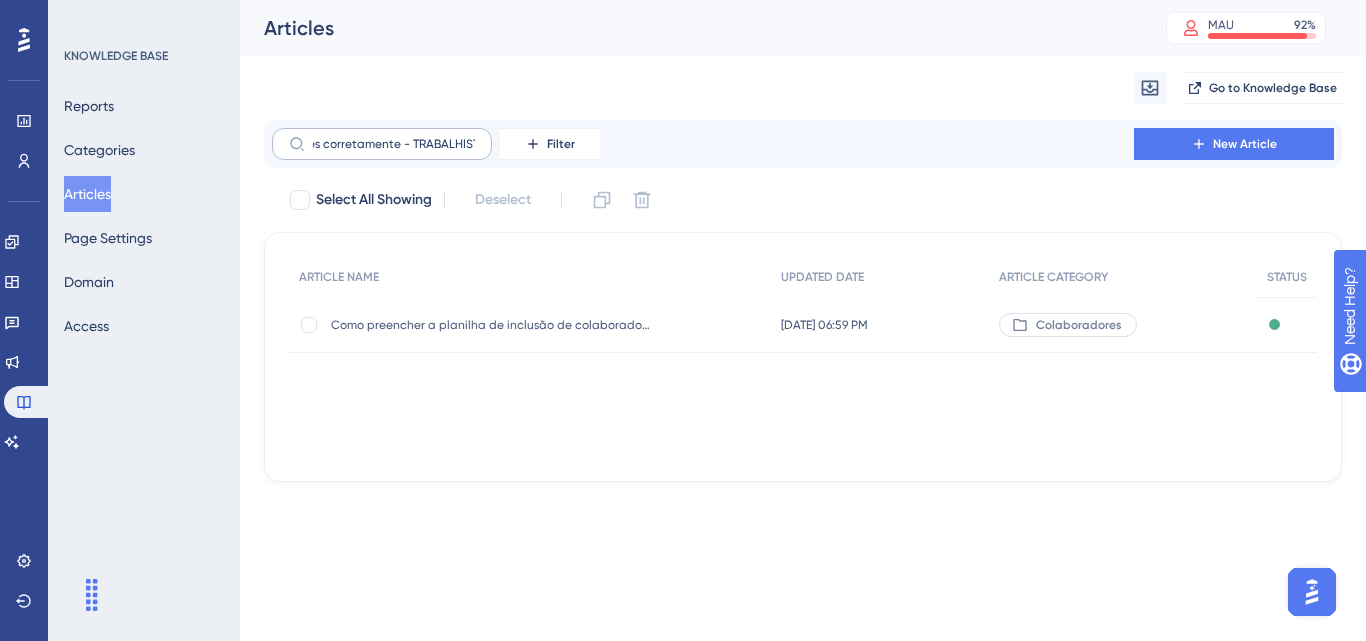 click on "Como preencher a planilha de inclusão de colaboradores corretamente - TRABALHISTA" at bounding box center (382, 144) 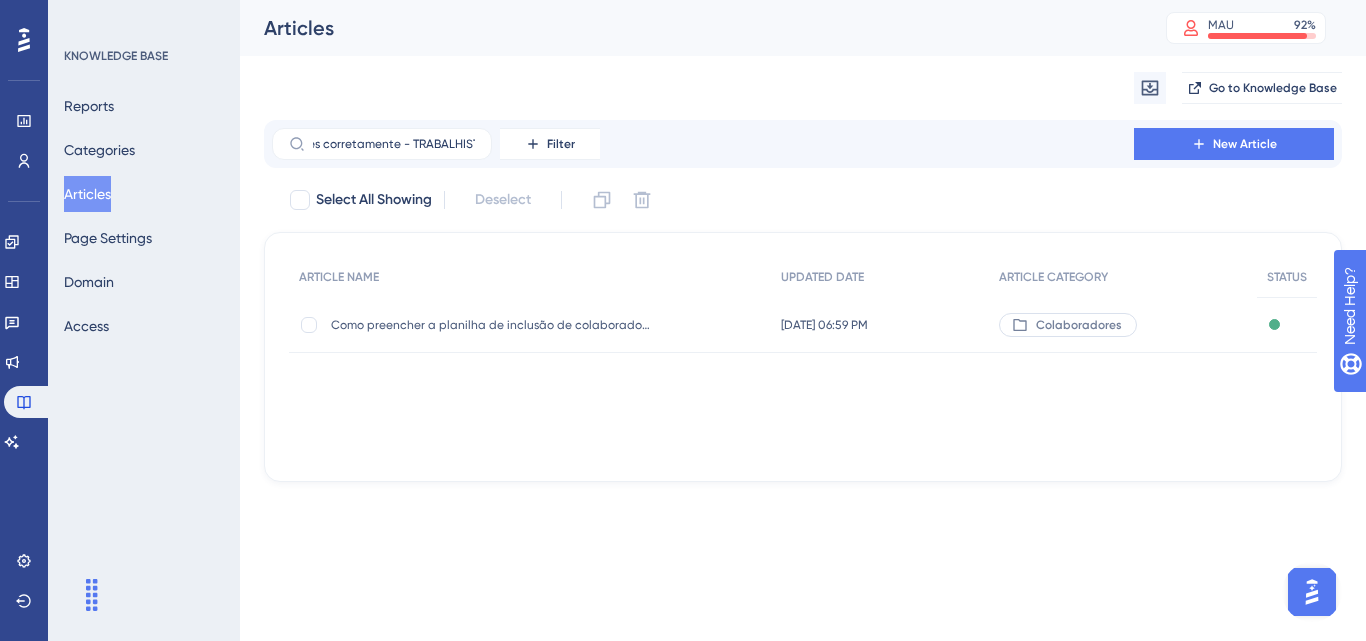 scroll, scrollTop: 0, scrollLeft: 0, axis: both 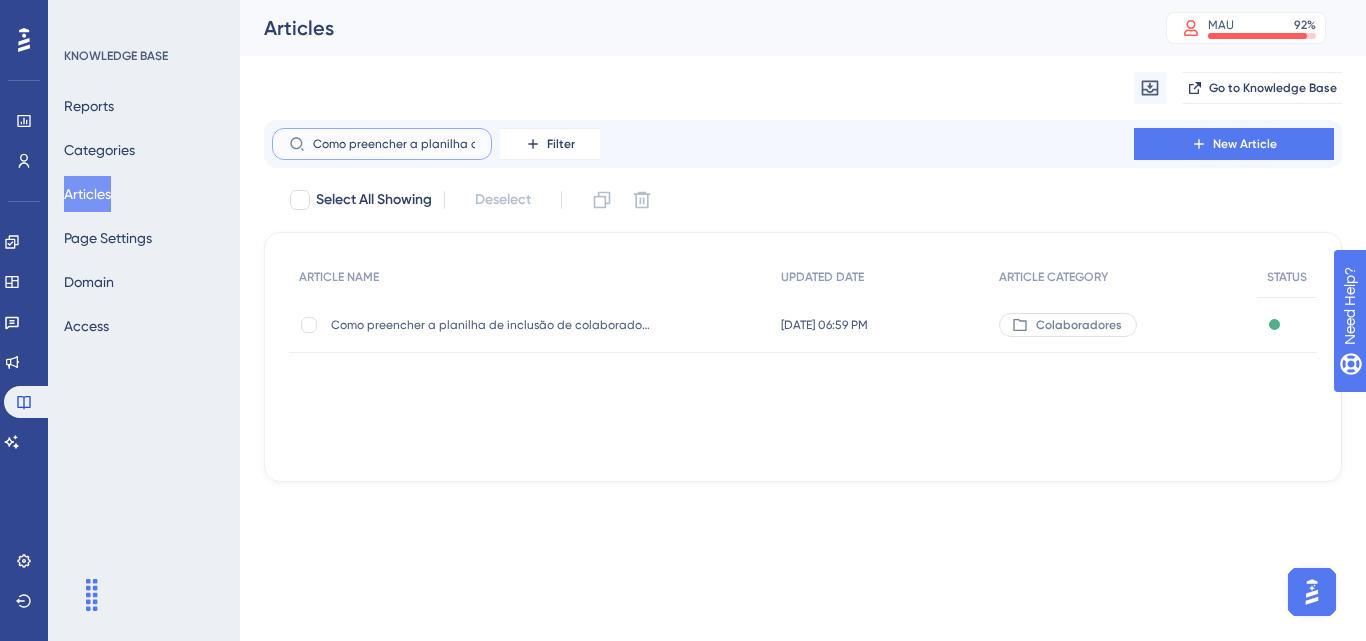 click on "Como preencher a planilha de inclusão de colaboradores corretamente - TRABALHISTA" at bounding box center (394, 144) 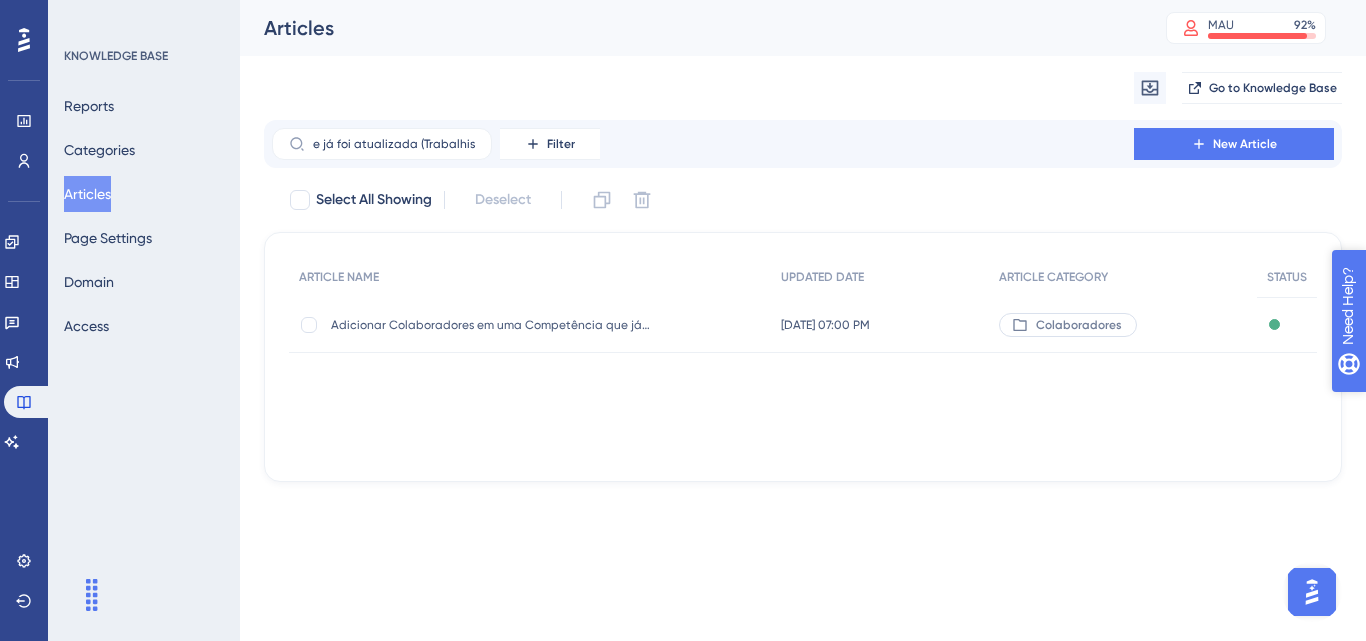 scroll, scrollTop: 0, scrollLeft: 0, axis: both 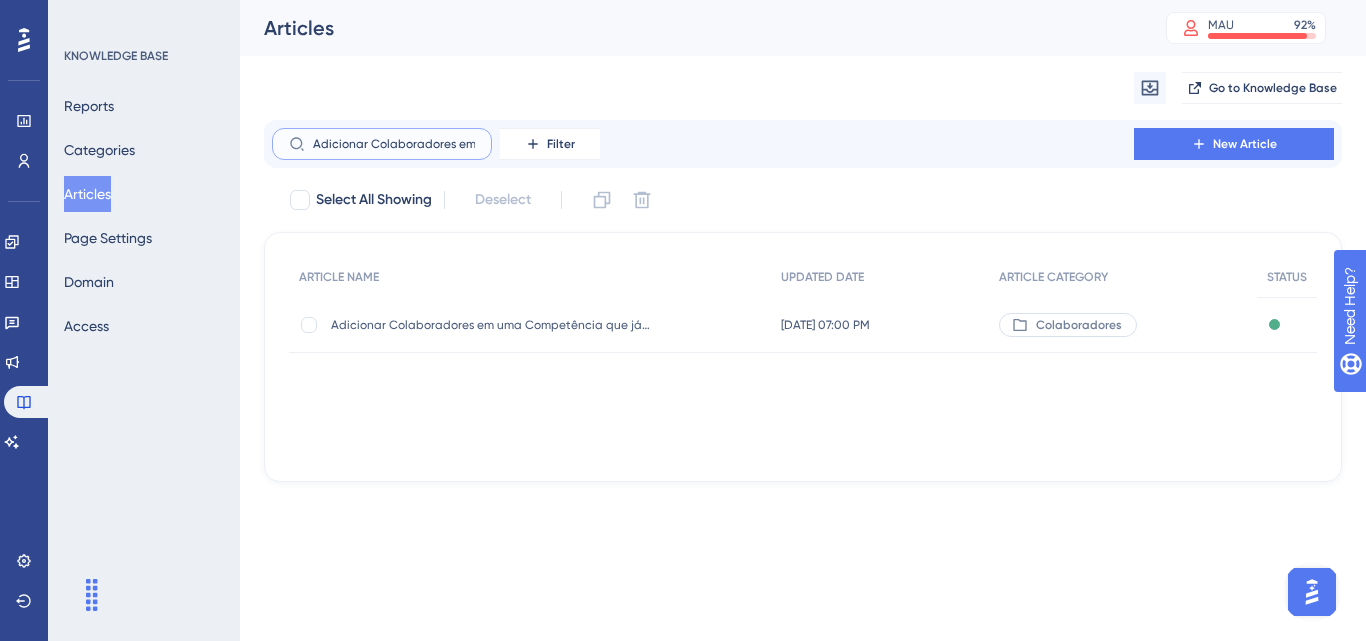 click on "Adicionar Colaboradores em uma Competência que já foi atualizada (Trabalhista)" at bounding box center (394, 144) 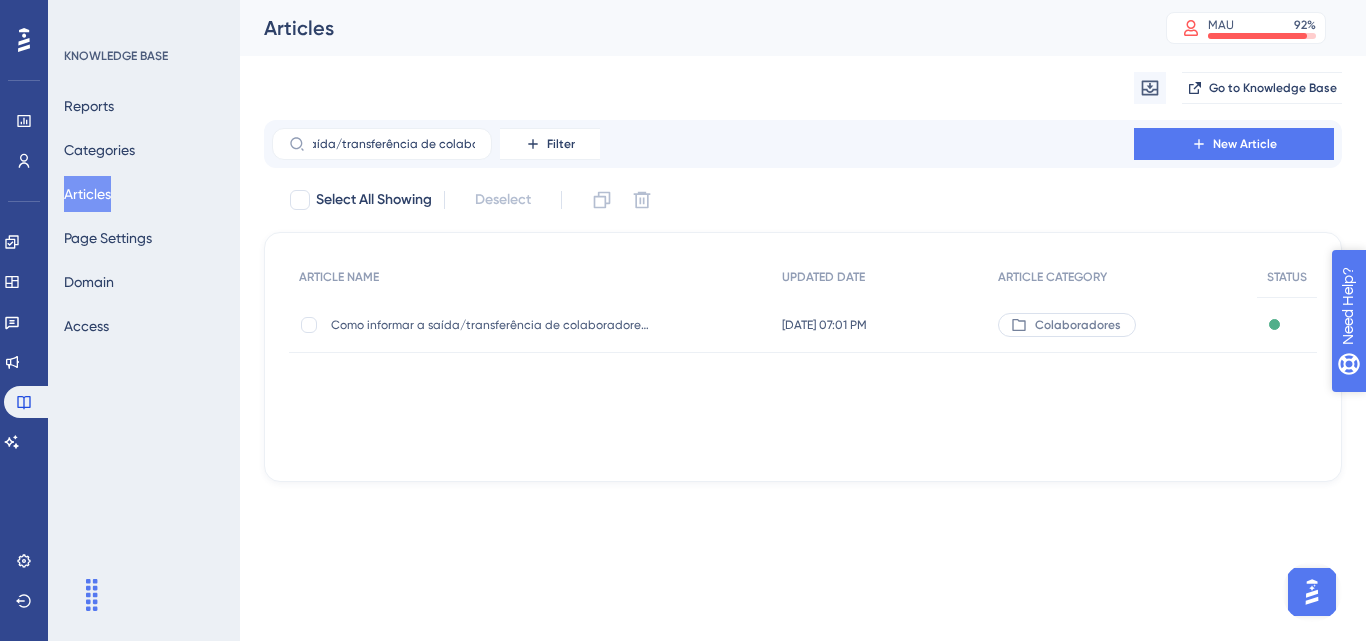 scroll, scrollTop: 0, scrollLeft: 0, axis: both 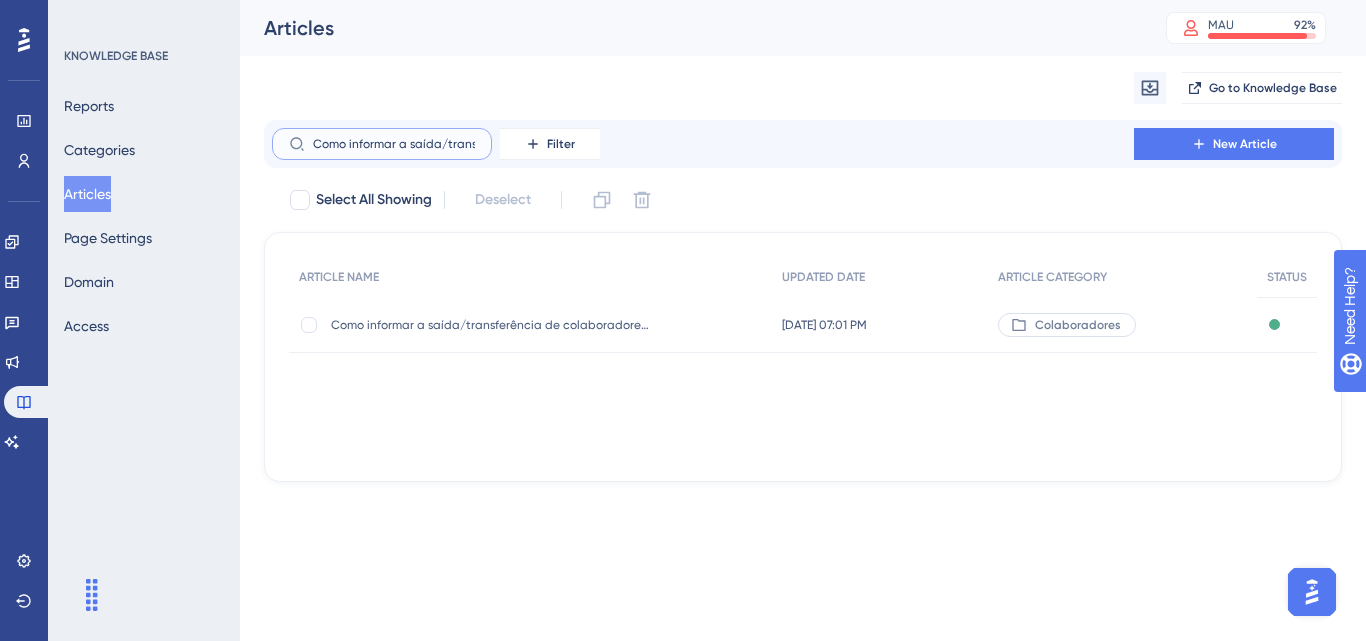 click on "Como informar a saída/transferência de colabor" at bounding box center (394, 144) 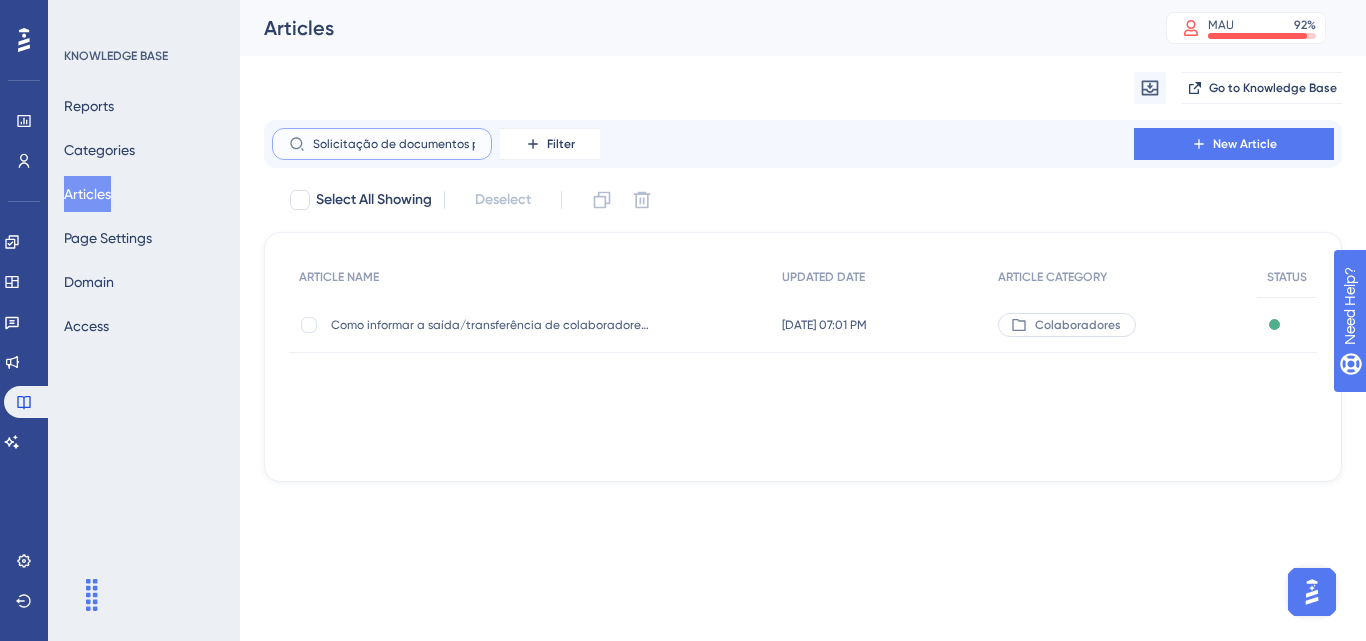 scroll, scrollTop: 0, scrollLeft: 319, axis: horizontal 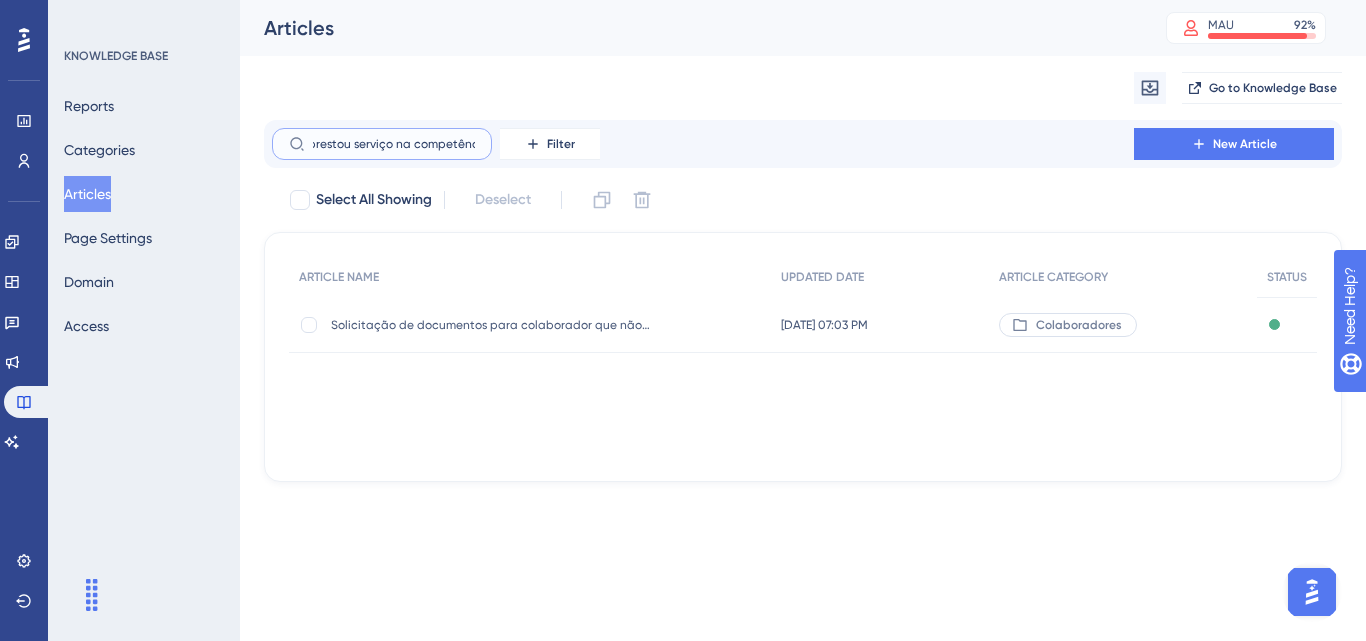 type on "Solicitação de documentos para colaborador que não prestou serviço na competência" 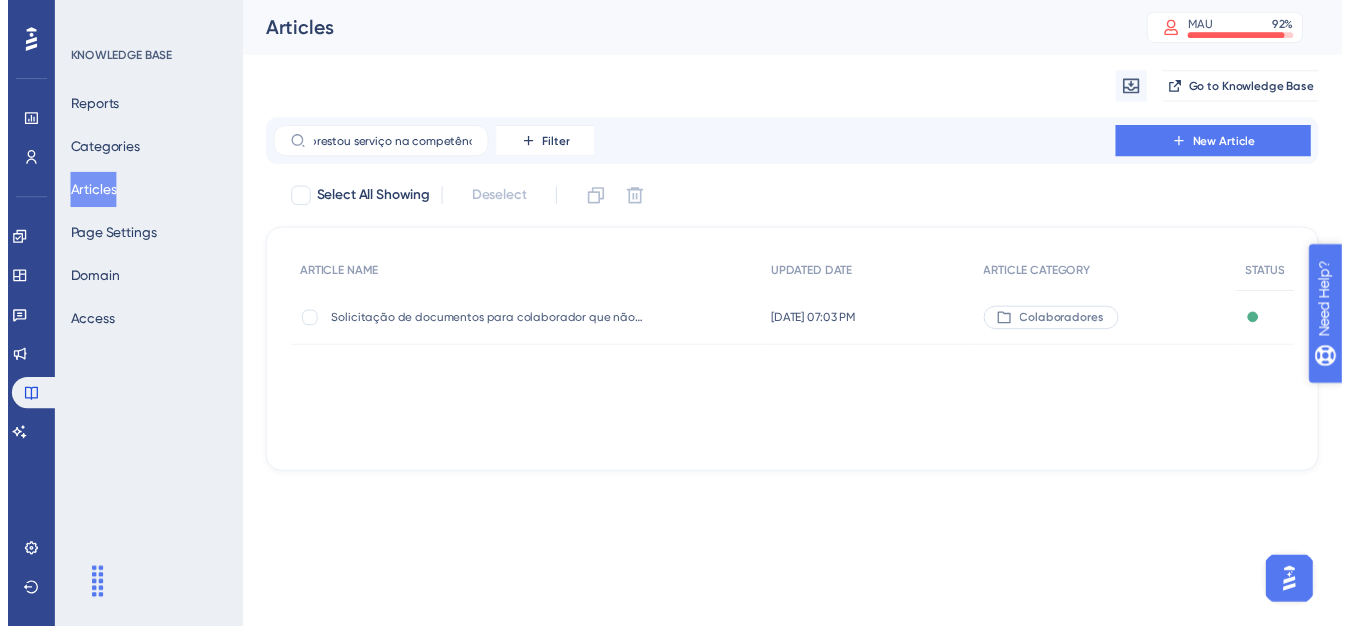 scroll, scrollTop: 0, scrollLeft: 0, axis: both 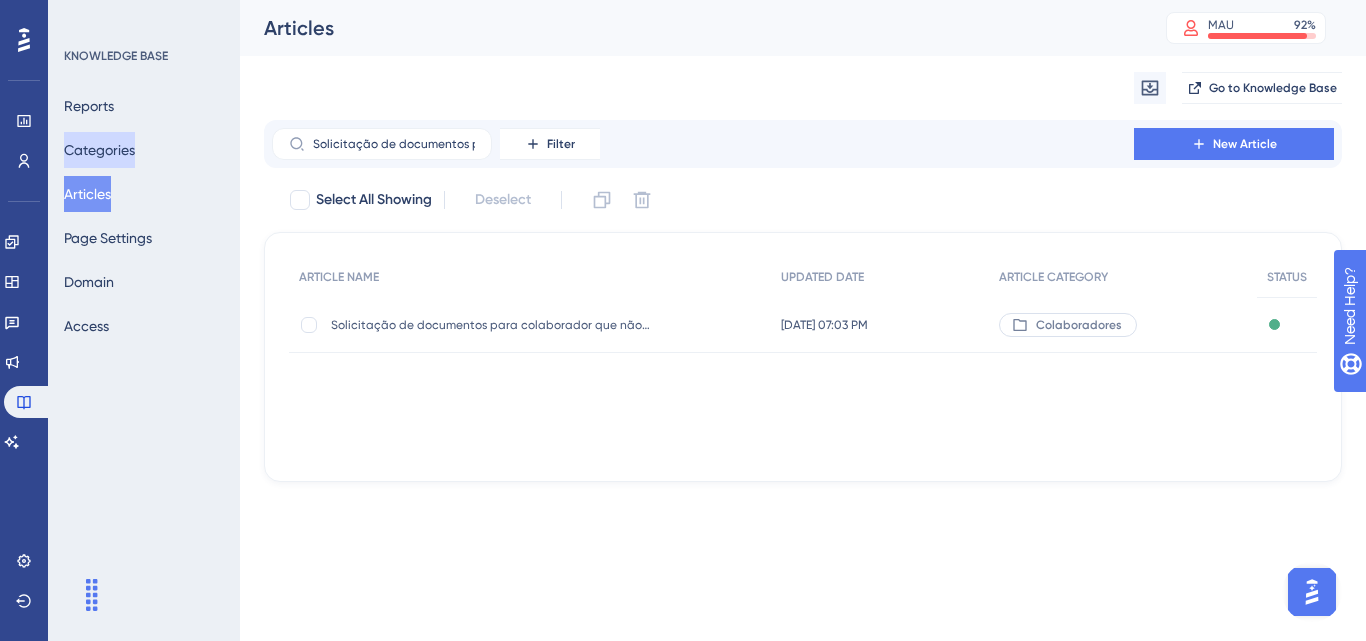 click on "Categories" at bounding box center [99, 150] 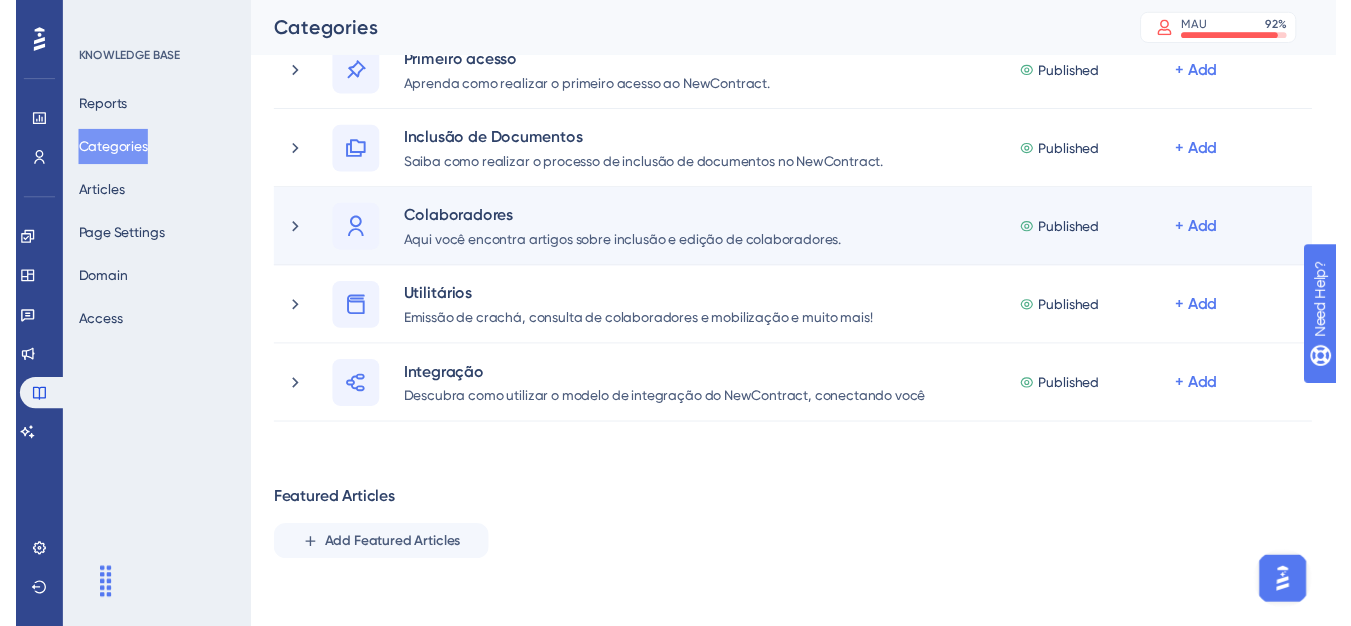 scroll, scrollTop: 0, scrollLeft: 0, axis: both 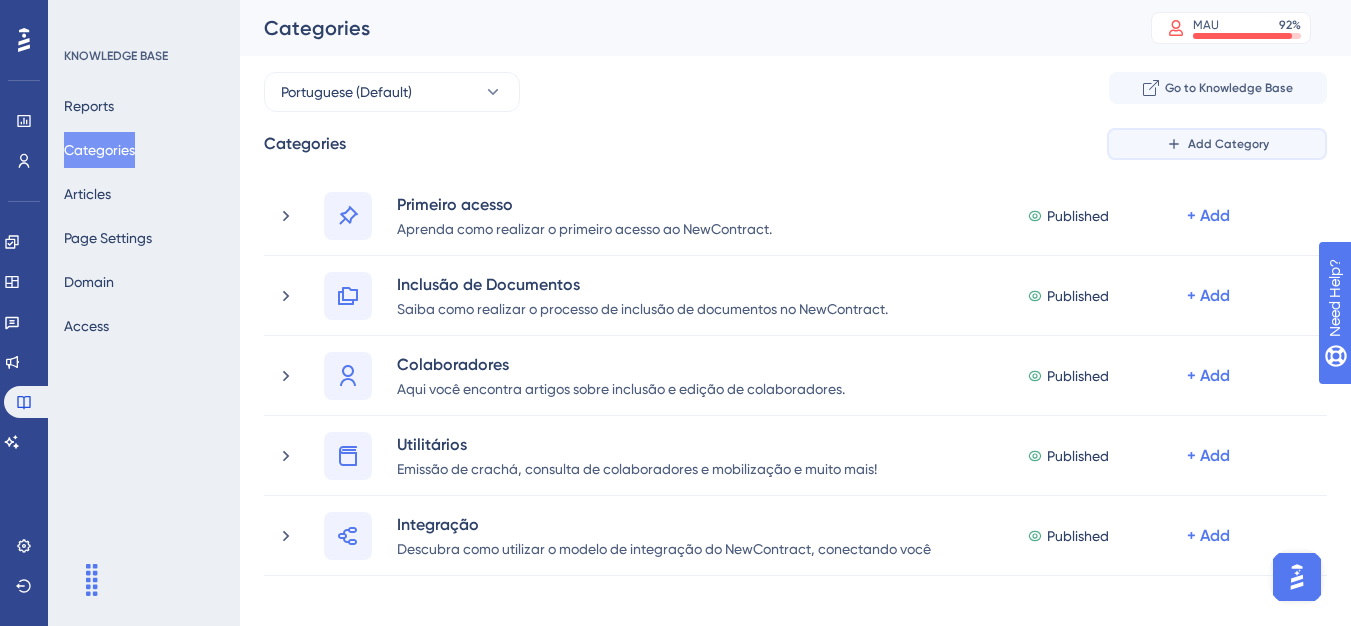 click on "Add Category" at bounding box center (1217, 144) 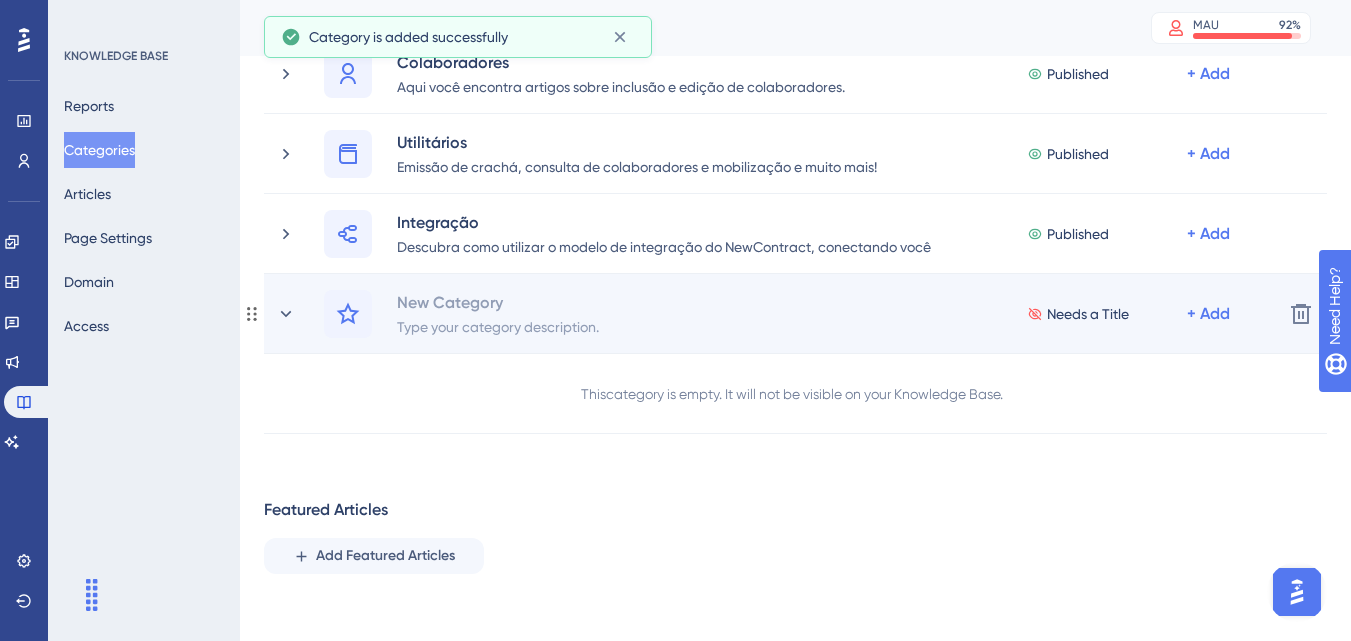 scroll, scrollTop: 423, scrollLeft: 0, axis: vertical 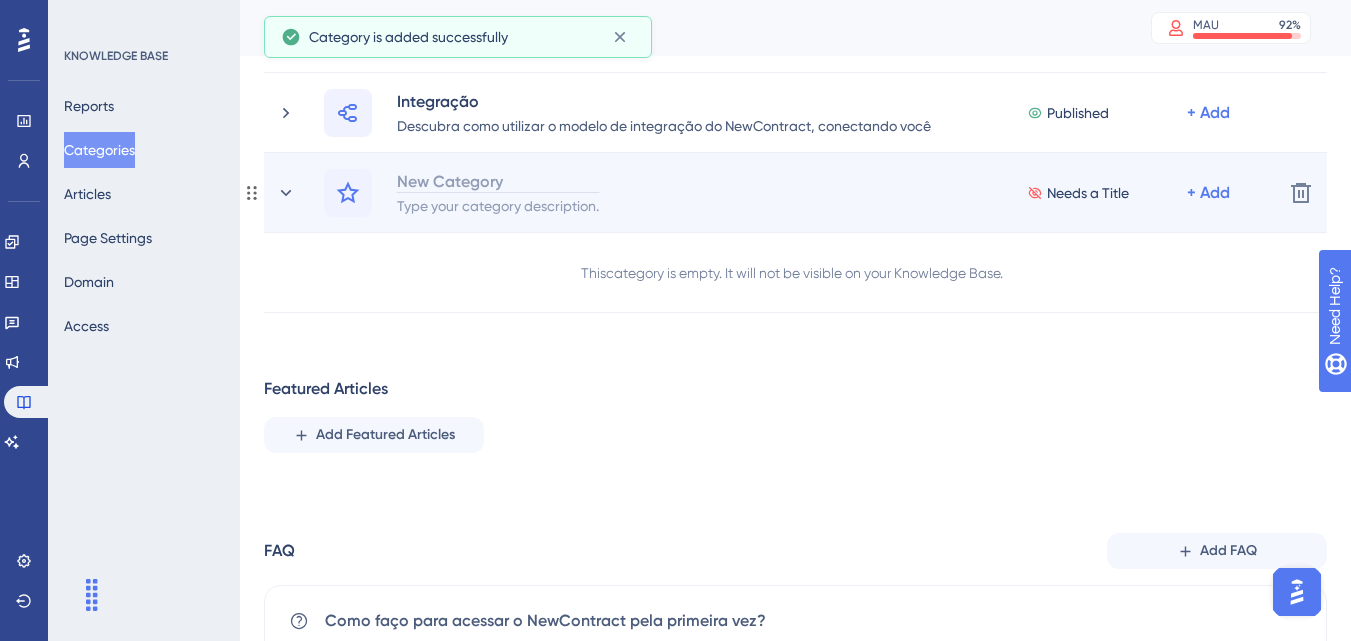 click on "New Category" at bounding box center [498, 181] 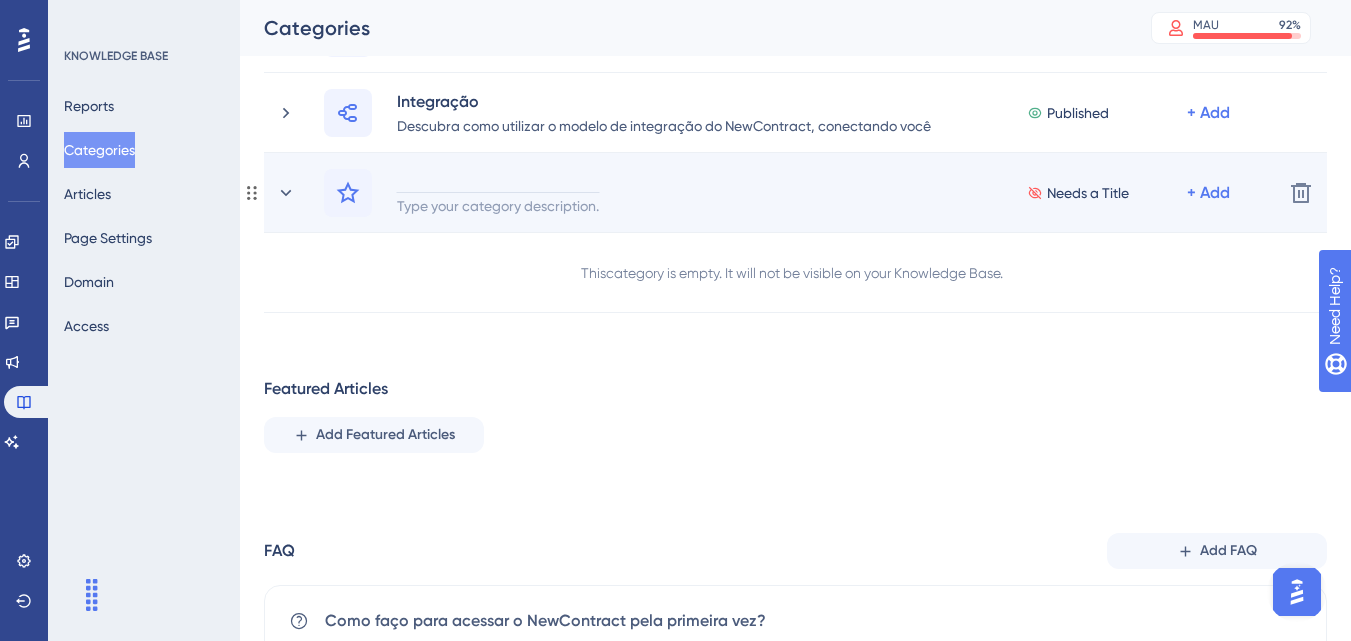 type 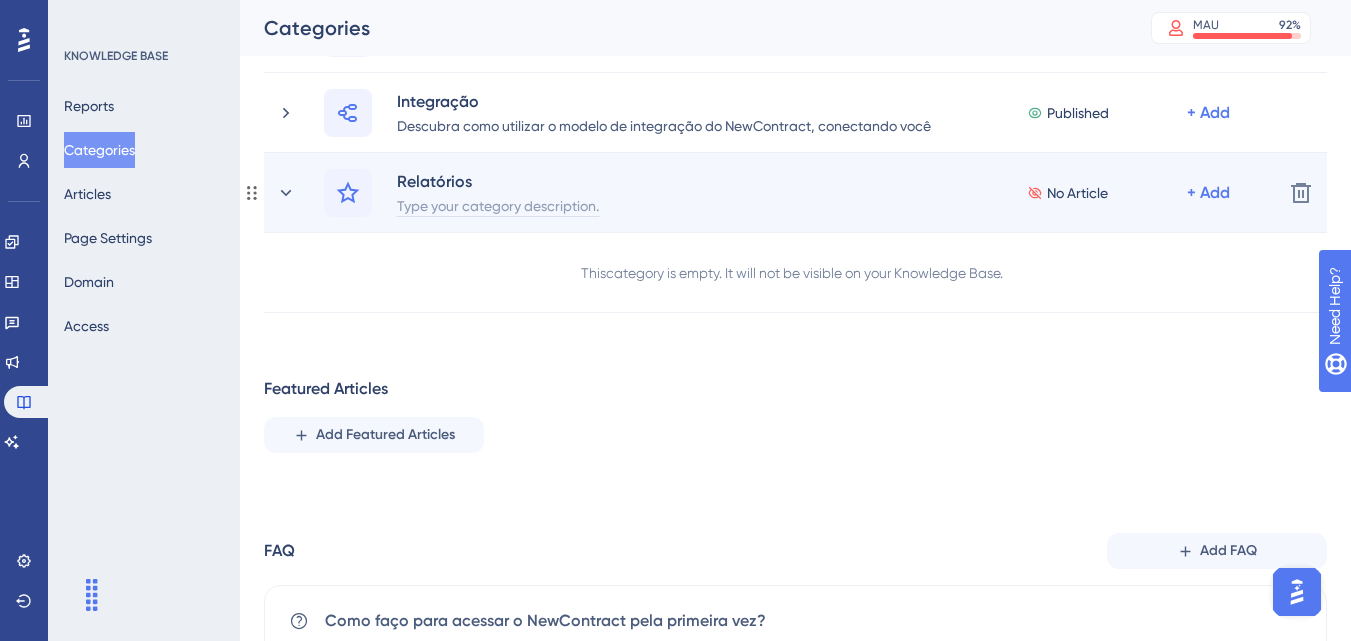 click on "Type your category description." at bounding box center (498, 205) 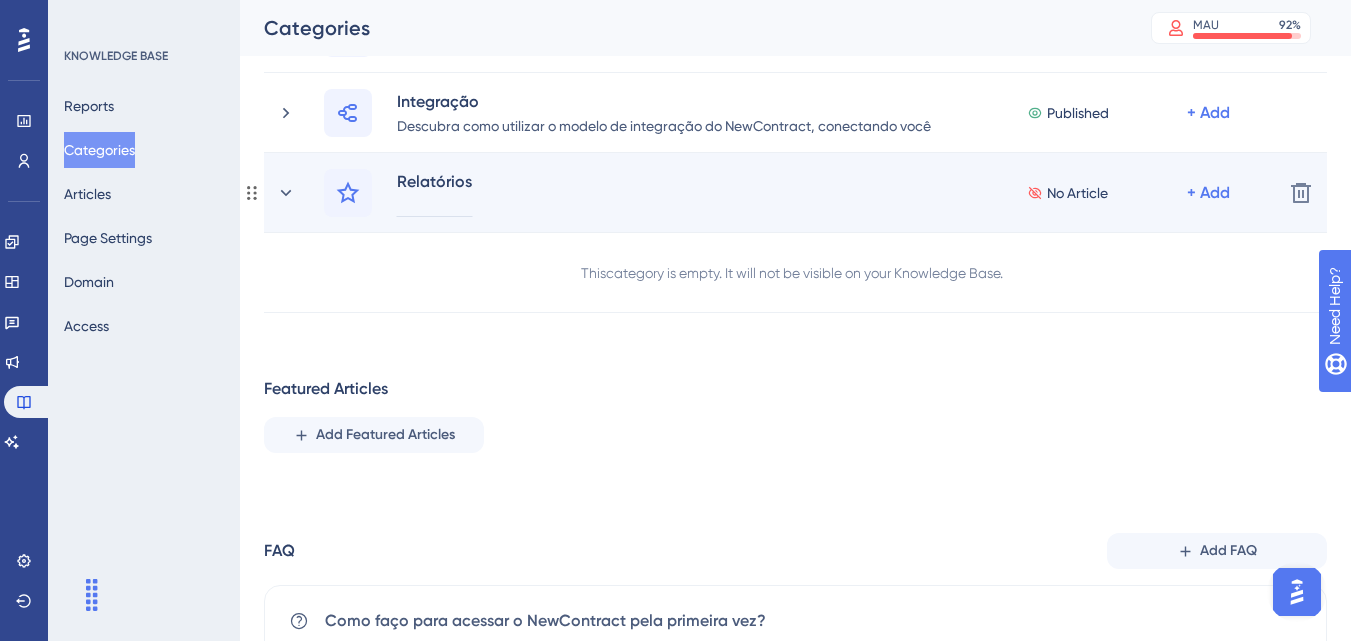 type 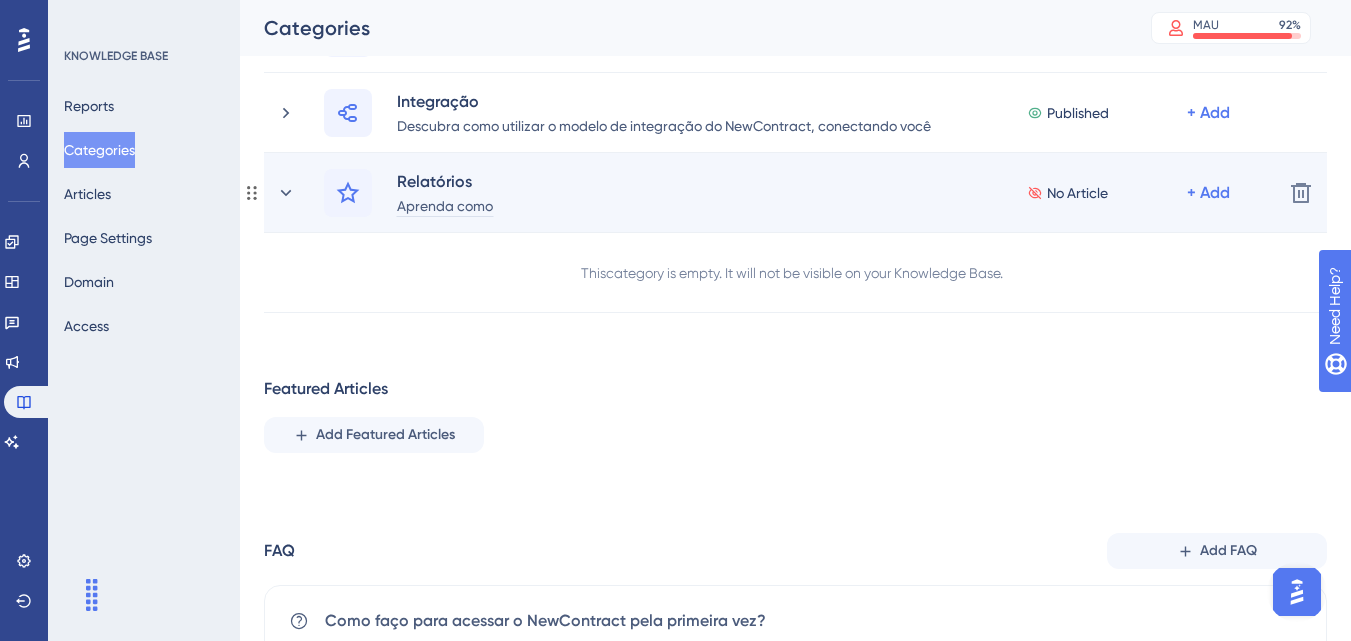 click on "Aprenda como" at bounding box center [445, 205] 